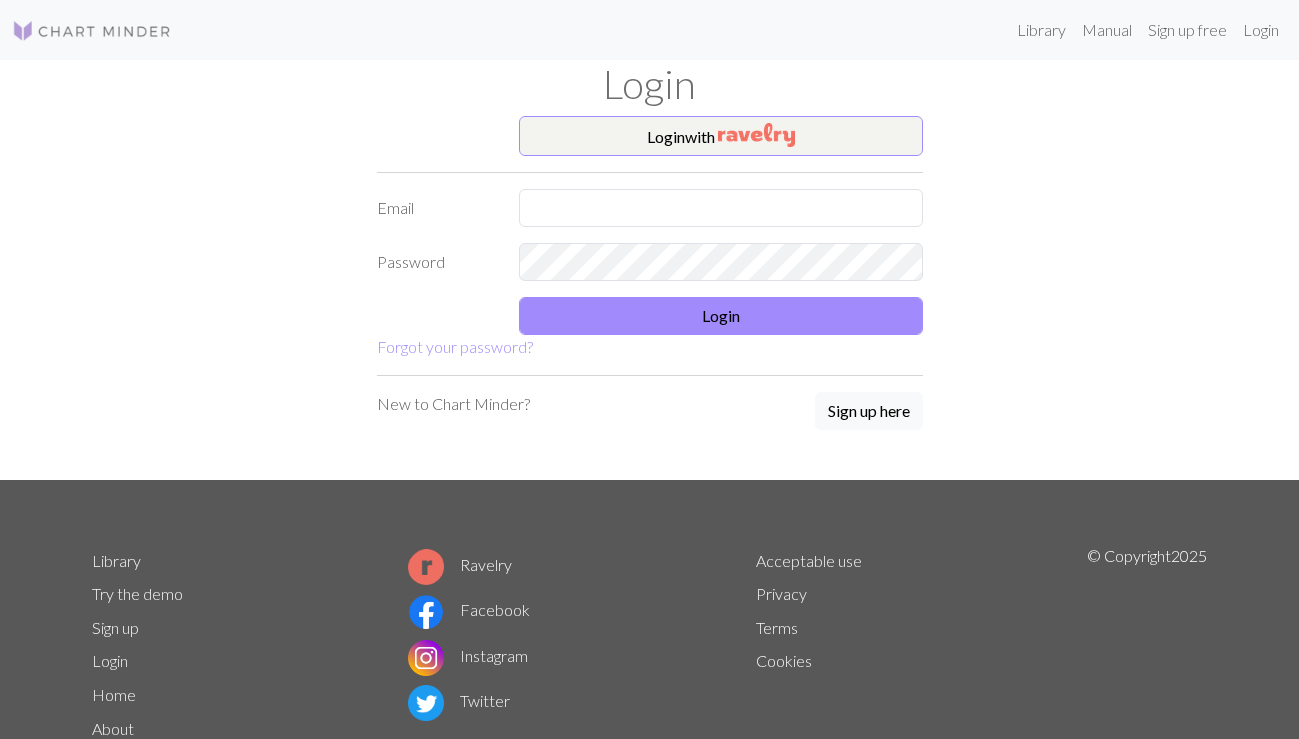 scroll, scrollTop: 0, scrollLeft: 0, axis: both 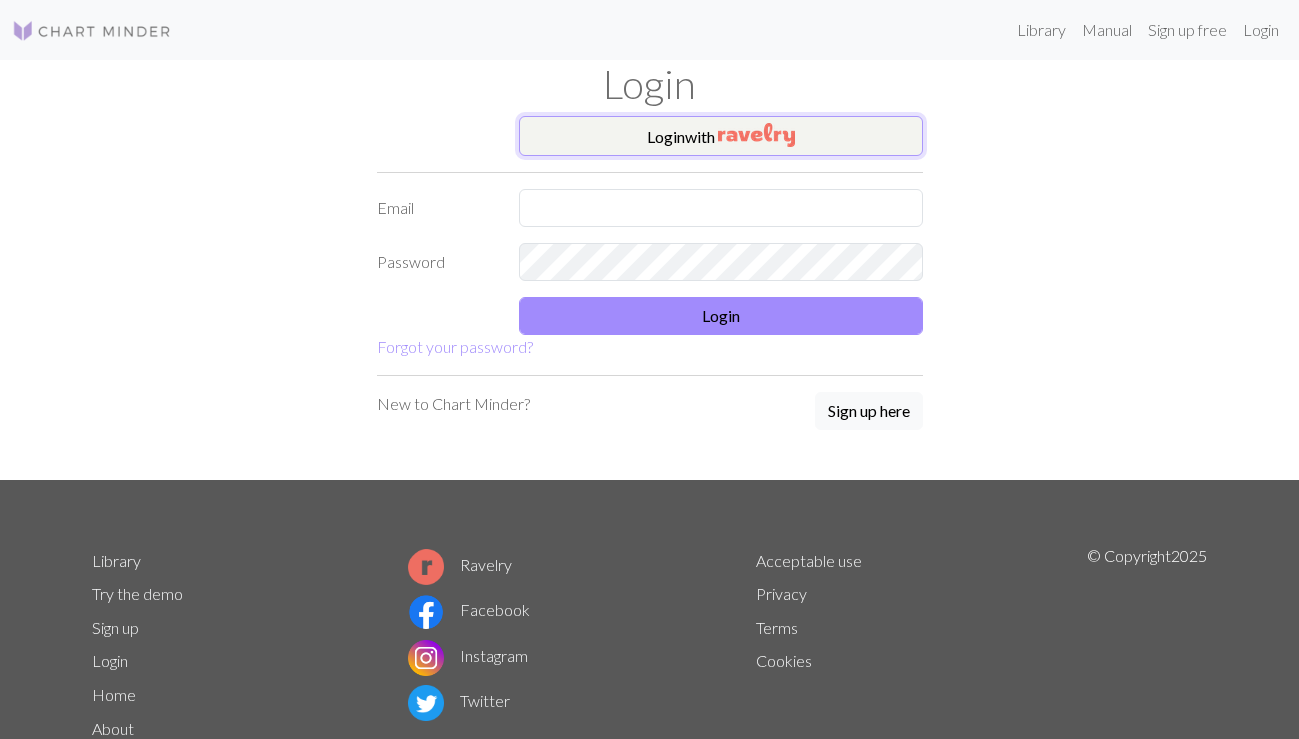 click on "Login  with" at bounding box center (721, 136) 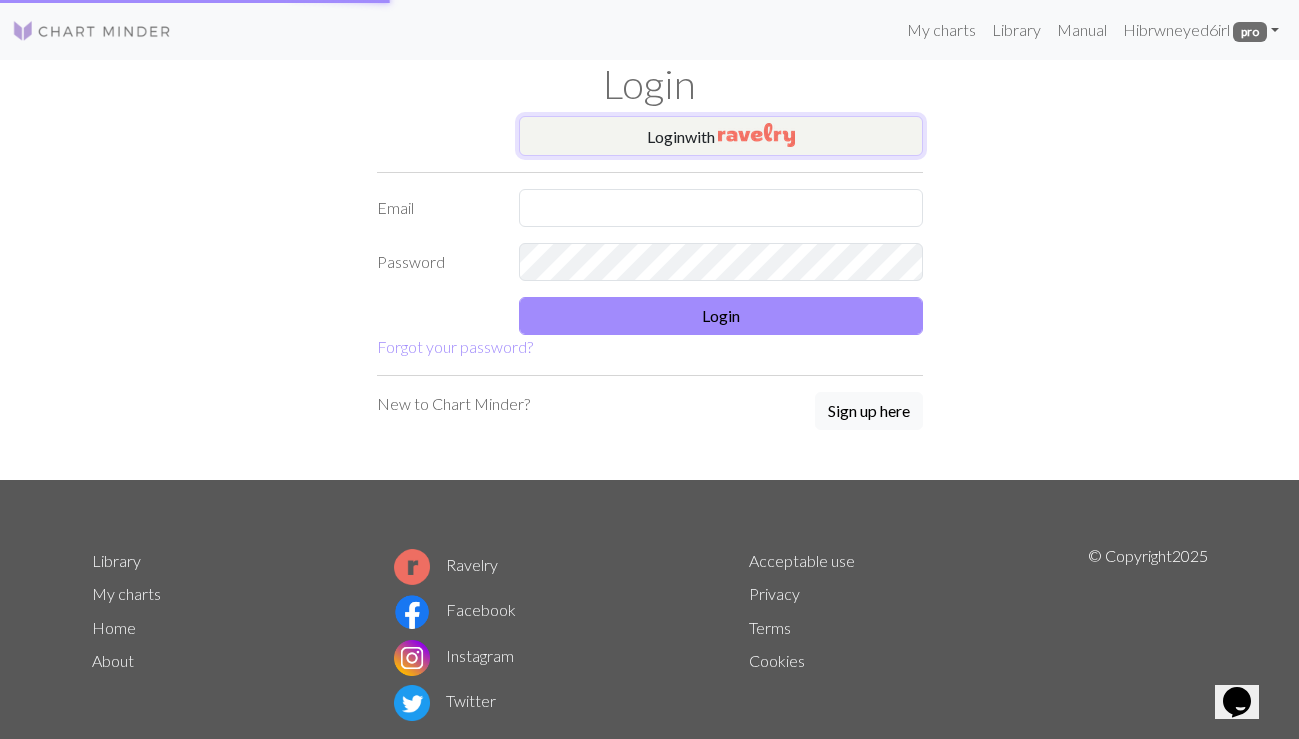 scroll, scrollTop: 0, scrollLeft: 0, axis: both 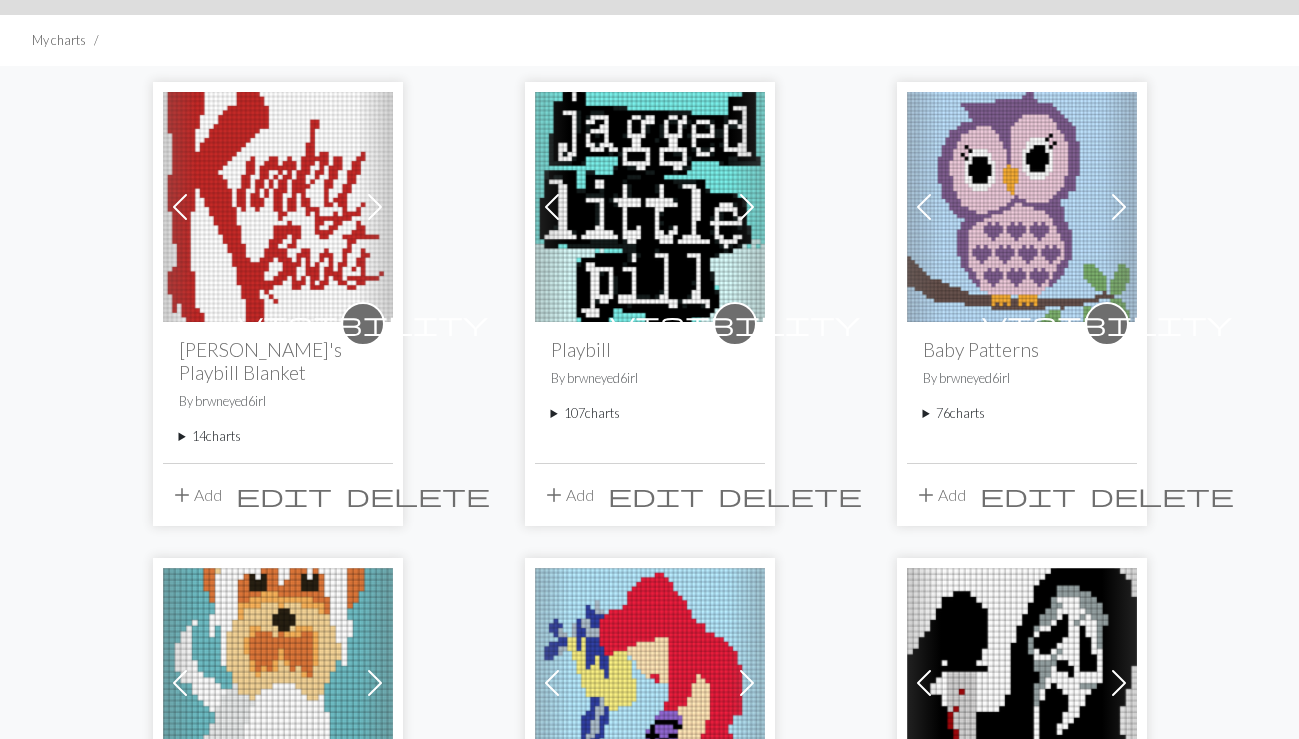 click on "14  charts" at bounding box center [278, 436] 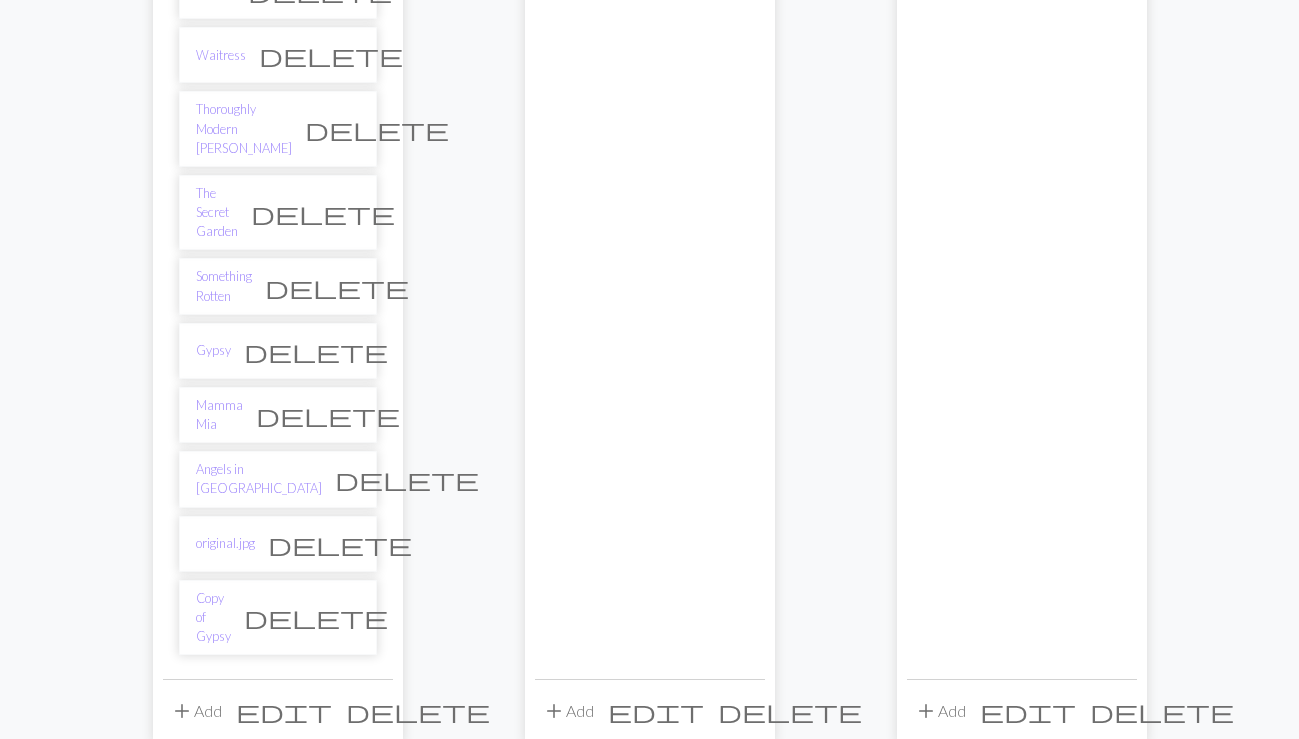 scroll, scrollTop: 882, scrollLeft: 0, axis: vertical 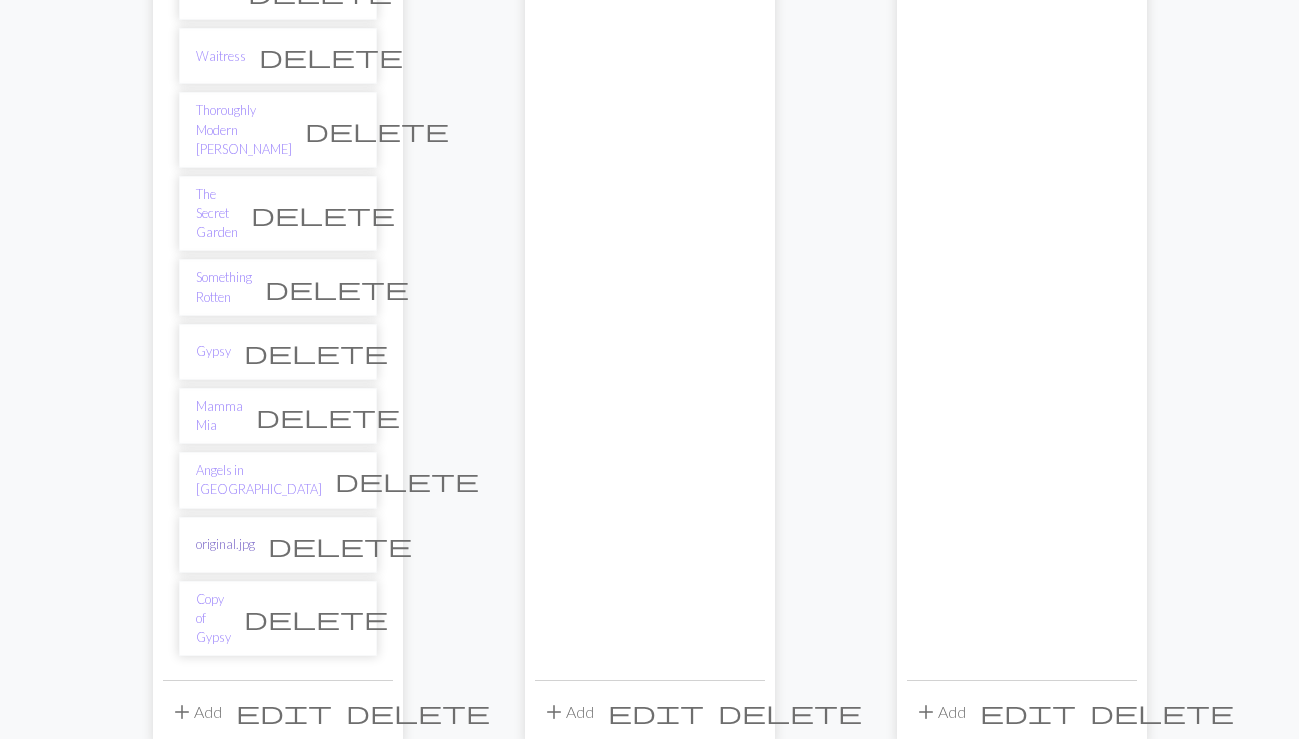 click on "original.jpg" at bounding box center [225, 544] 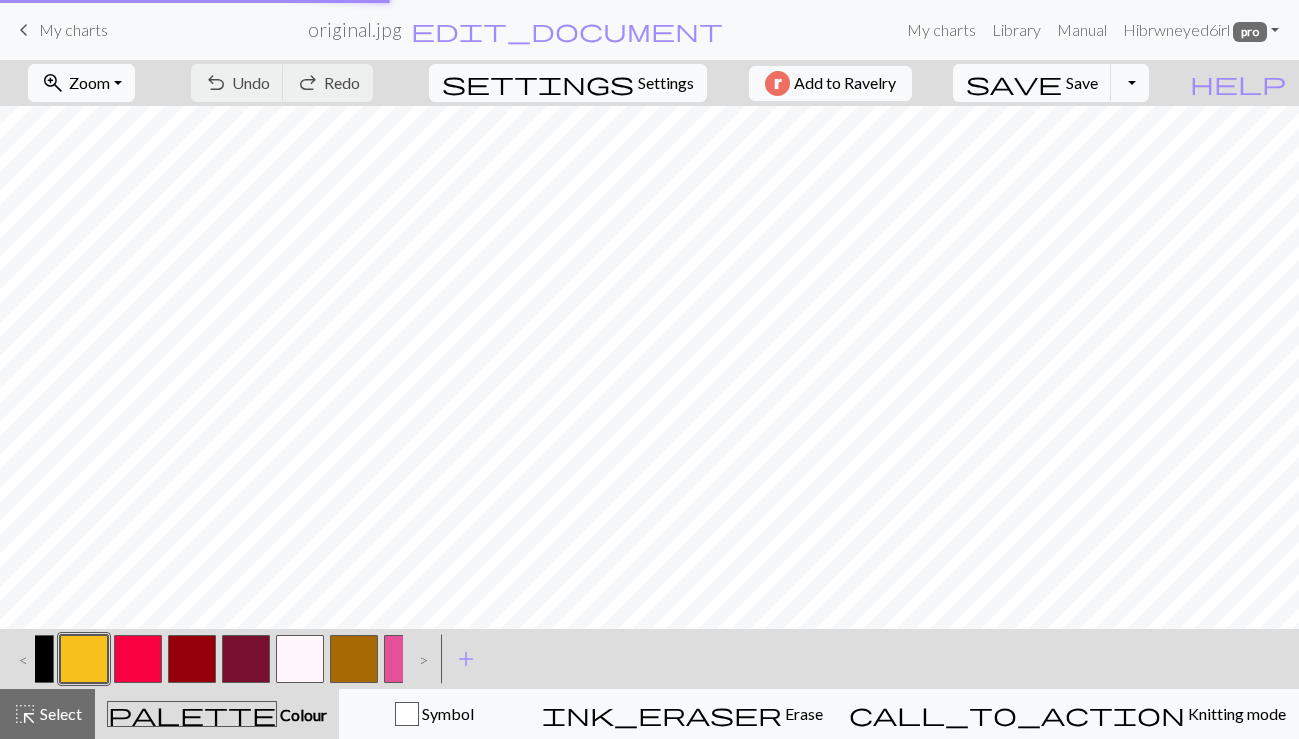 scroll, scrollTop: 0, scrollLeft: 0, axis: both 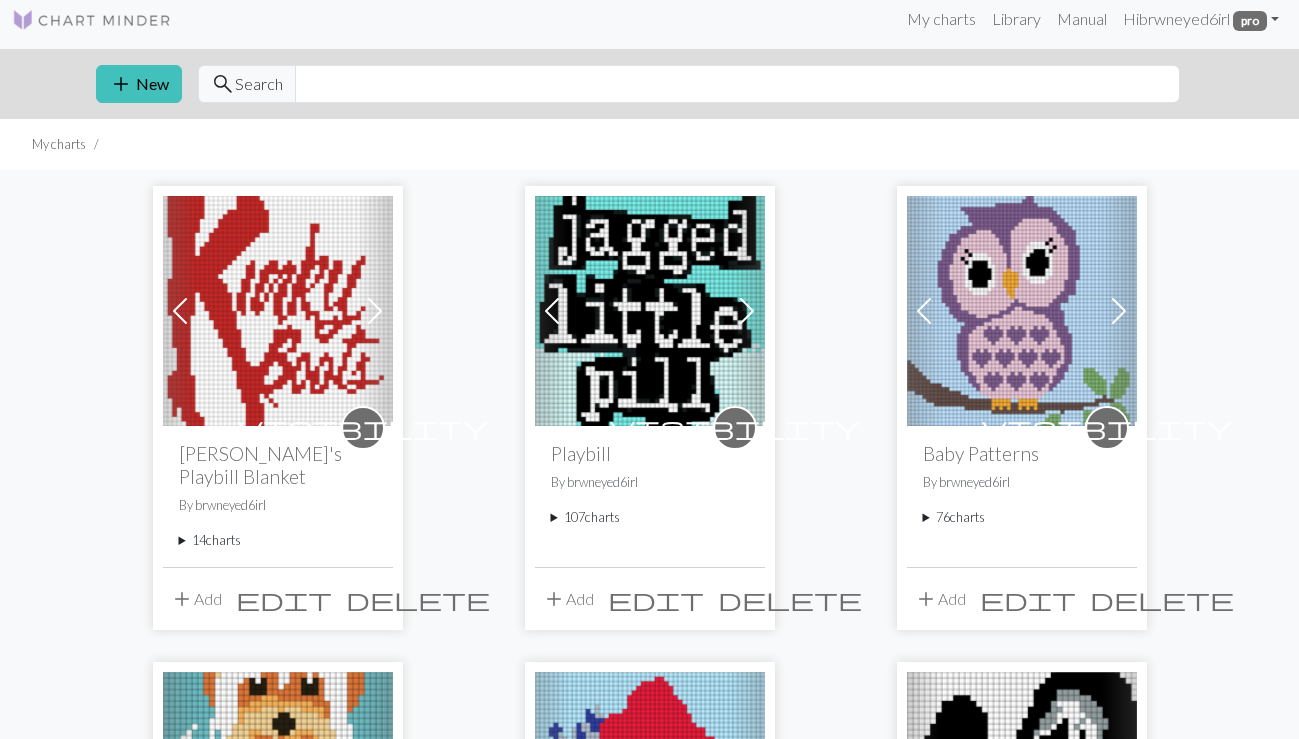 click on "14  charts" at bounding box center [278, 540] 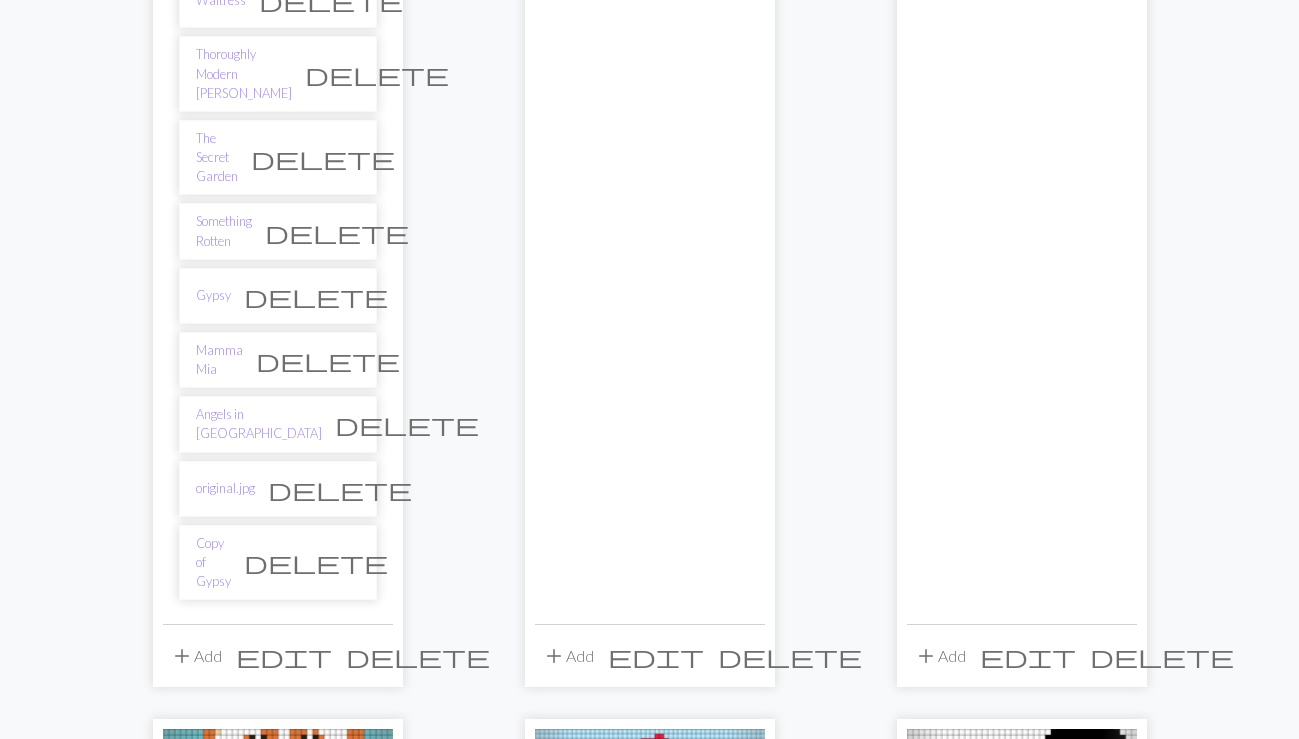 scroll, scrollTop: 981, scrollLeft: 0, axis: vertical 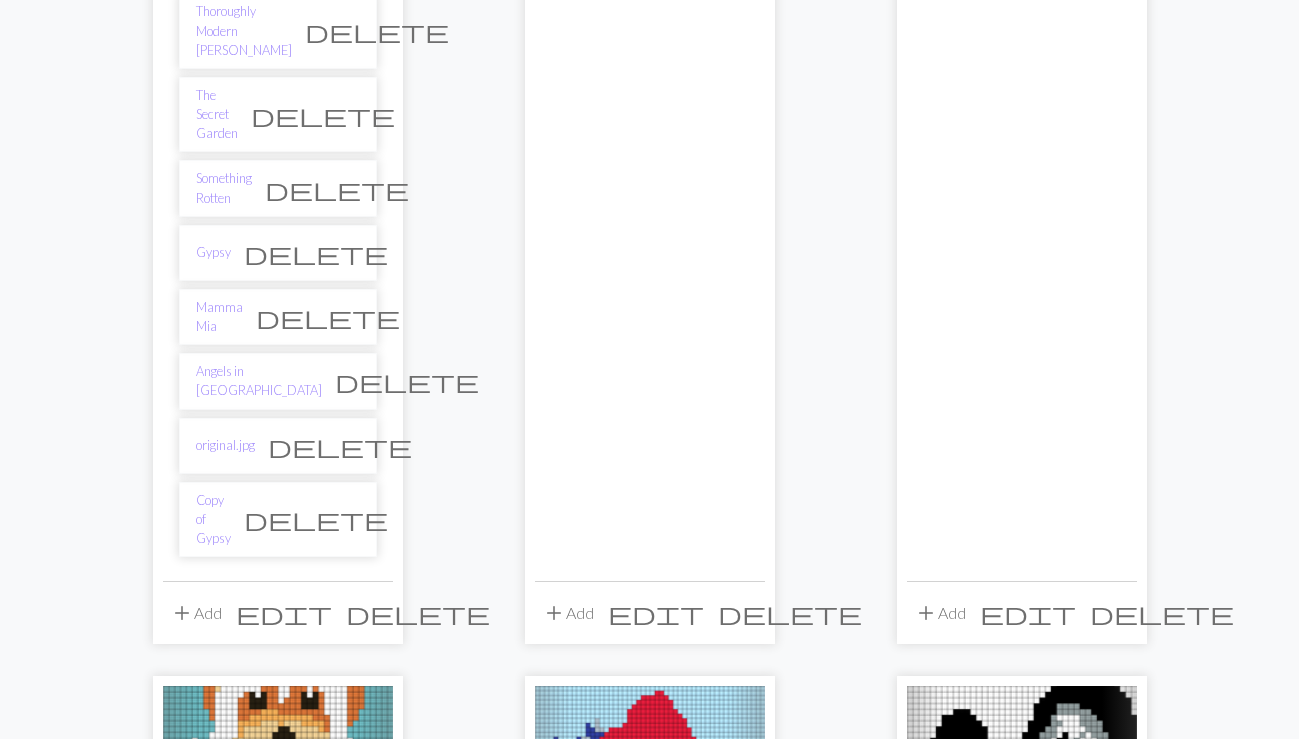 click on "delete" at bounding box center [340, 446] 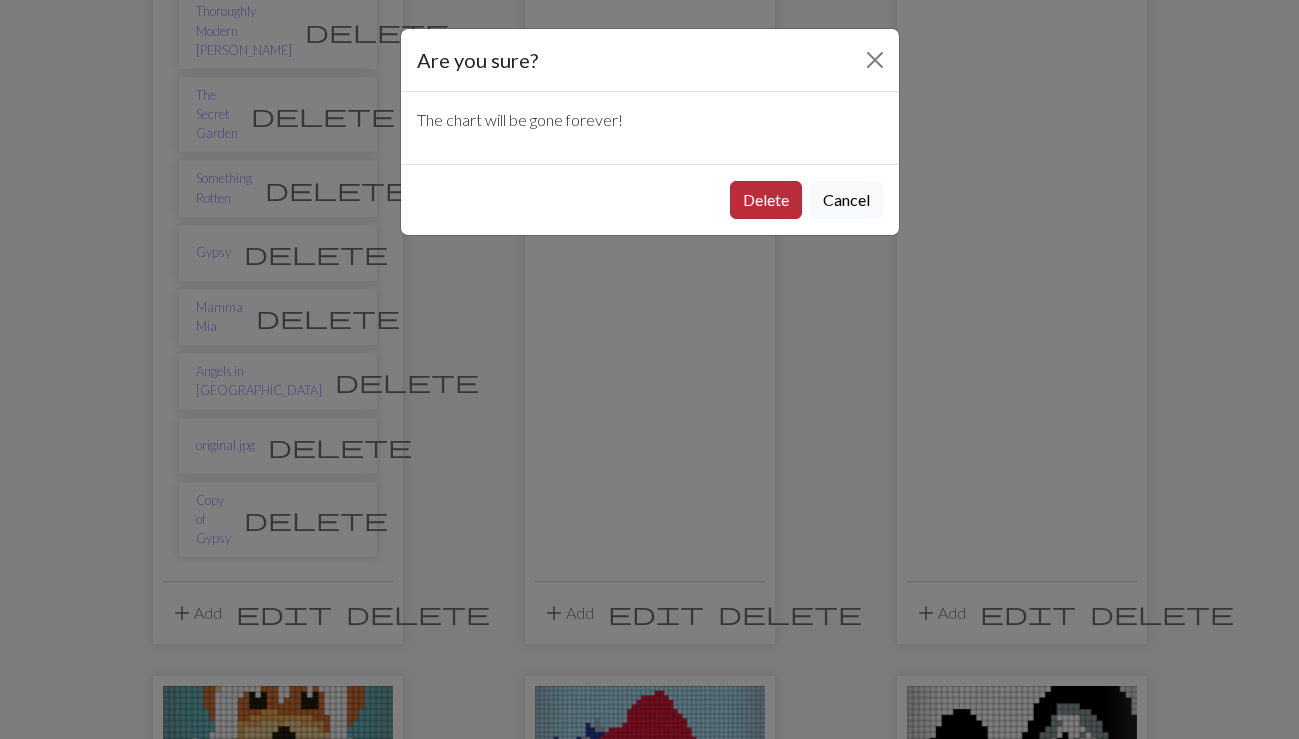 click on "Delete" at bounding box center (766, 200) 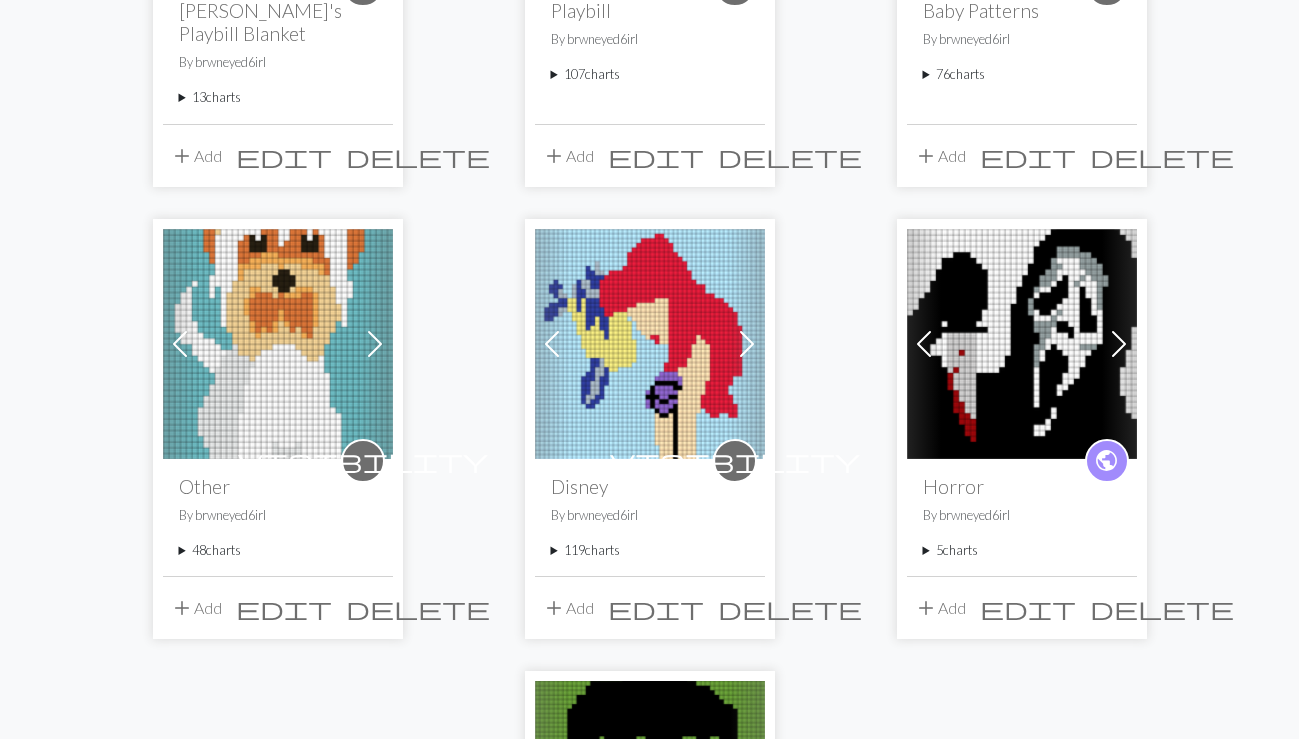 scroll, scrollTop: 0, scrollLeft: 0, axis: both 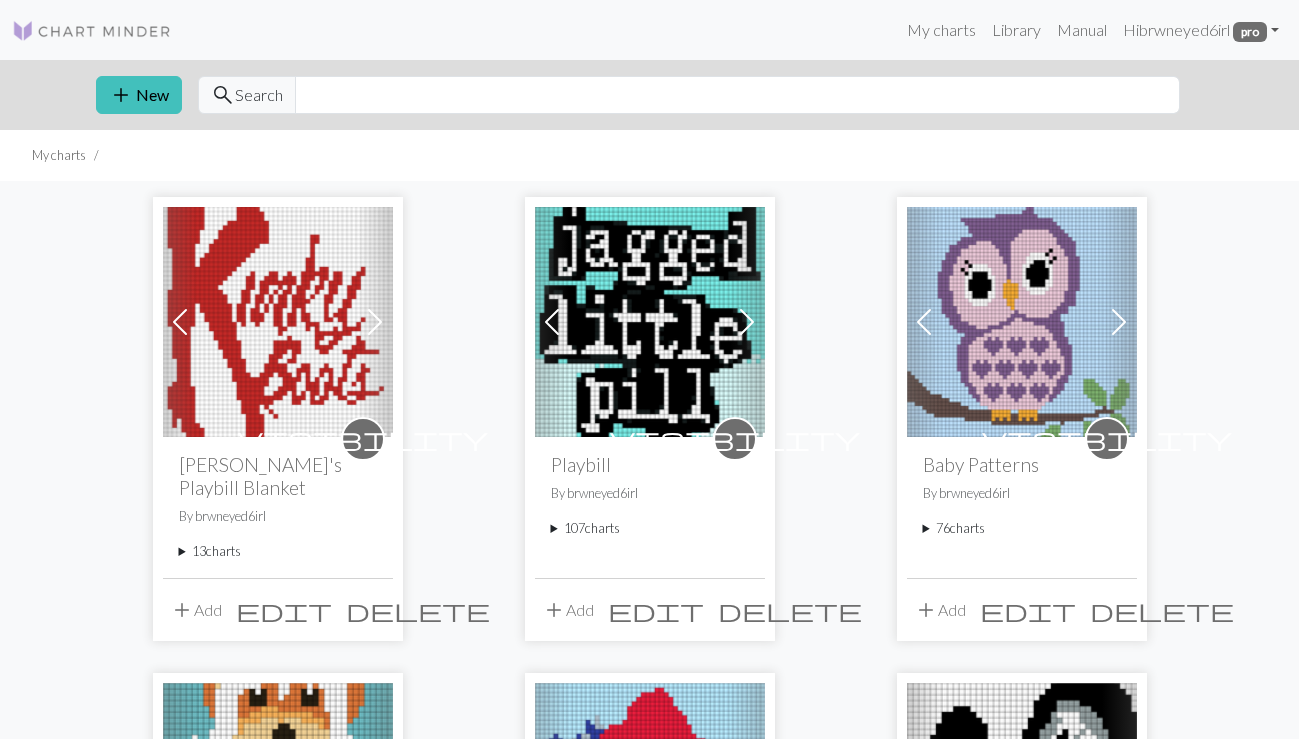 click on "13  charts" at bounding box center (278, 551) 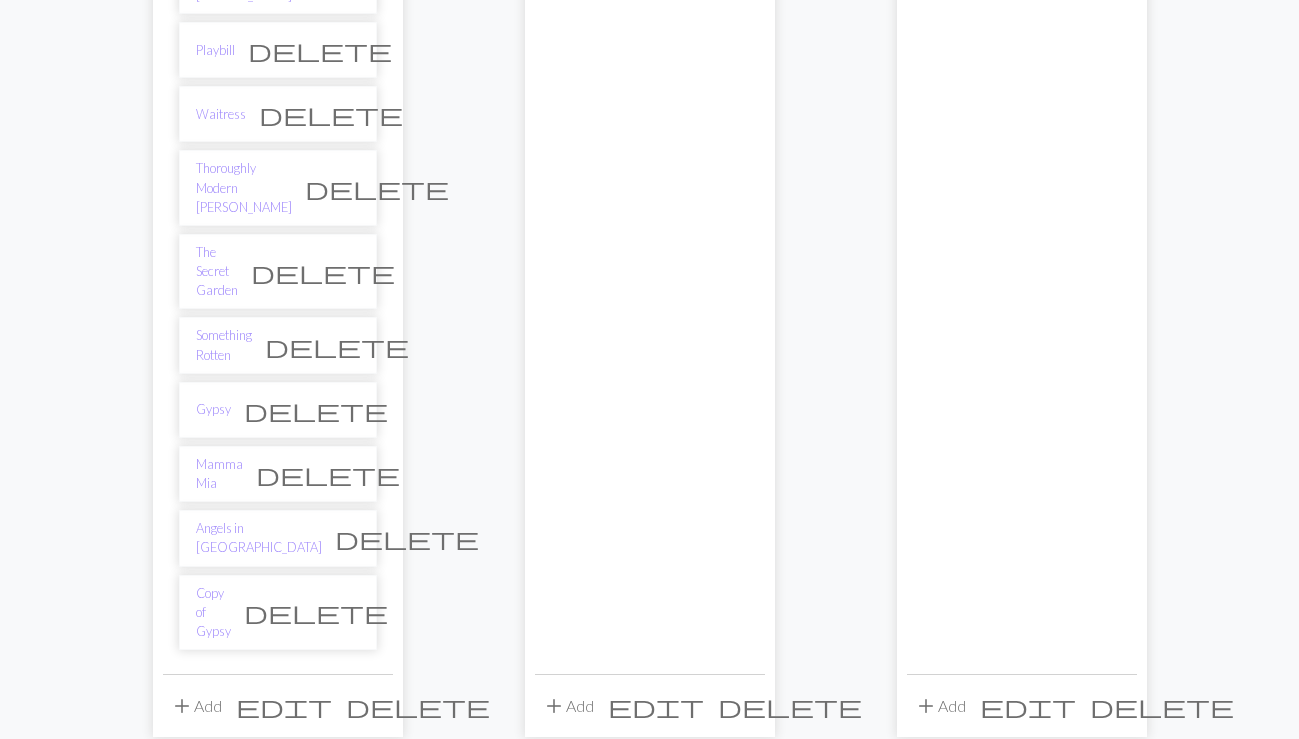 scroll, scrollTop: 838, scrollLeft: 0, axis: vertical 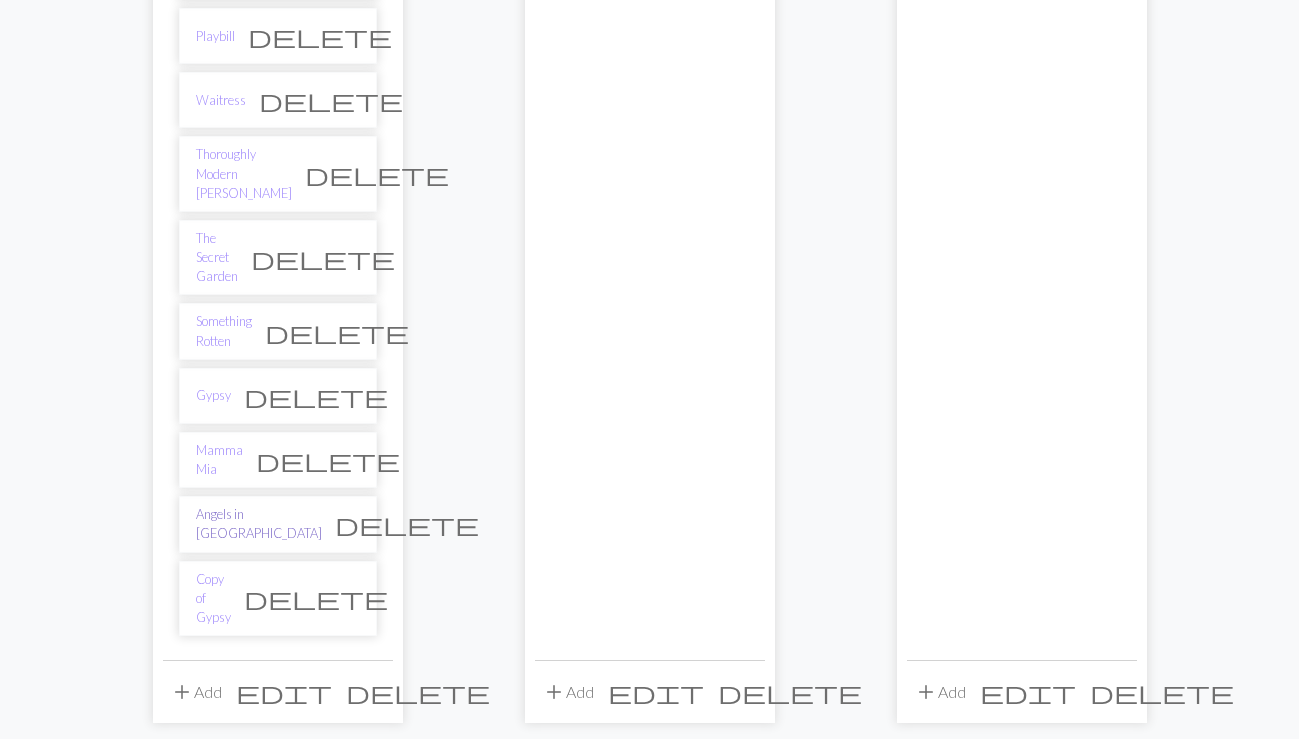 click on "Angels in [GEOGRAPHIC_DATA]" at bounding box center (259, 524) 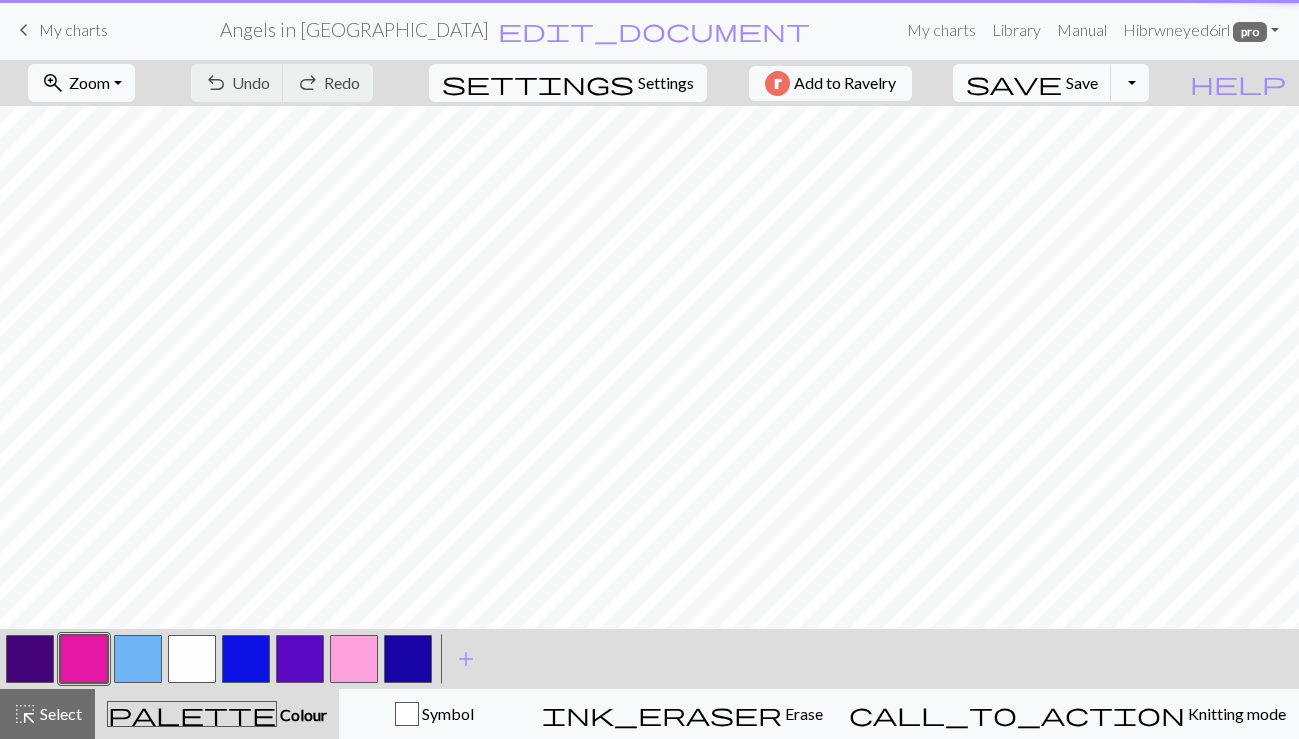 scroll, scrollTop: 0, scrollLeft: 0, axis: both 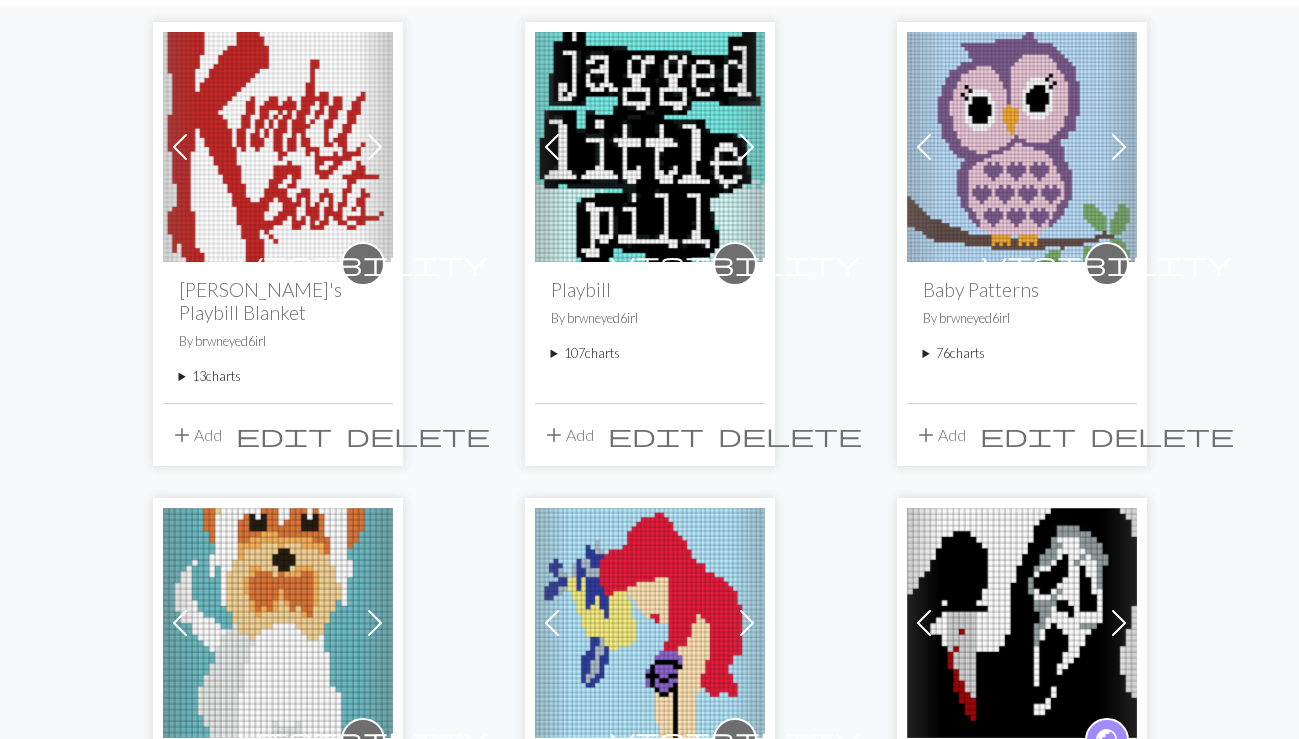 click on "visibility Jesse's Playbill Blanket By   brwneyed6irl 13  charts Kinky Boots delete Les Miserables delete Guys & Dolls delete Kiss Me Kate delete Playbill delete Waitress delete Thoroughly Modern Millie delete The Secret Garden delete Something Rotten delete Gypsy delete Mamma Mia delete Angels in America delete Copy of Gypsy delete" at bounding box center (278, 332) 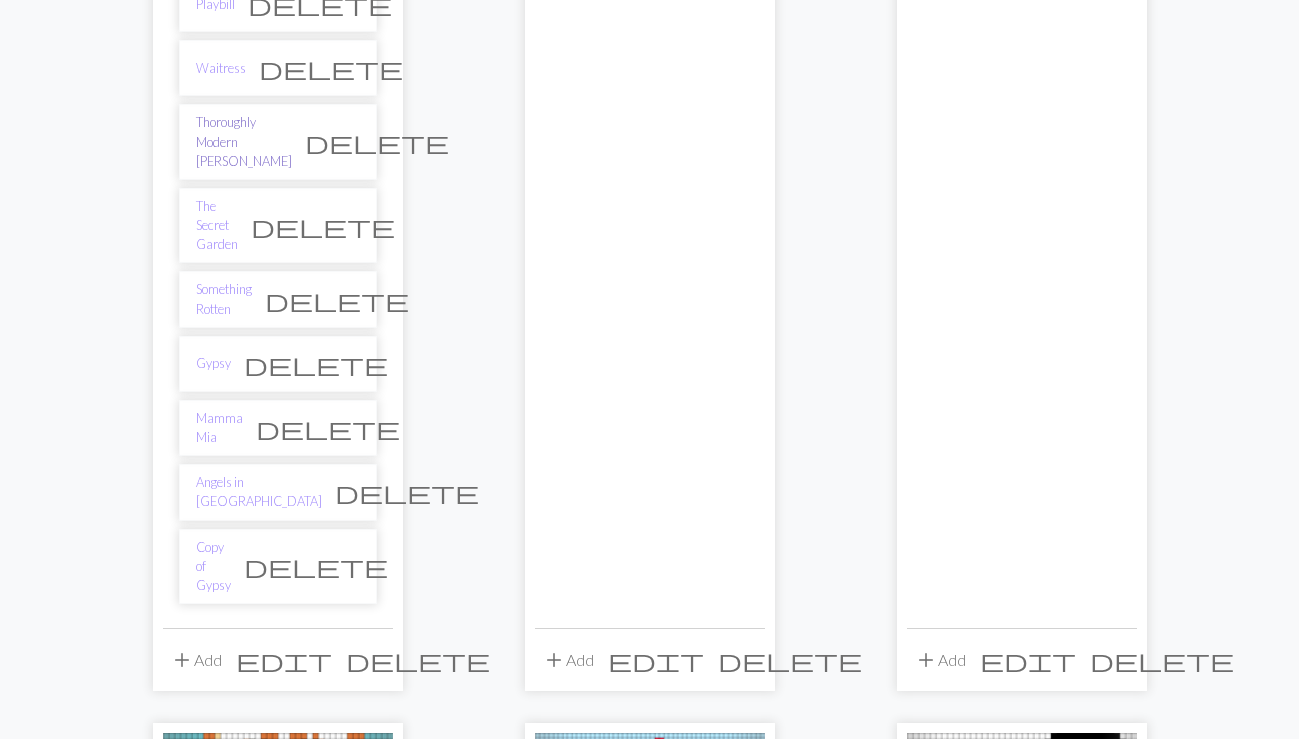 scroll, scrollTop: 874, scrollLeft: 0, axis: vertical 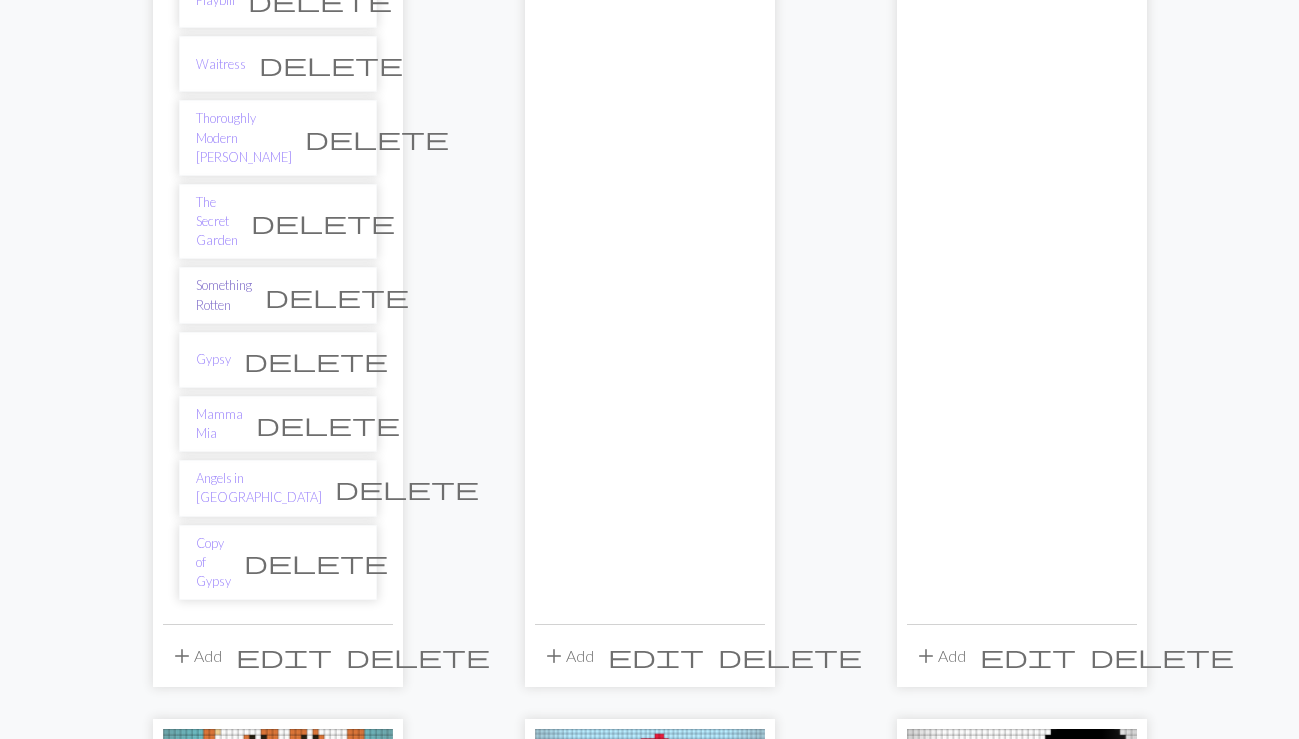 click on "Something Rotten" at bounding box center [224, 295] 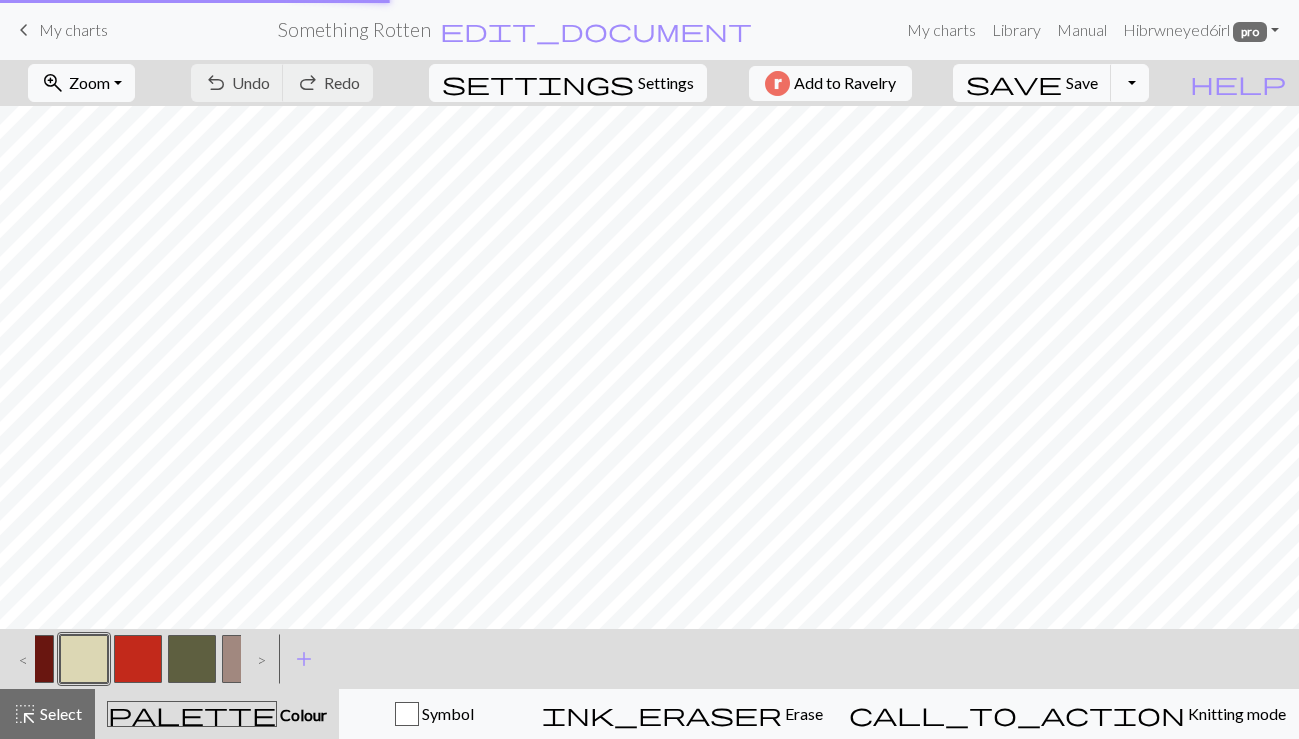 scroll, scrollTop: 0, scrollLeft: 0, axis: both 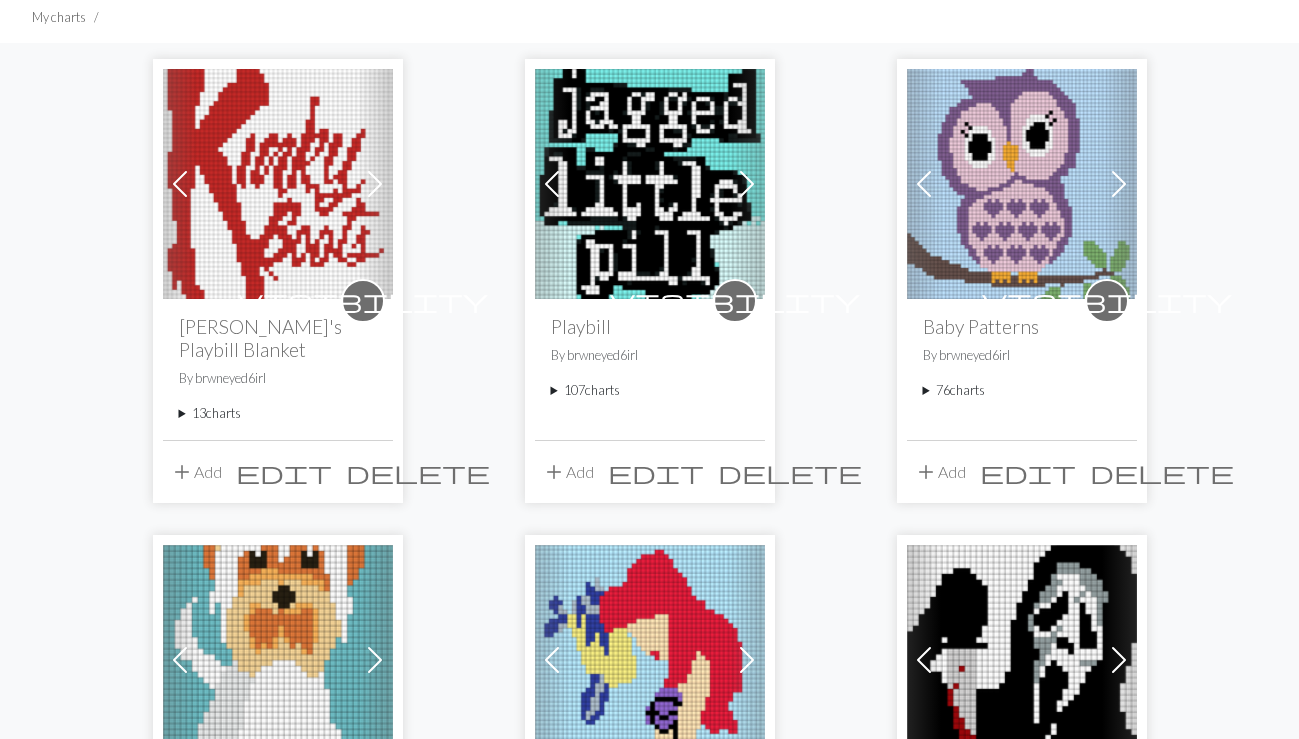 click on "13  charts" at bounding box center (278, 413) 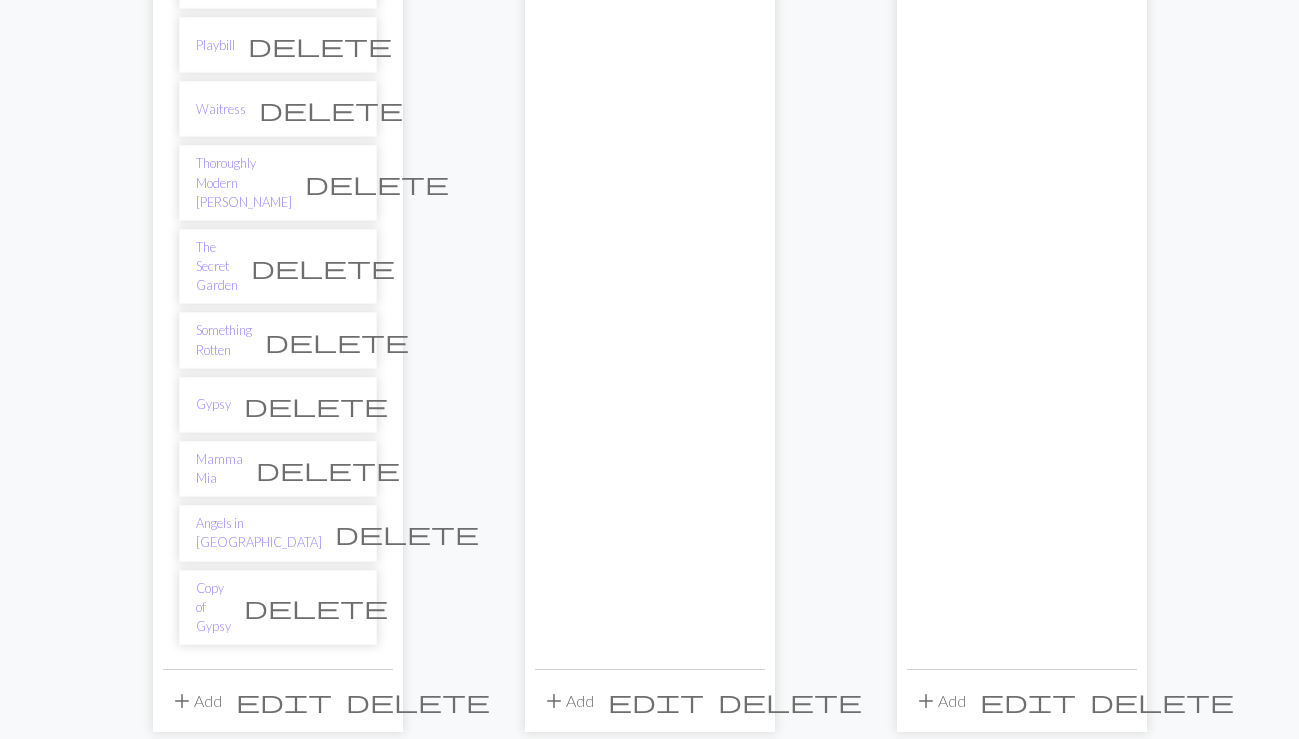 scroll, scrollTop: 830, scrollLeft: 0, axis: vertical 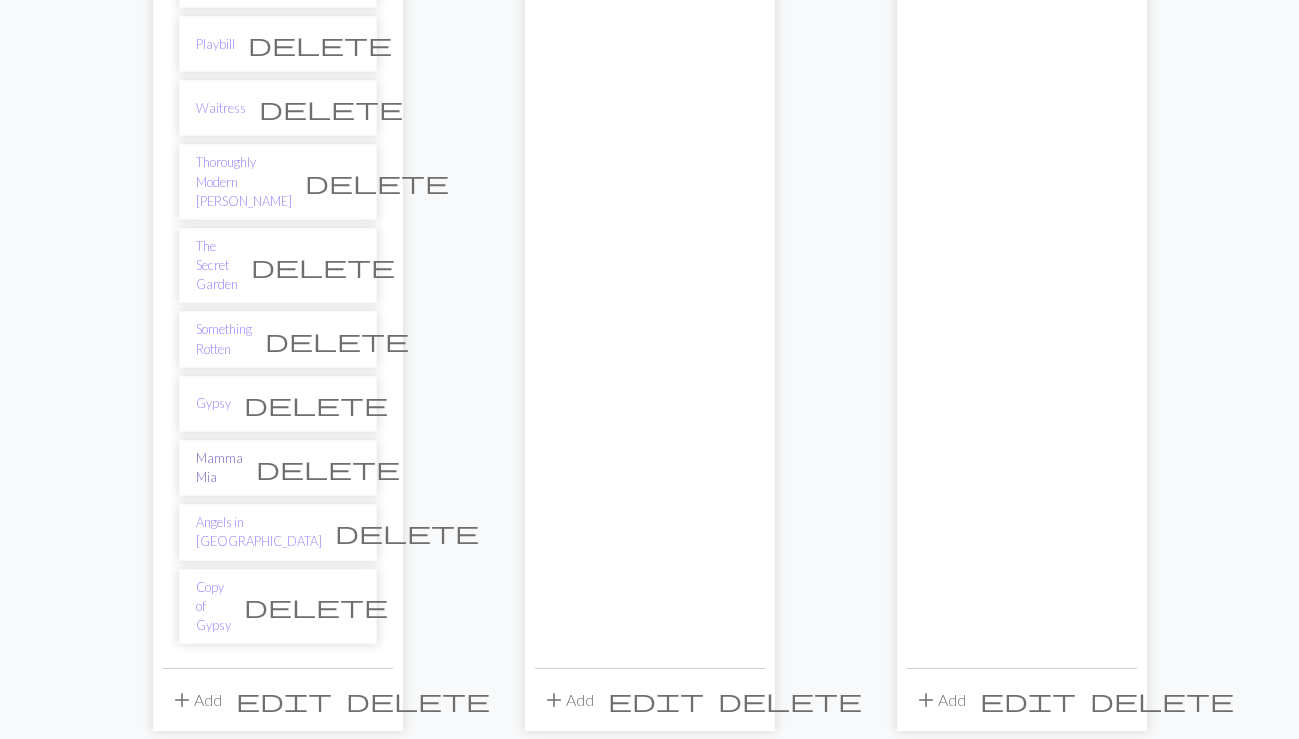 click on "Mamma Mia" at bounding box center (219, 468) 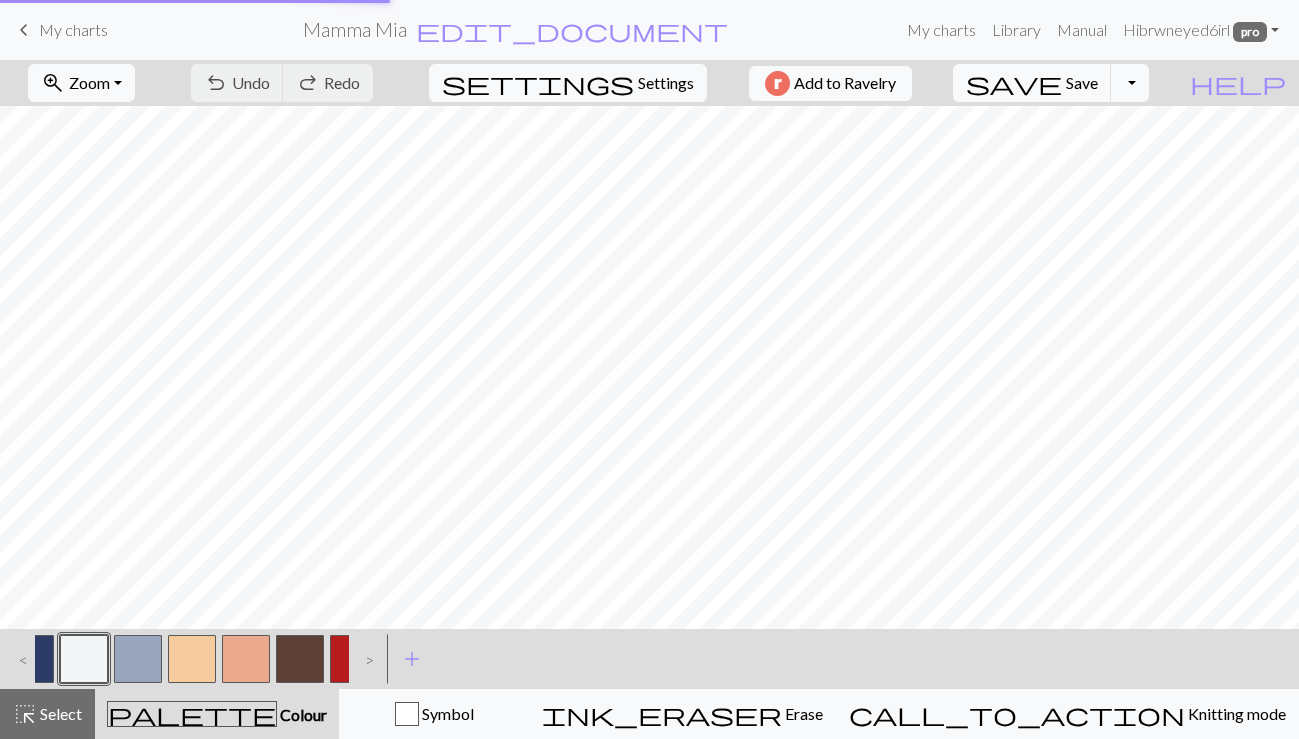 scroll, scrollTop: 0, scrollLeft: 0, axis: both 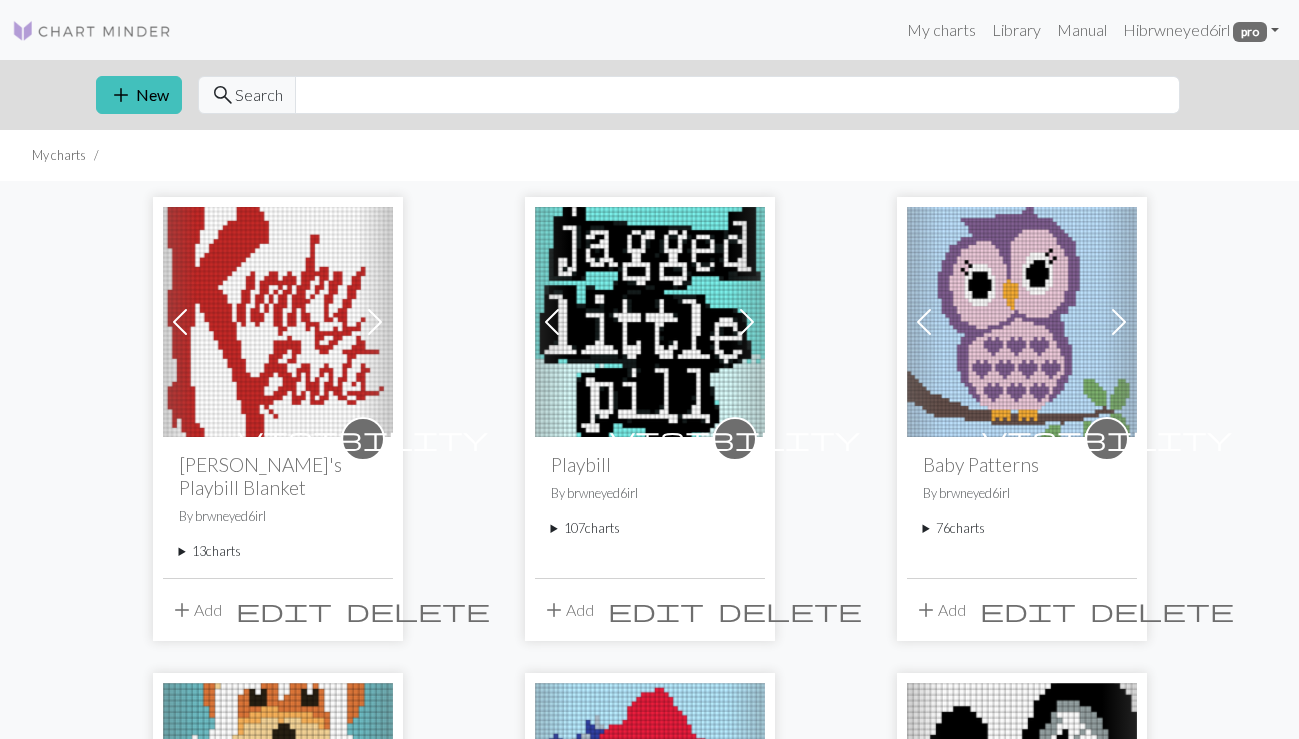 click on "13  charts" at bounding box center (278, 551) 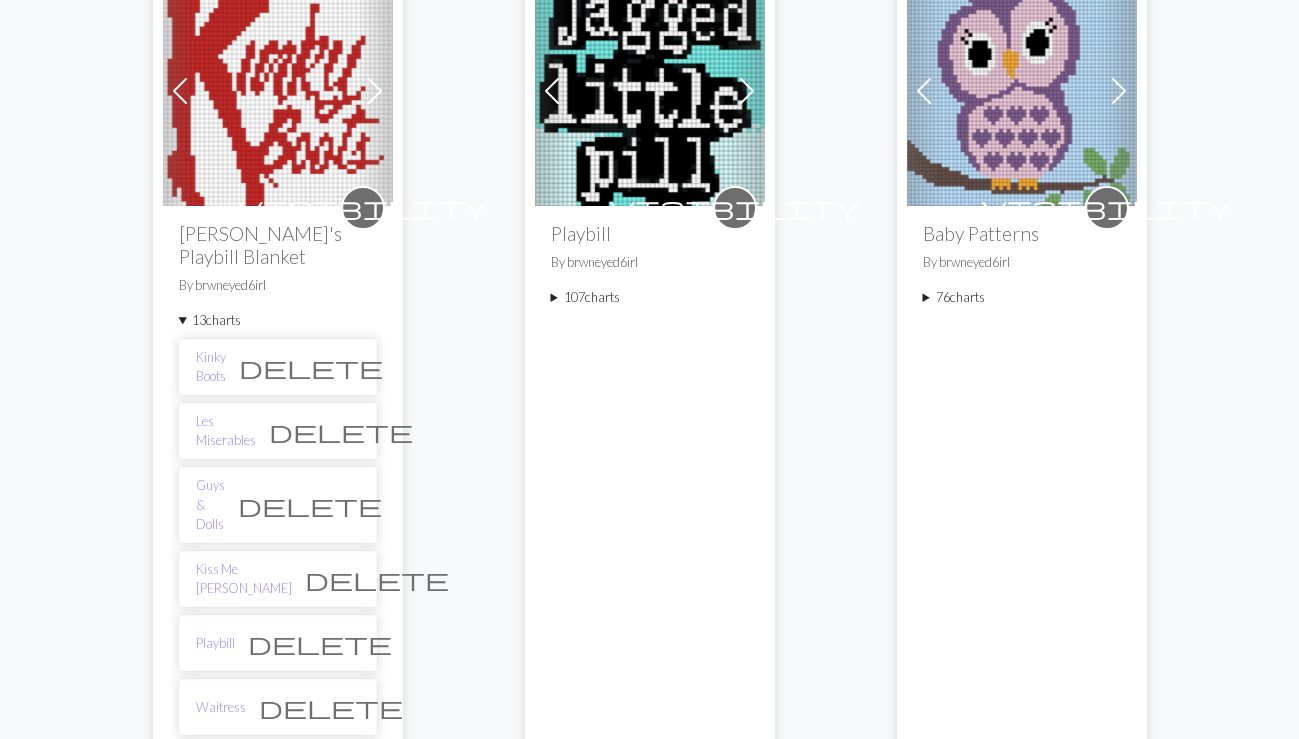 scroll, scrollTop: 234, scrollLeft: 0, axis: vertical 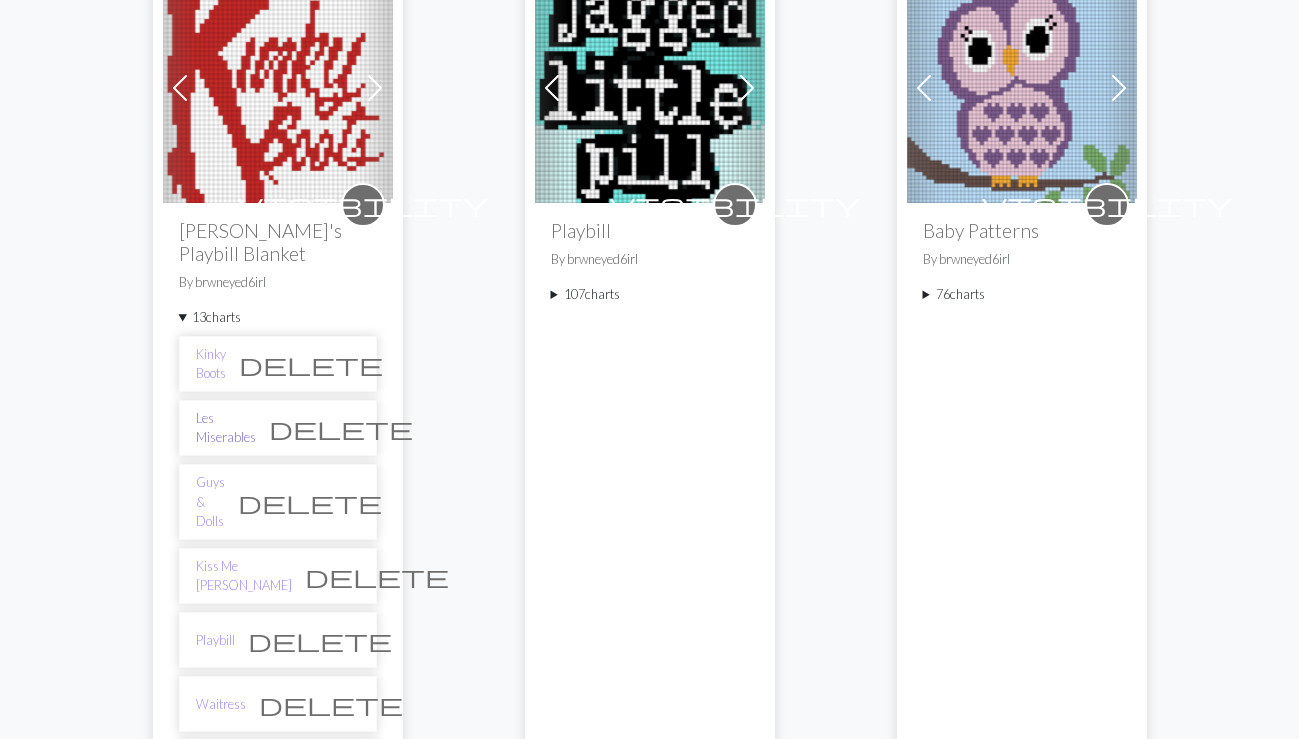 click on "Les Miserables" at bounding box center (226, 428) 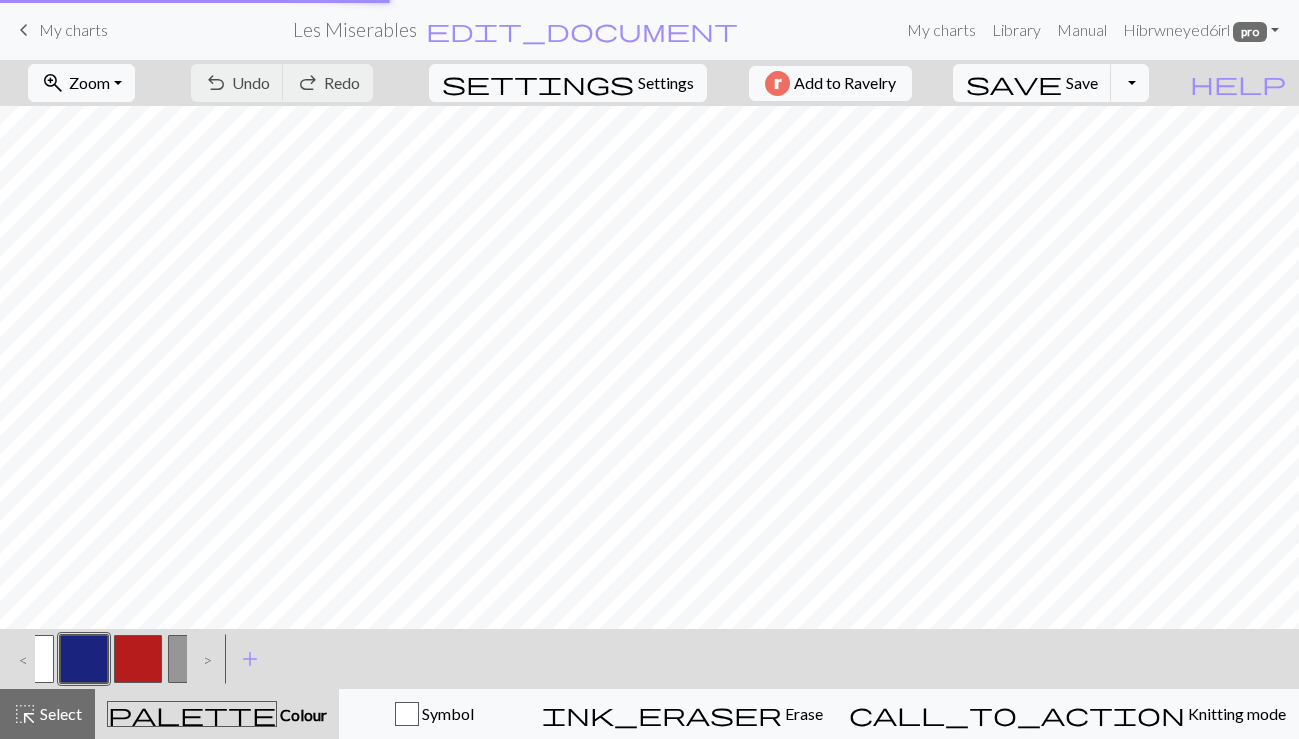scroll, scrollTop: 0, scrollLeft: 0, axis: both 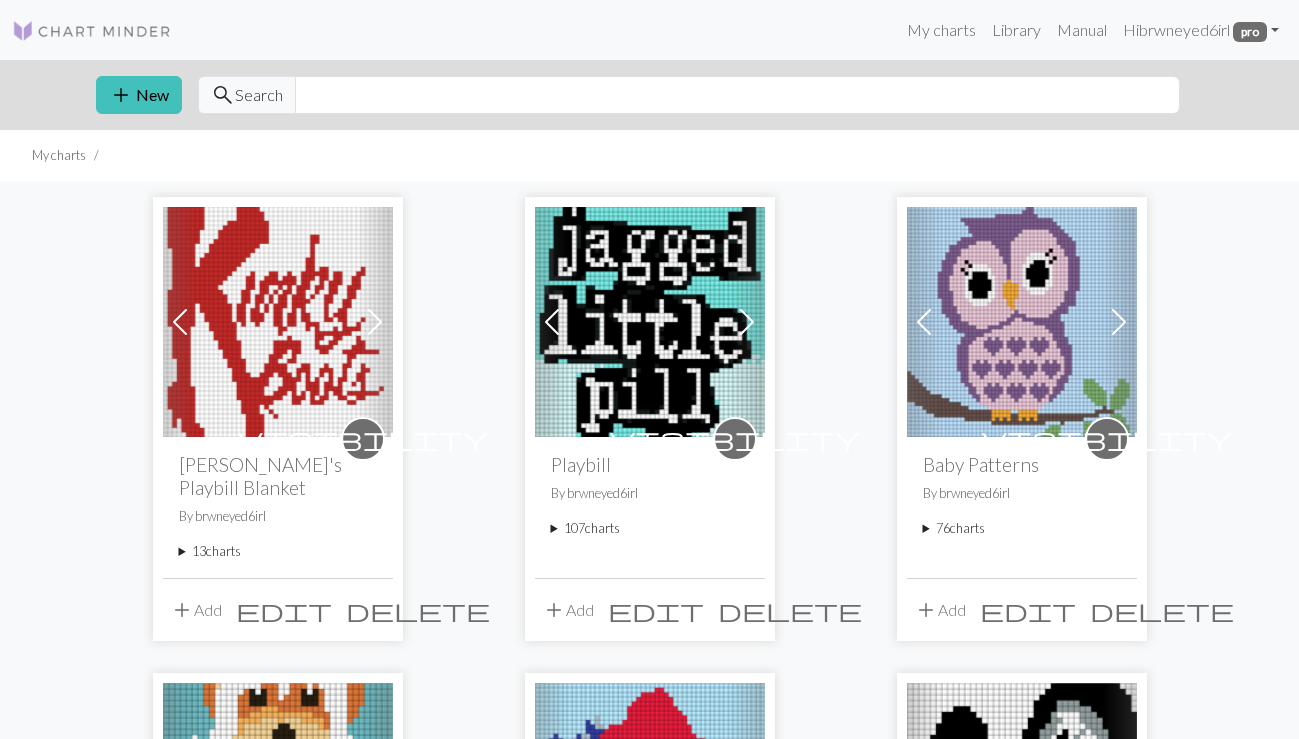 click on "13  charts" at bounding box center [278, 551] 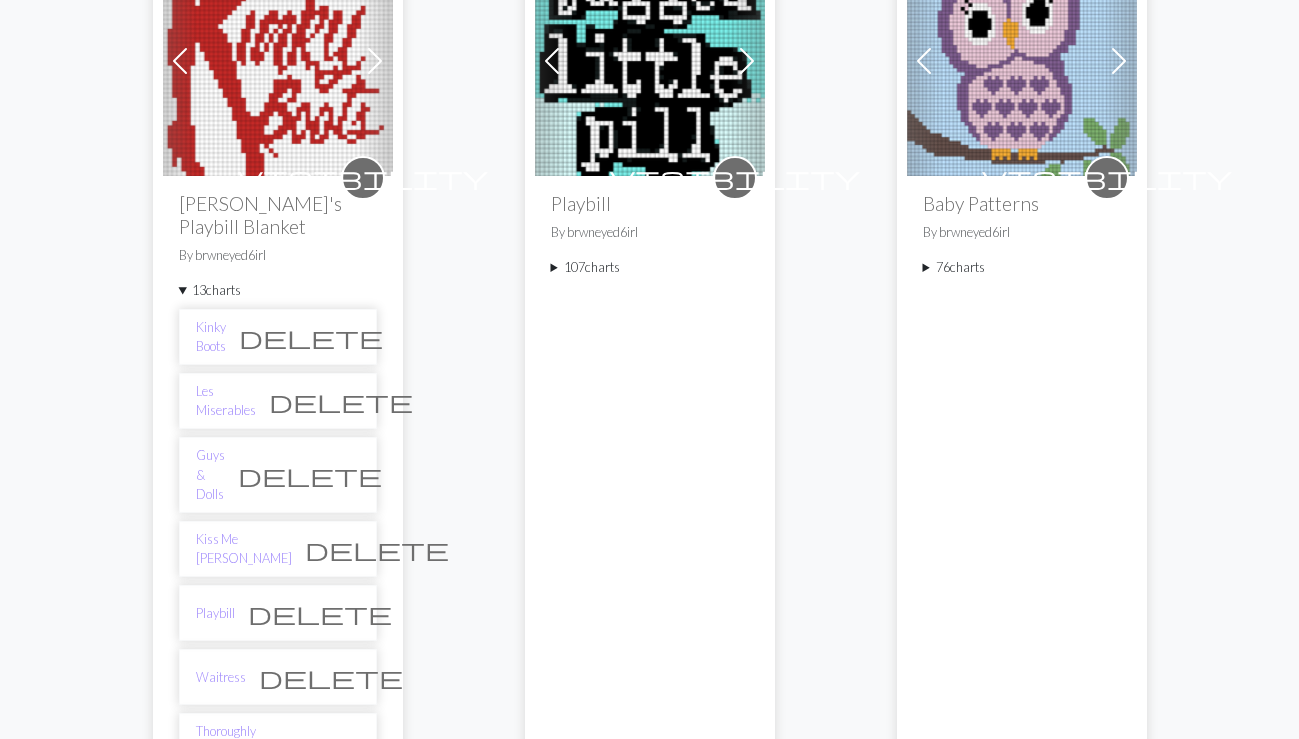 scroll, scrollTop: 259, scrollLeft: 0, axis: vertical 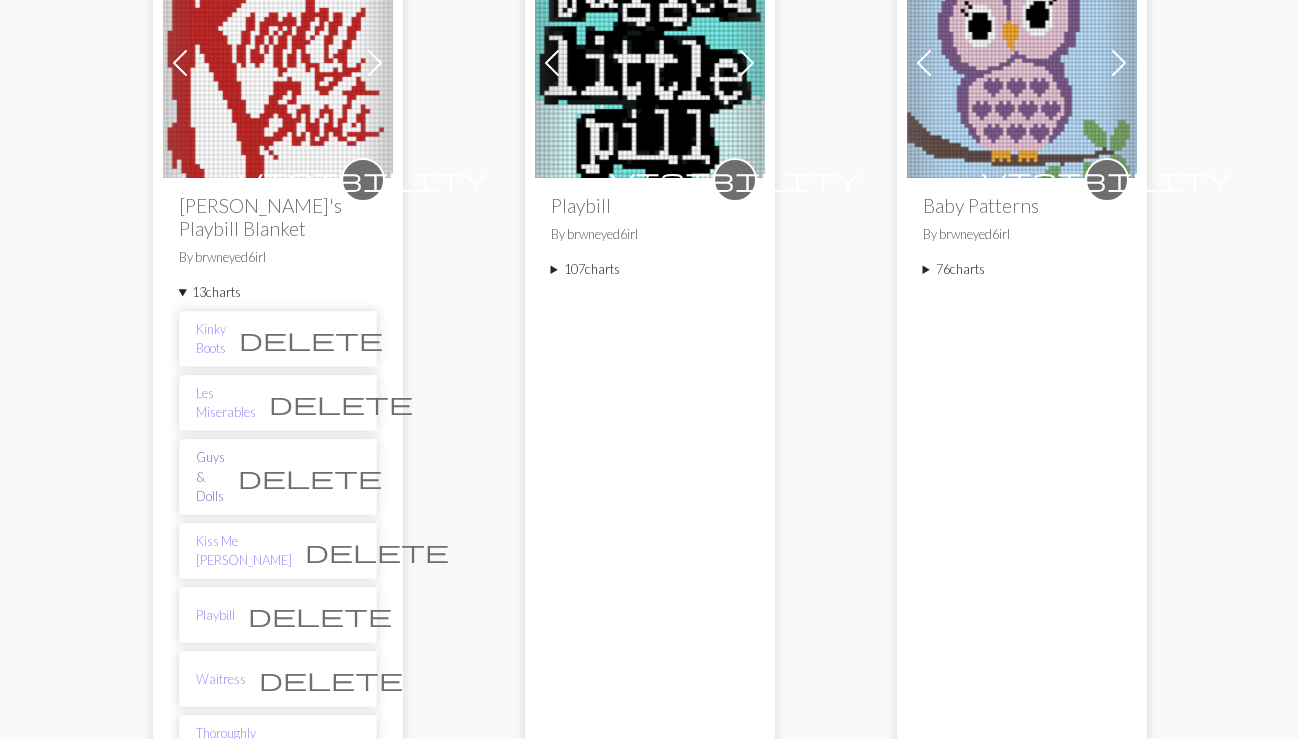 click on "Guys & Dolls" at bounding box center [210, 477] 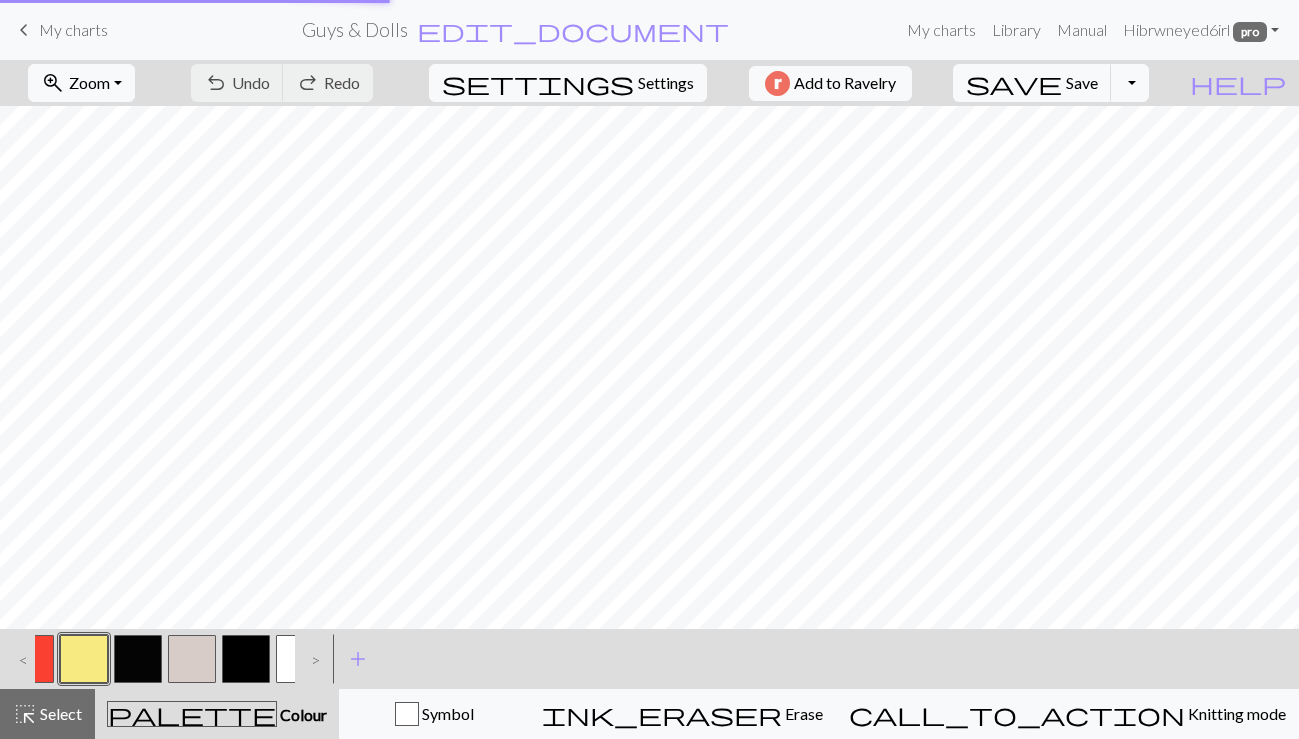 scroll, scrollTop: 0, scrollLeft: 0, axis: both 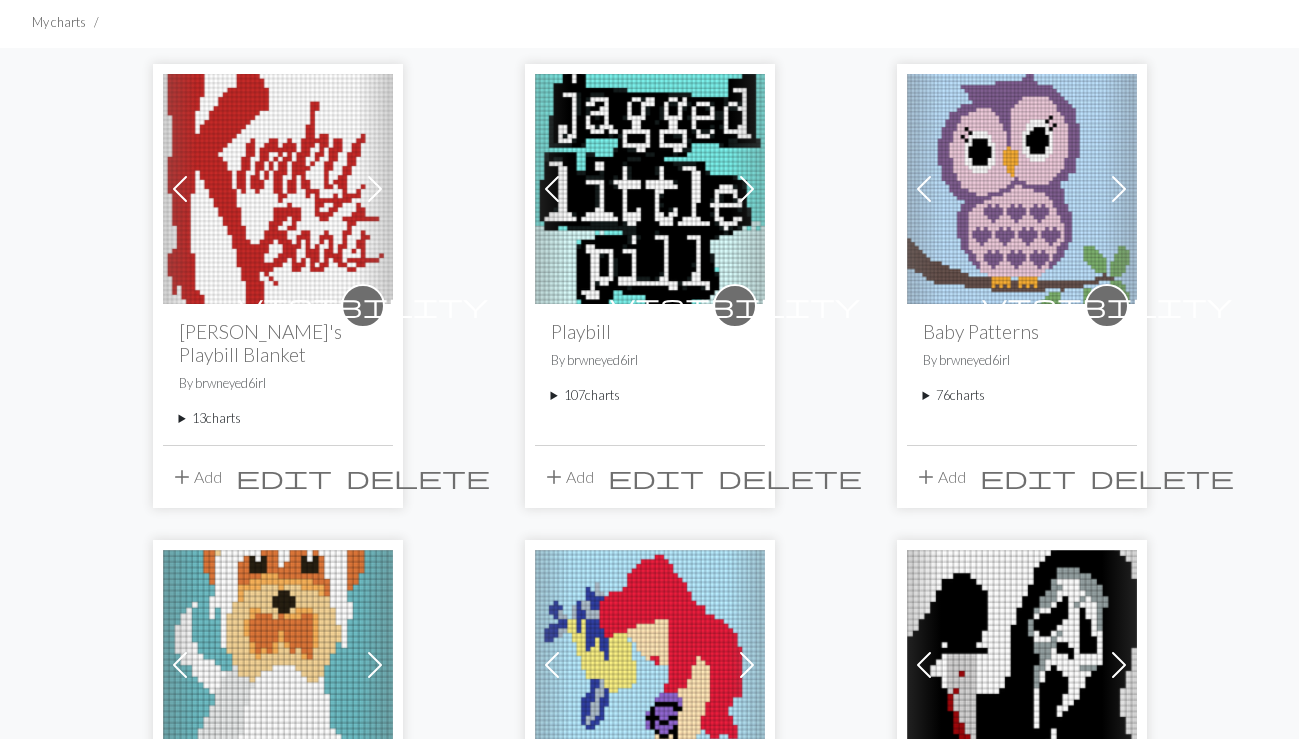click on "13  charts" at bounding box center (278, 418) 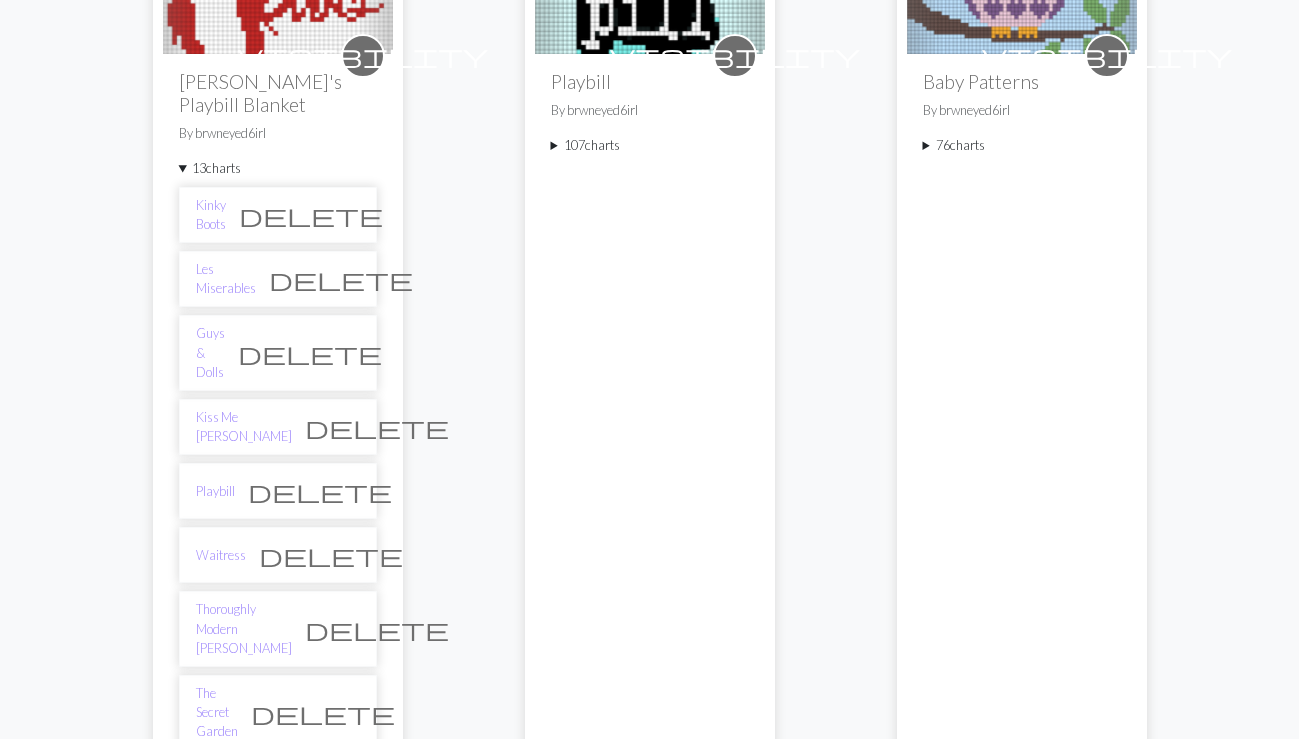 scroll, scrollTop: 386, scrollLeft: 0, axis: vertical 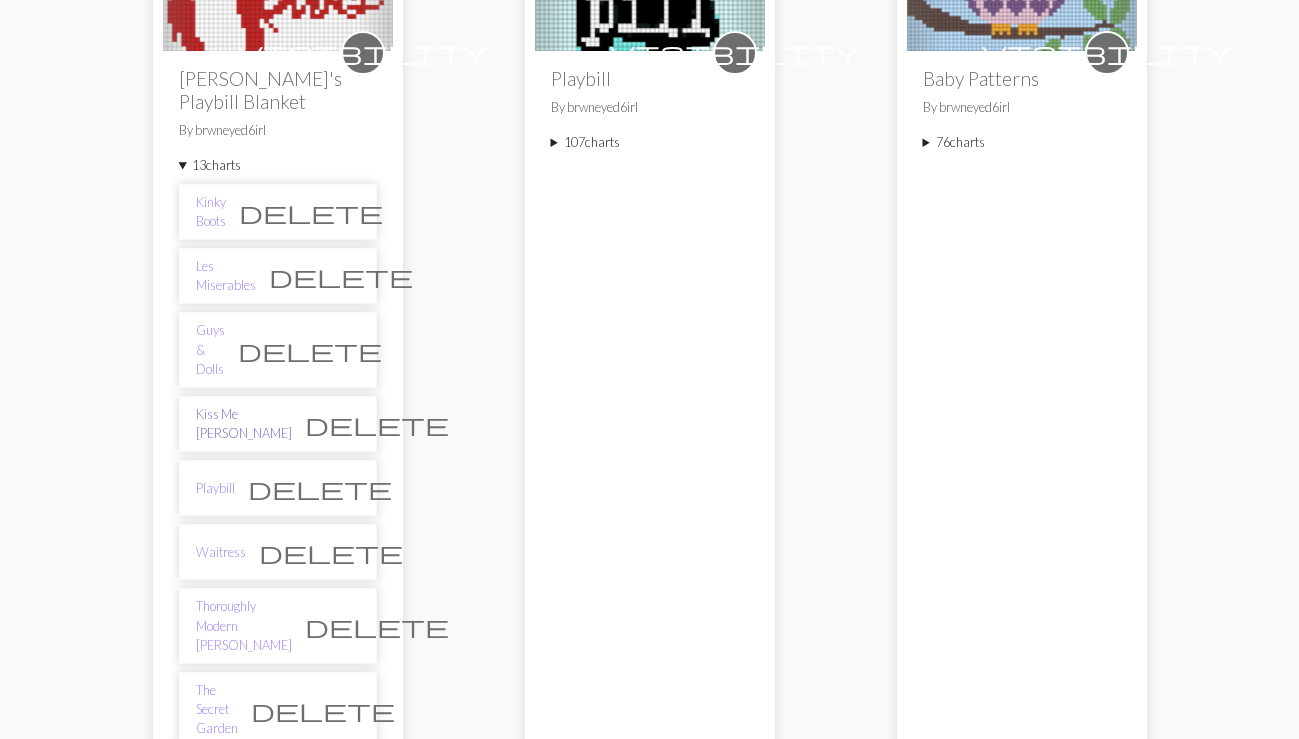 click on "Kiss Me [PERSON_NAME]" at bounding box center (244, 424) 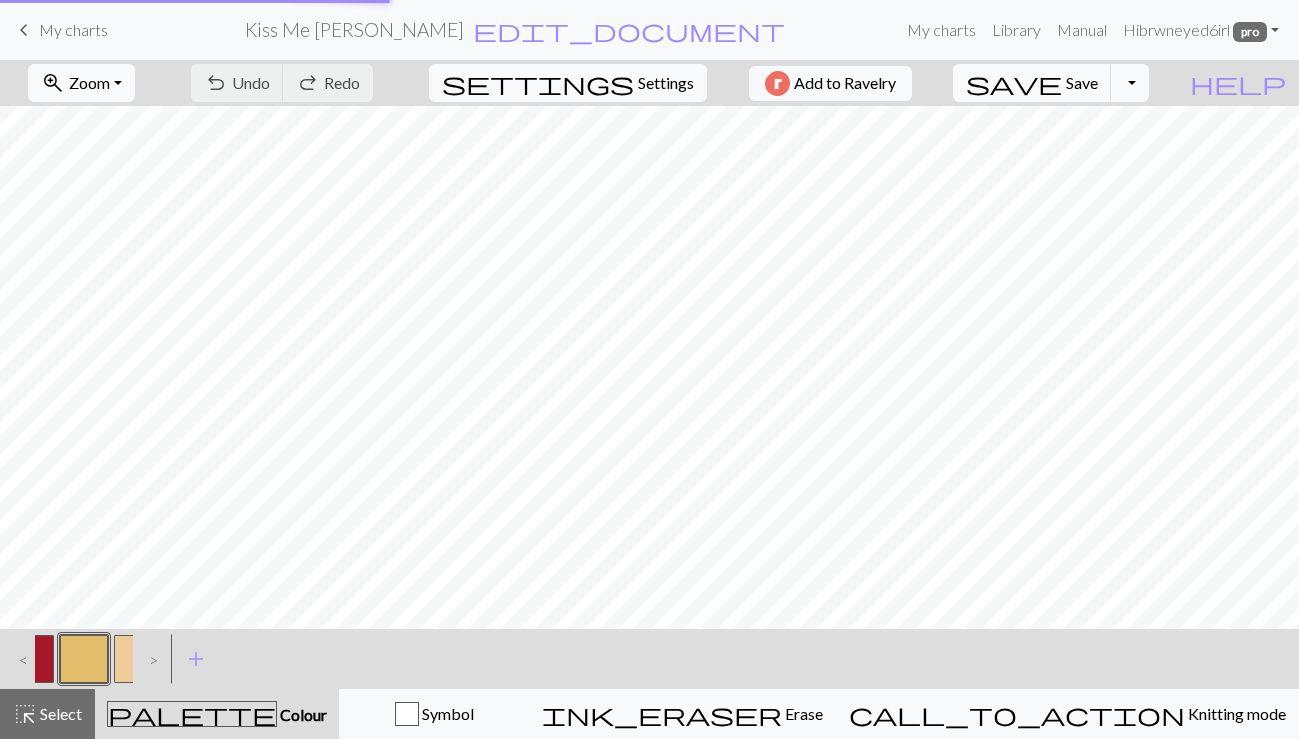 scroll, scrollTop: 0, scrollLeft: 0, axis: both 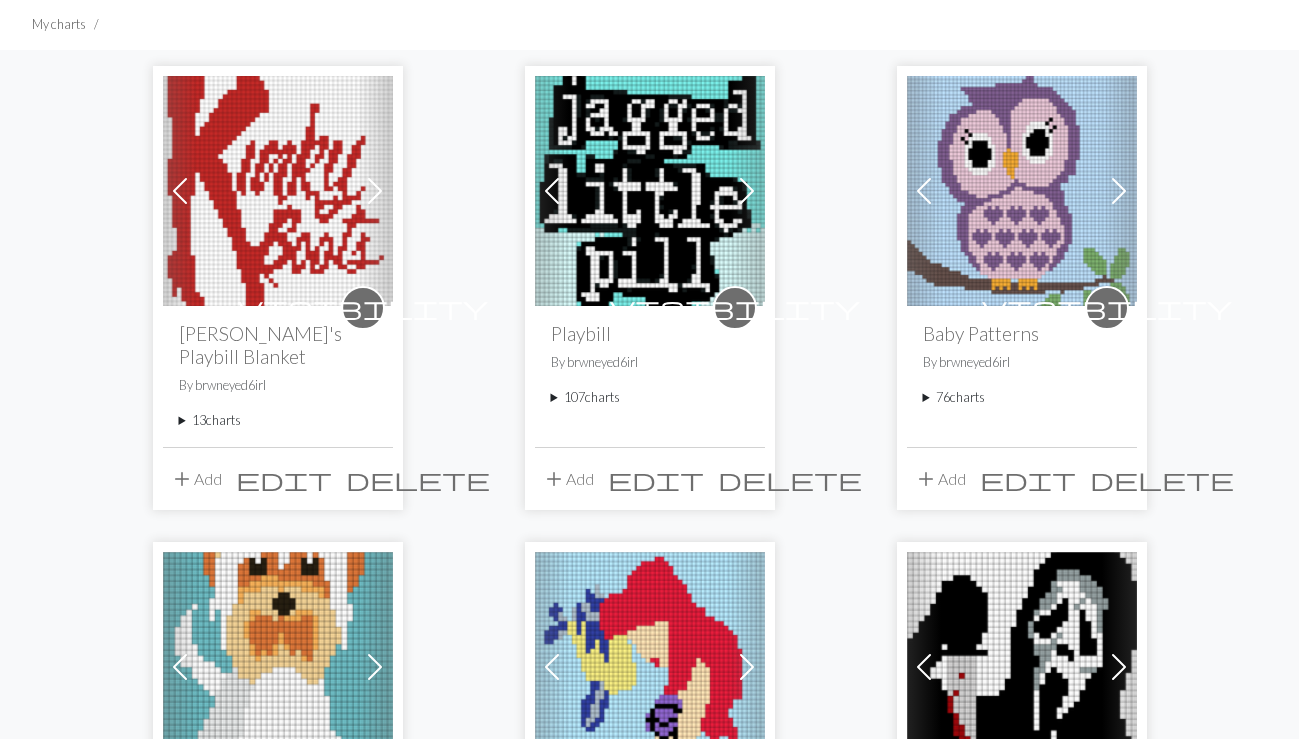 click on "13  charts" at bounding box center [278, 420] 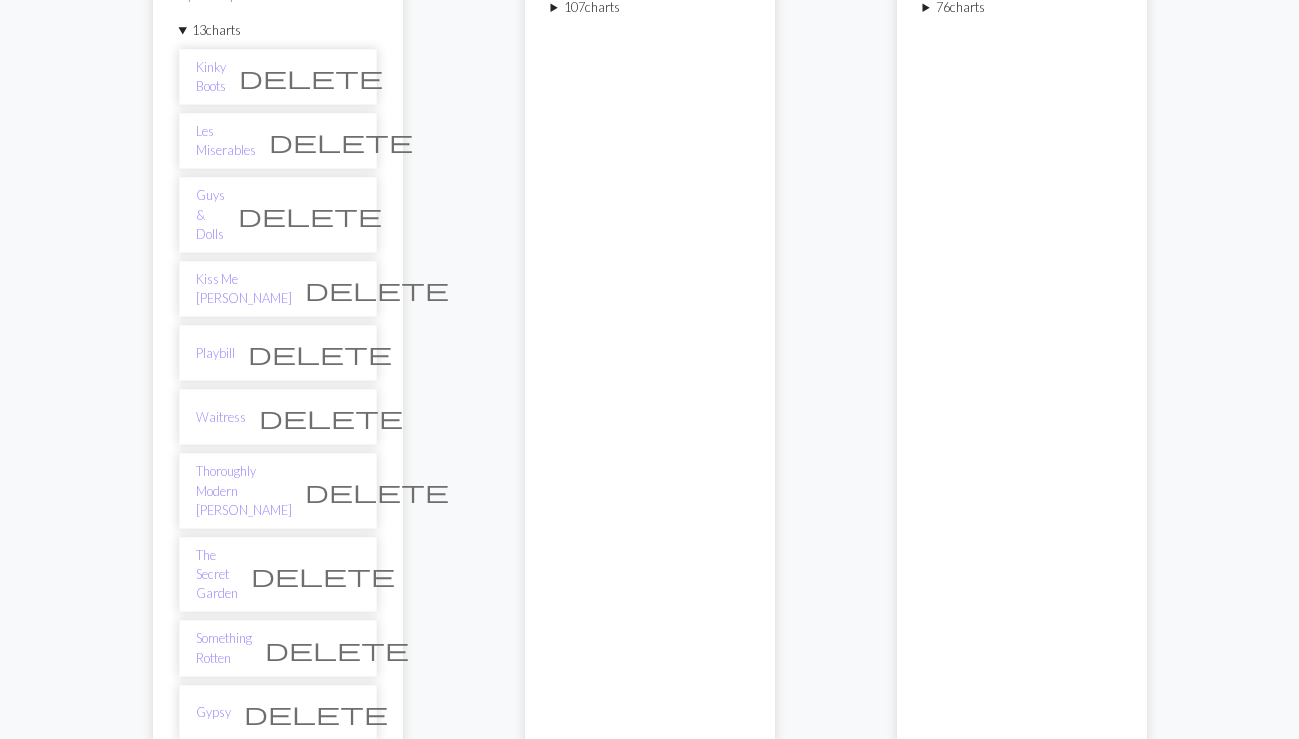 scroll, scrollTop: 526, scrollLeft: 0, axis: vertical 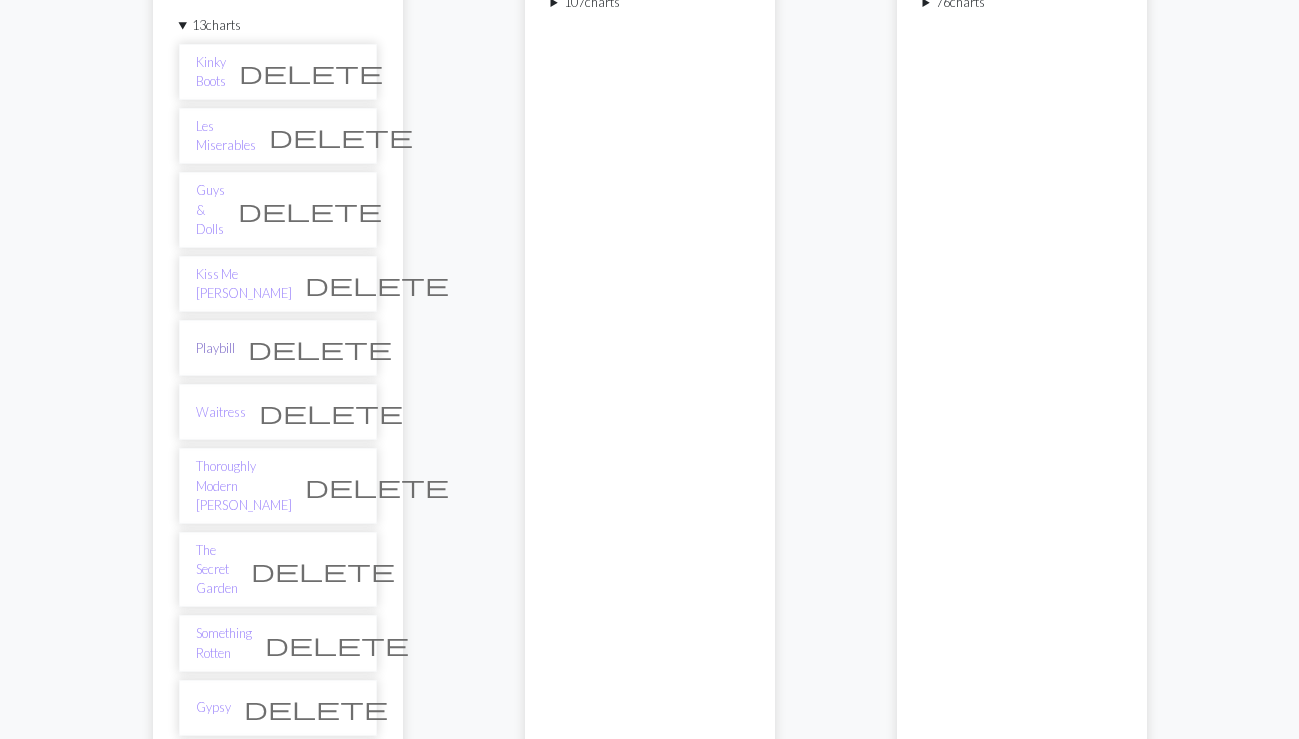 click on "Playbill" at bounding box center [215, 348] 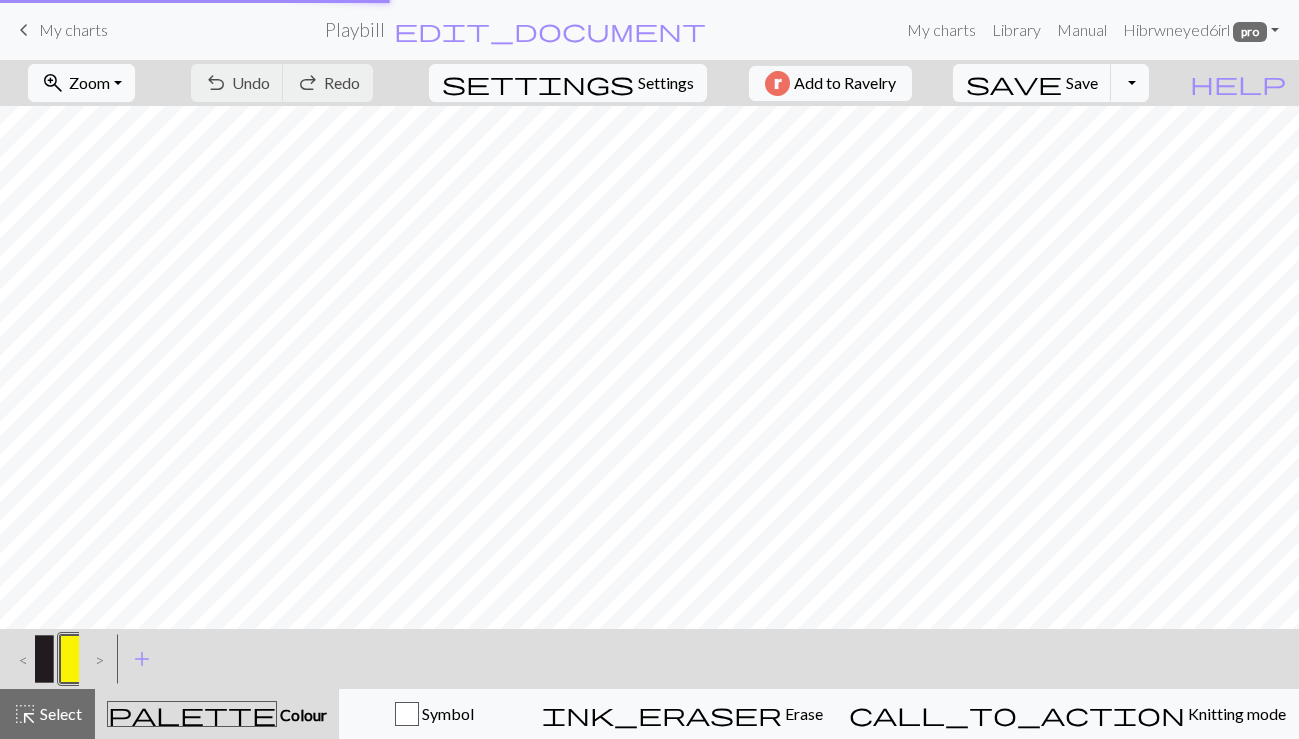 scroll, scrollTop: 0, scrollLeft: 0, axis: both 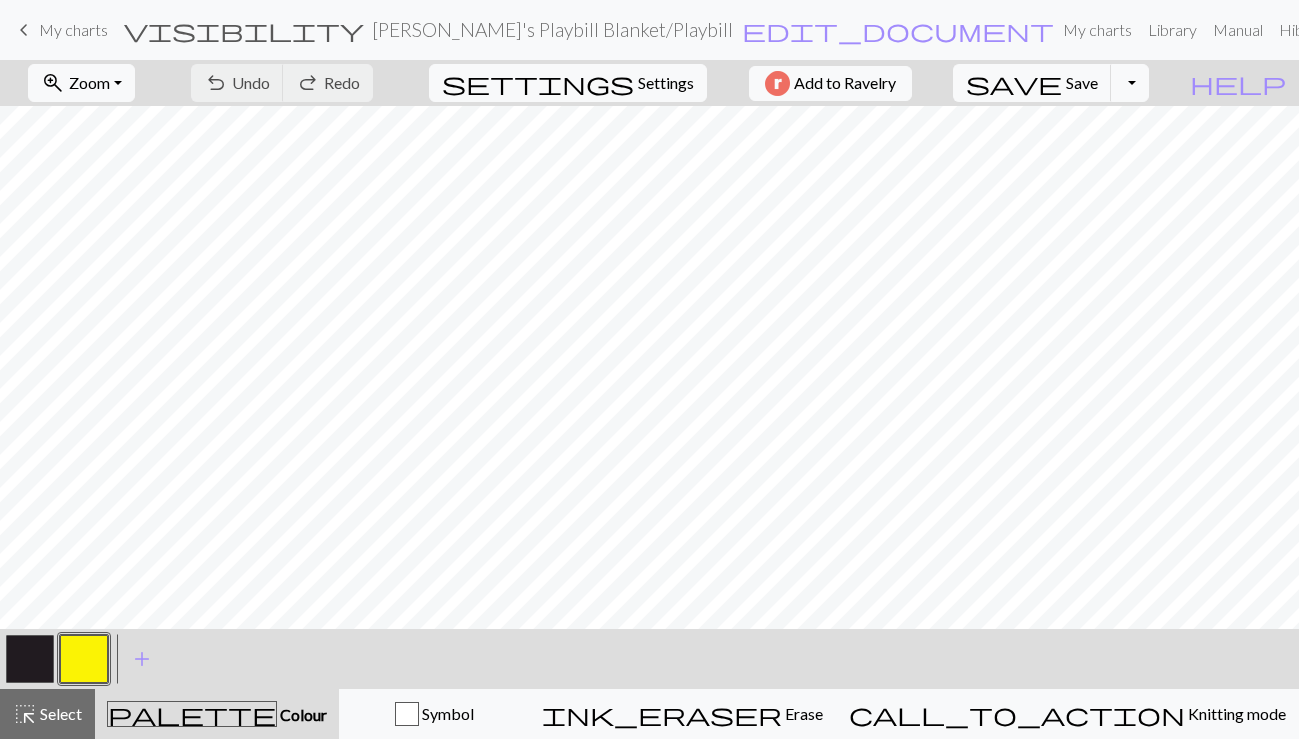 click on "keyboard_arrow_left" at bounding box center [24, 30] 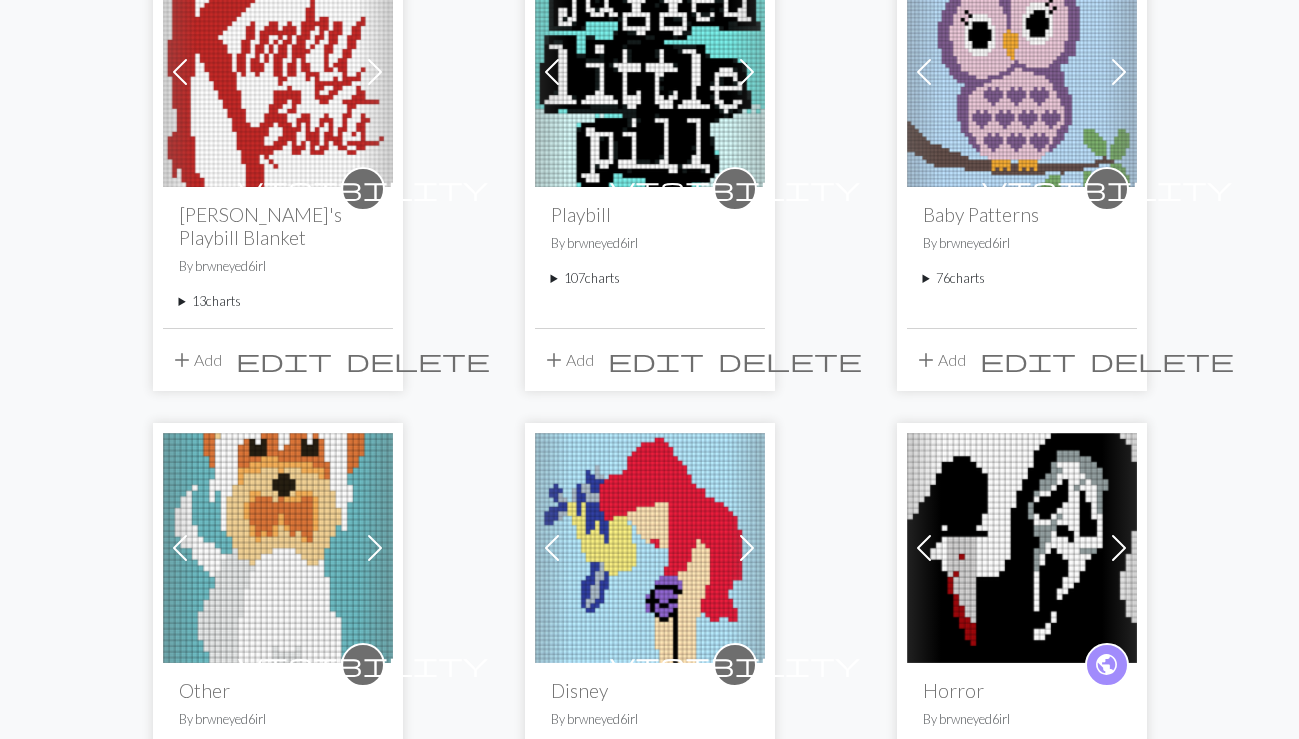scroll, scrollTop: 294, scrollLeft: 0, axis: vertical 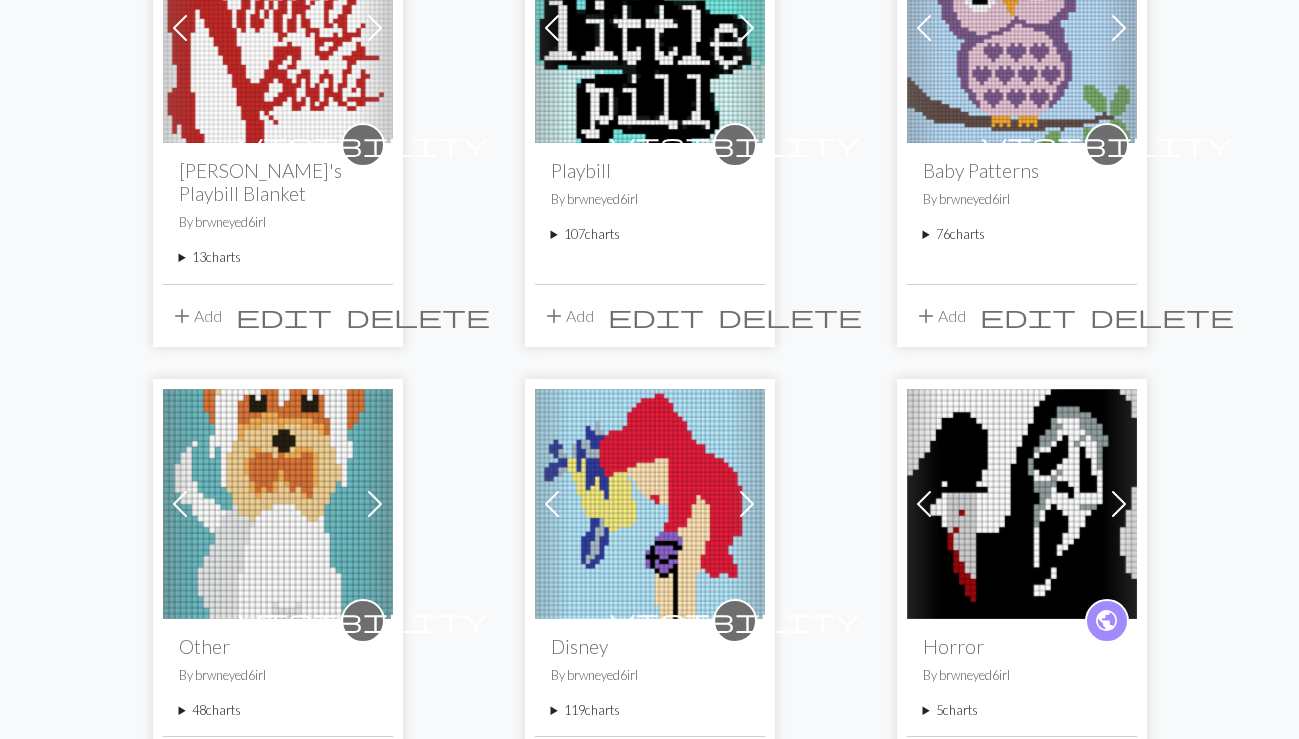 click on "13  charts" at bounding box center (278, 257) 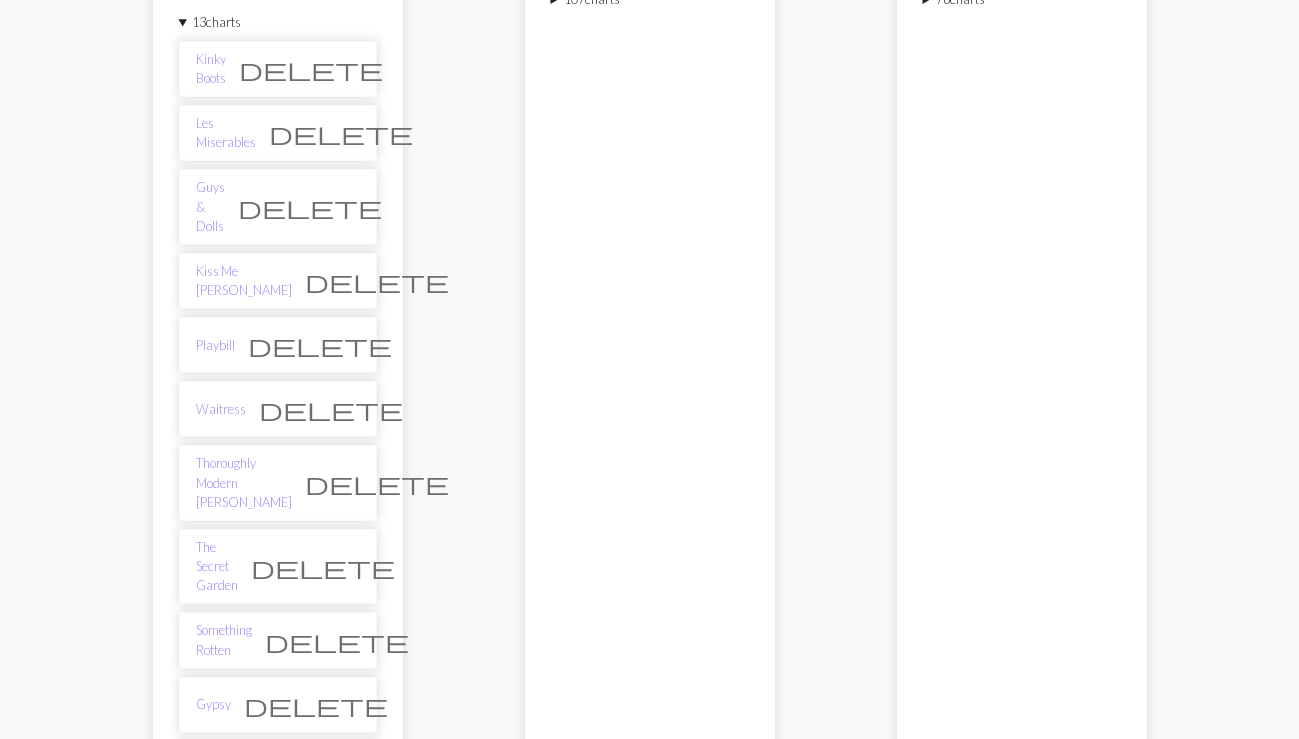 scroll, scrollTop: 534, scrollLeft: 0, axis: vertical 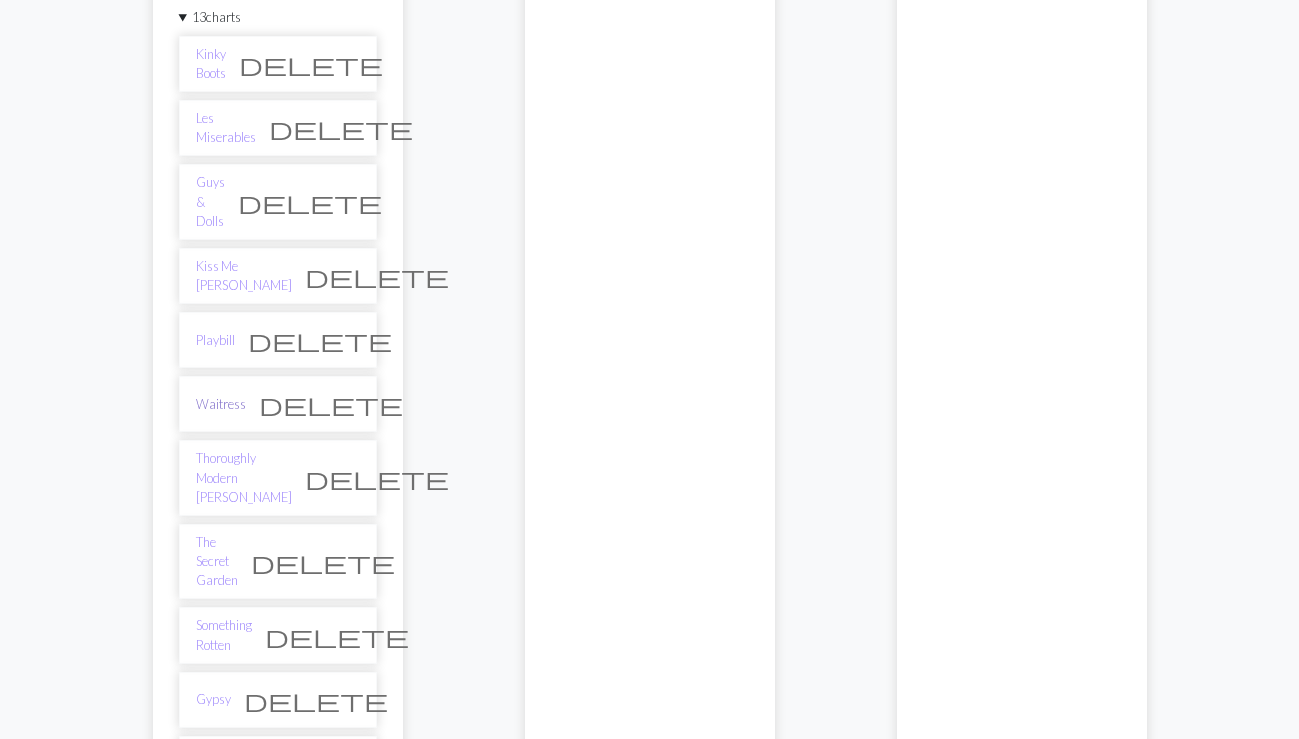 click on "Waitress" at bounding box center (221, 404) 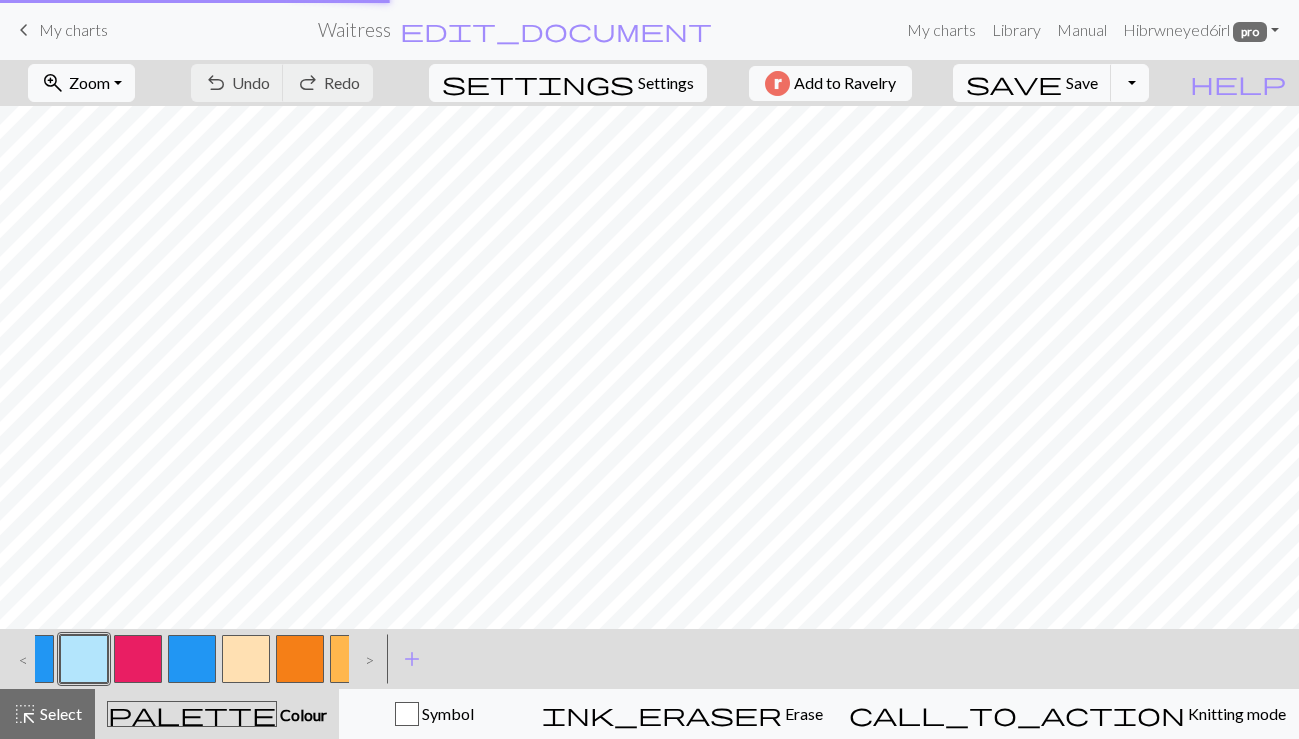 scroll, scrollTop: 0, scrollLeft: 0, axis: both 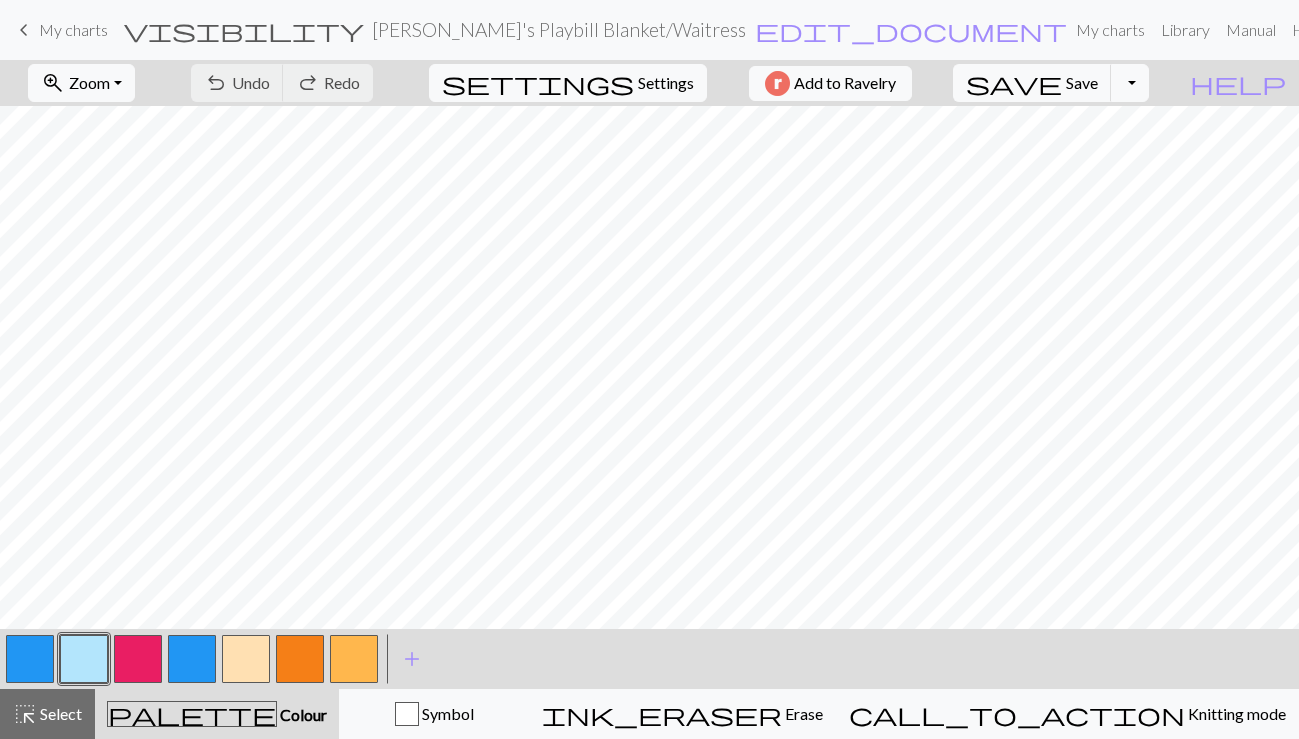 click on "keyboard_arrow_left" at bounding box center (24, 30) 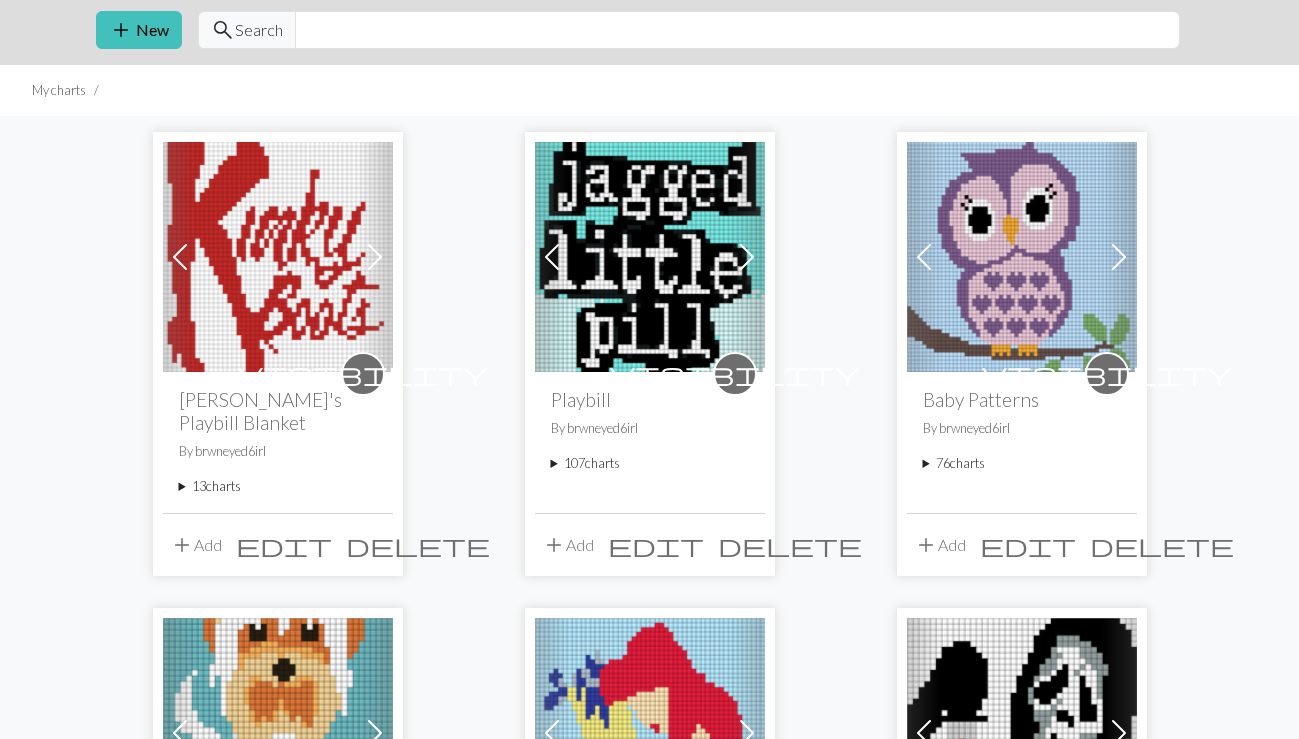 scroll, scrollTop: 152, scrollLeft: 0, axis: vertical 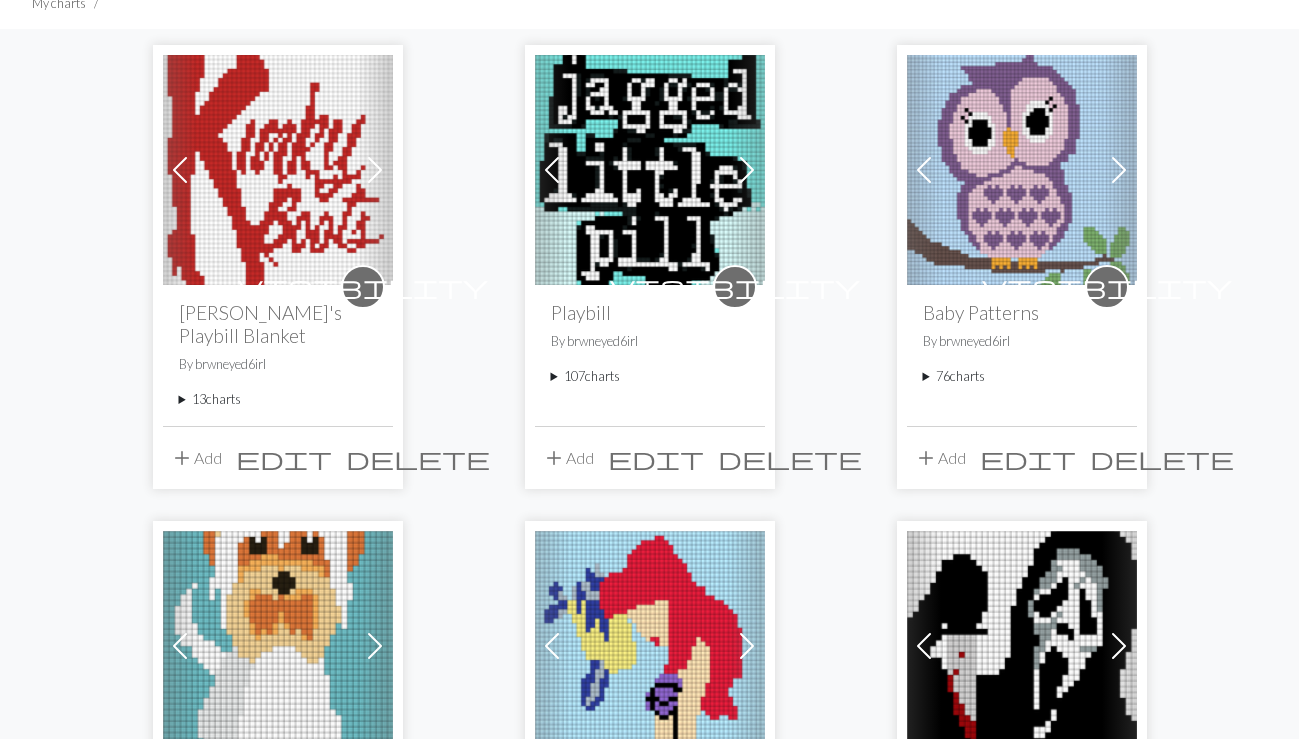 click on "13  charts" at bounding box center [278, 399] 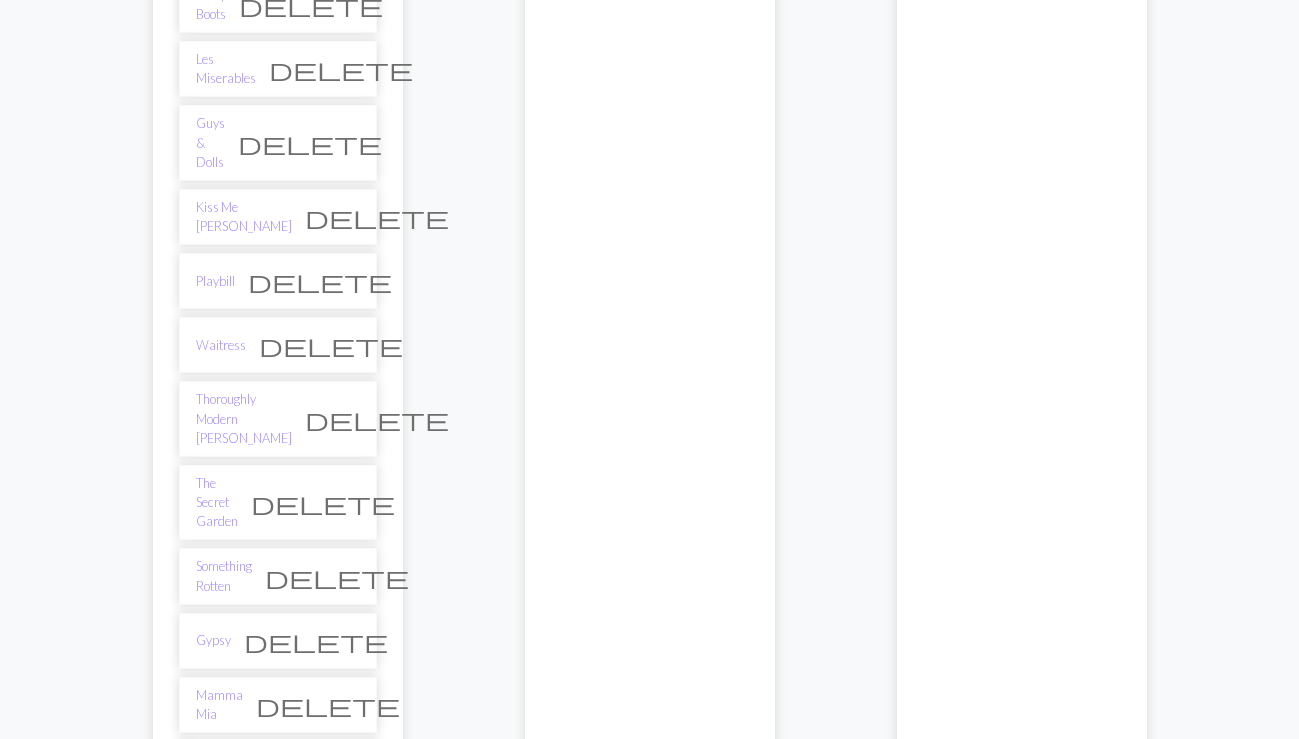 scroll, scrollTop: 596, scrollLeft: 0, axis: vertical 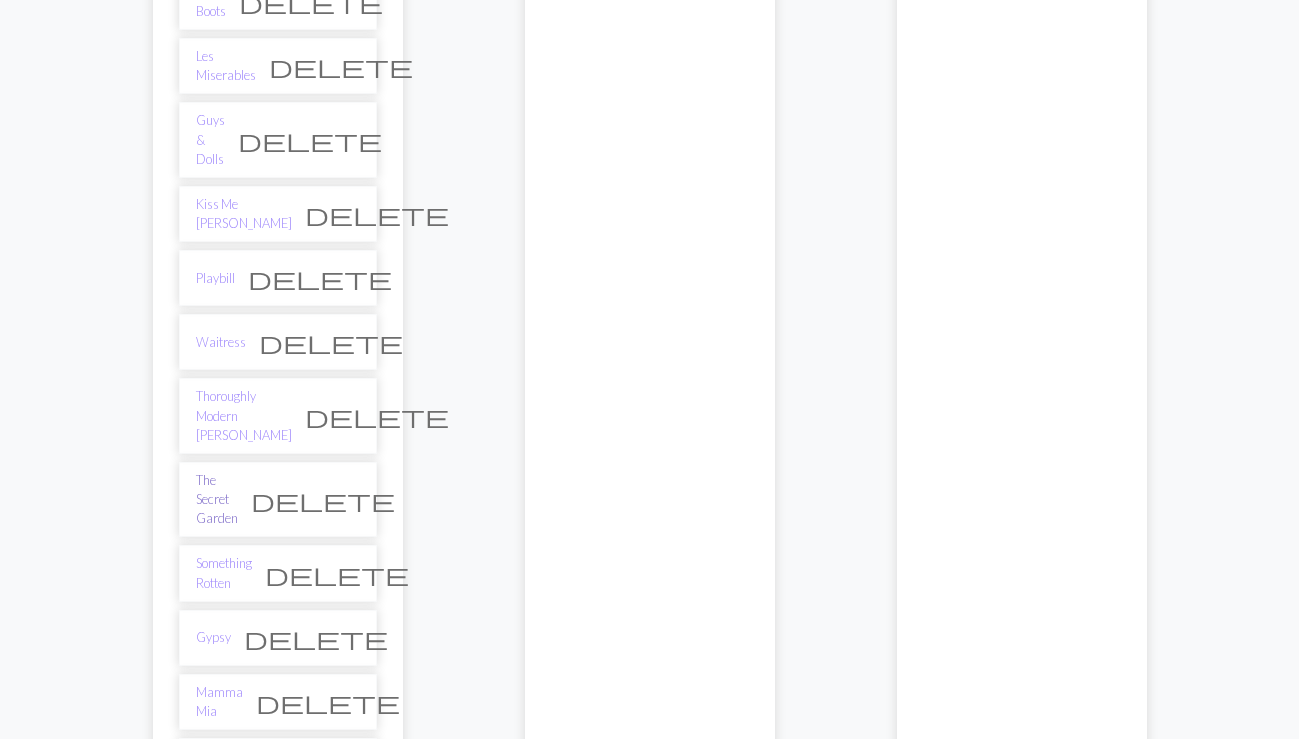 click on "The Secret Garden" at bounding box center [217, 500] 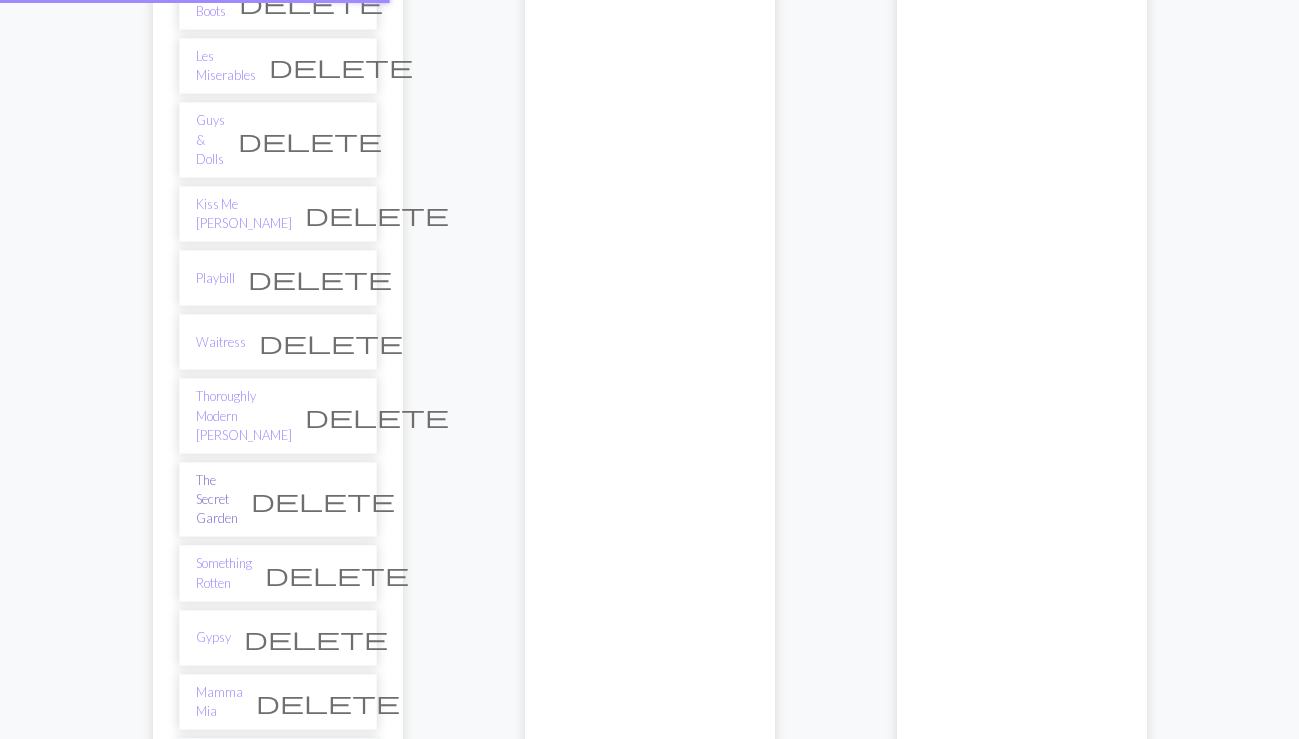 scroll, scrollTop: 0, scrollLeft: 0, axis: both 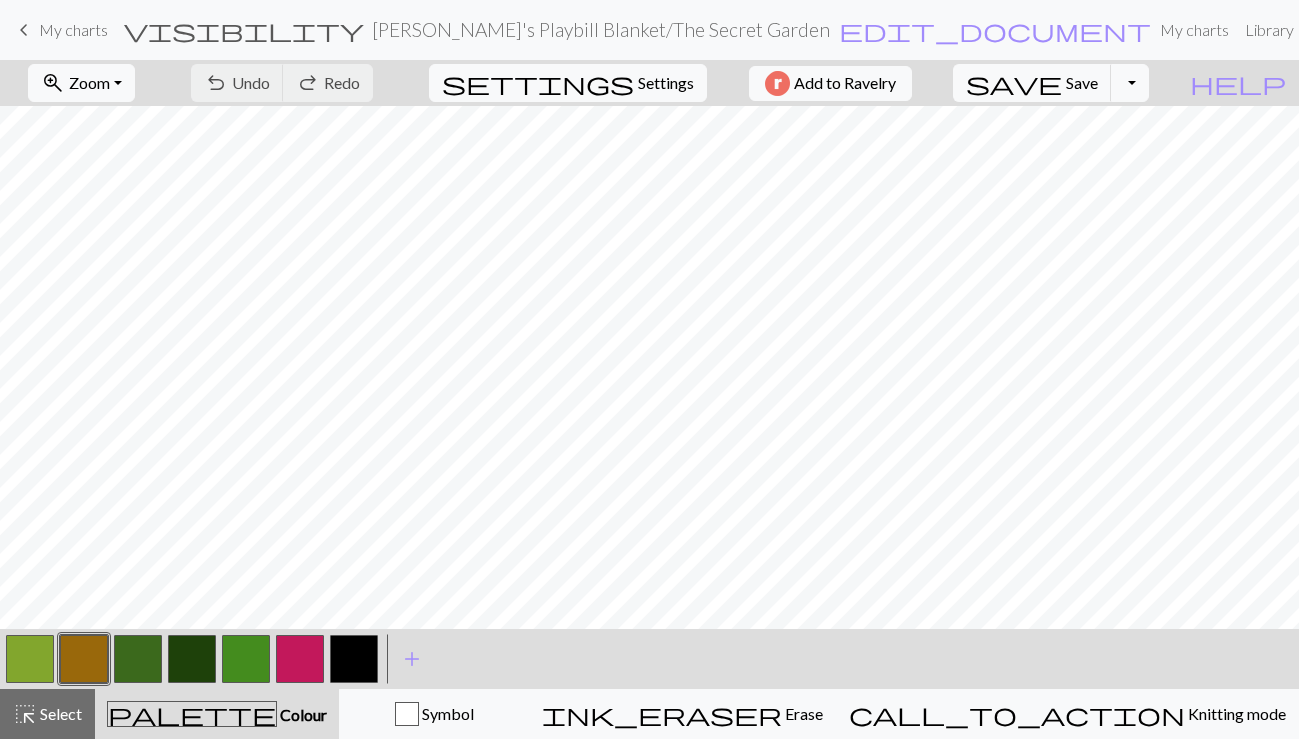 click on "keyboard_arrow_left" at bounding box center [24, 30] 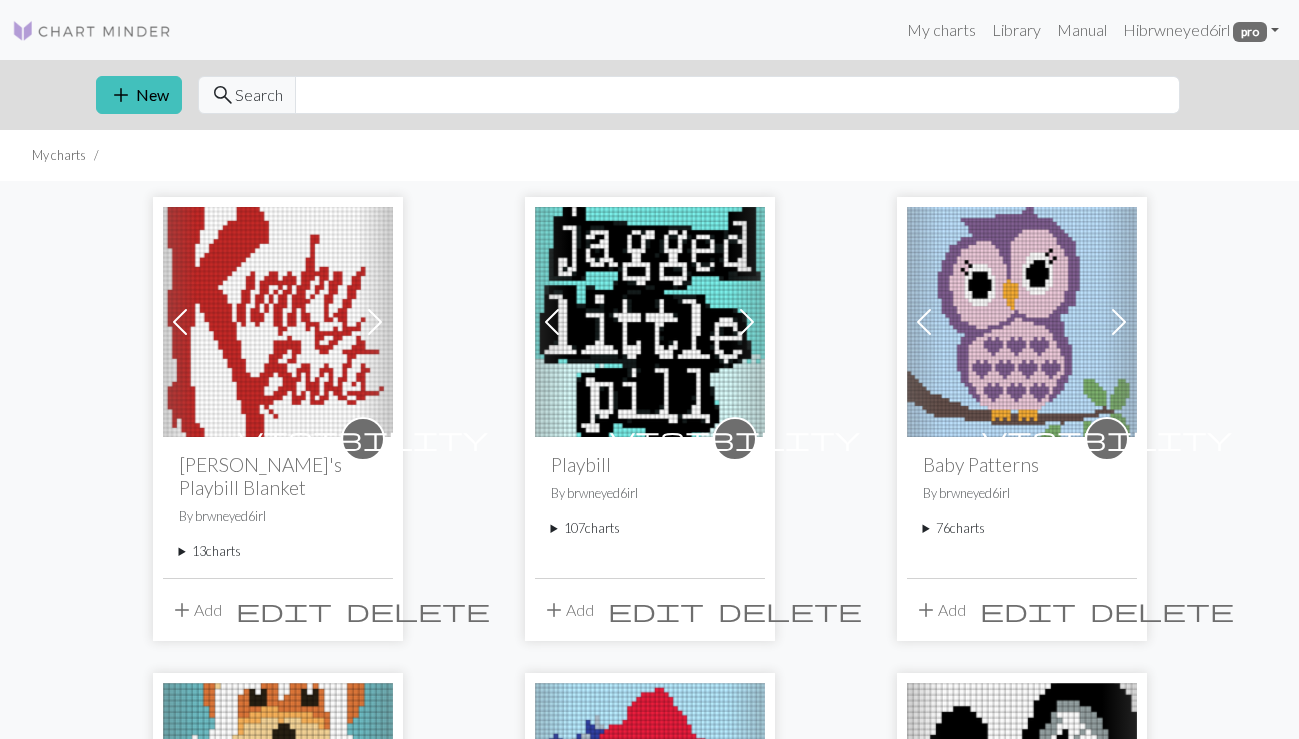 click on "13  charts" at bounding box center (278, 551) 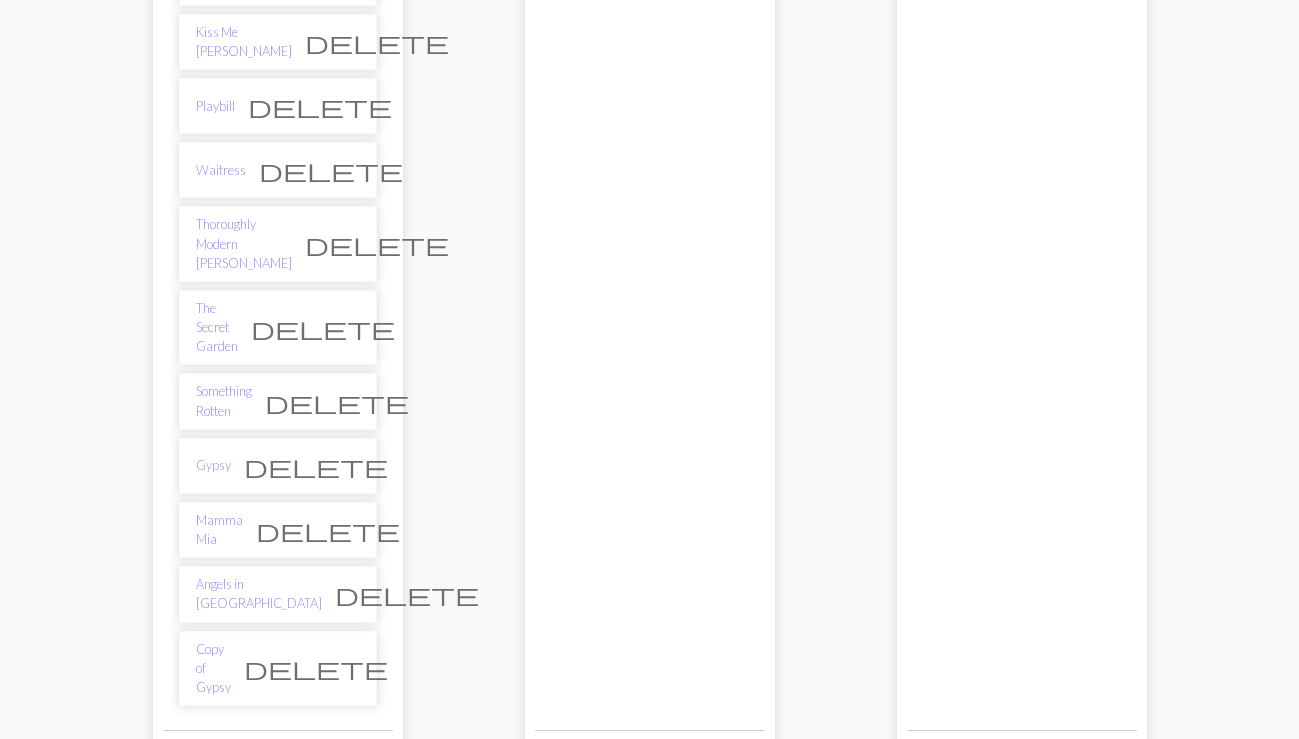 scroll, scrollTop: 770, scrollLeft: 0, axis: vertical 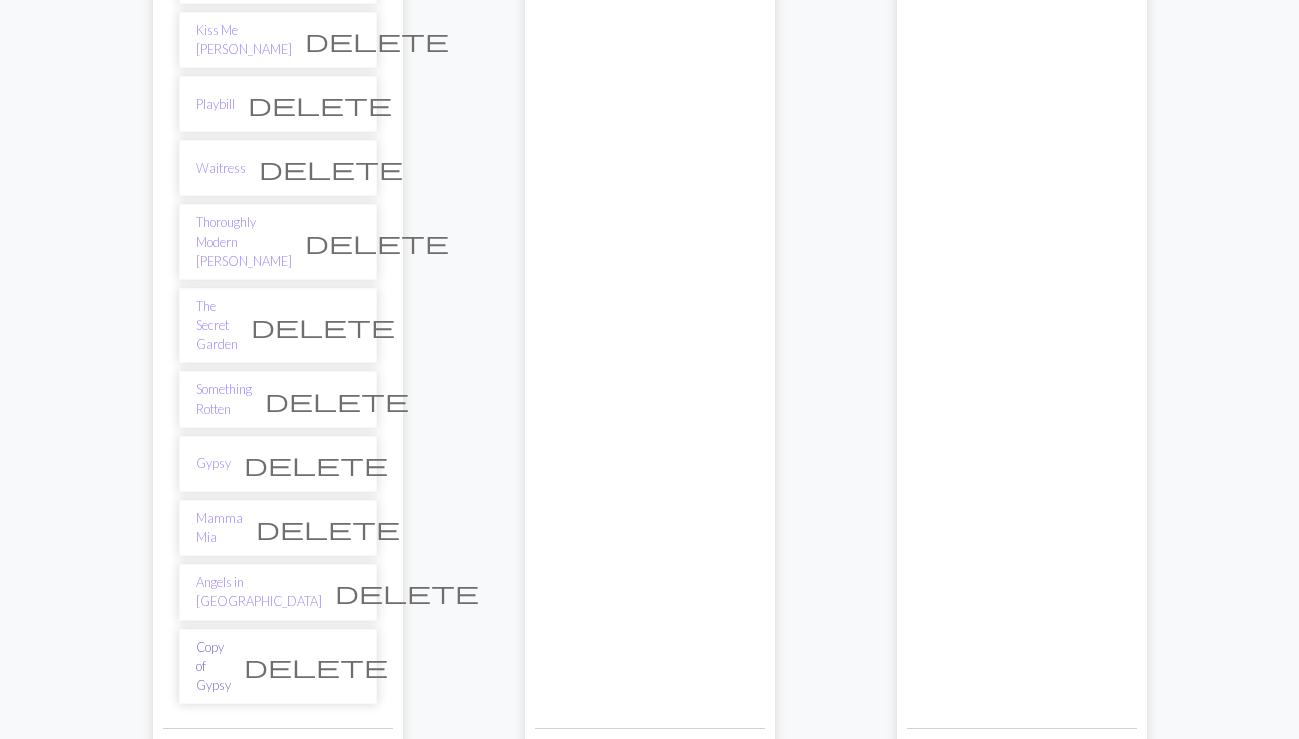 click on "Copy of Gypsy" at bounding box center [213, 667] 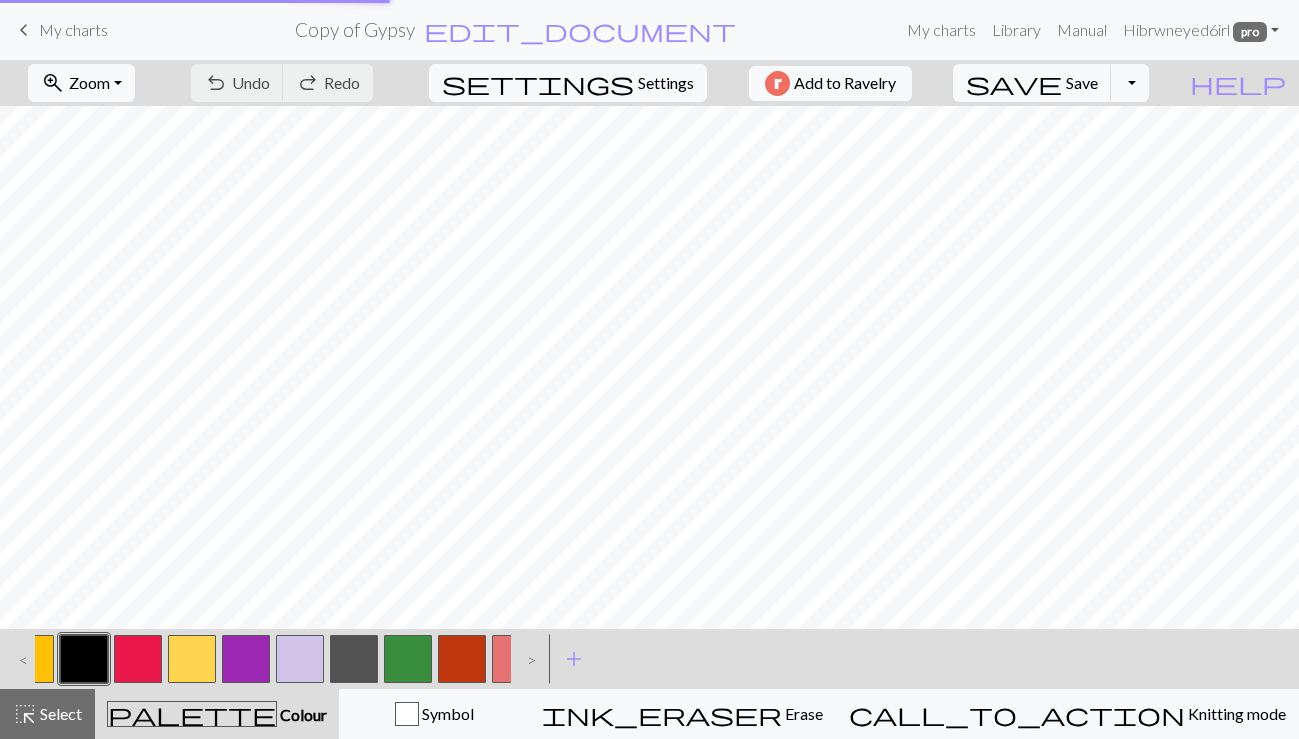 scroll, scrollTop: 0, scrollLeft: 0, axis: both 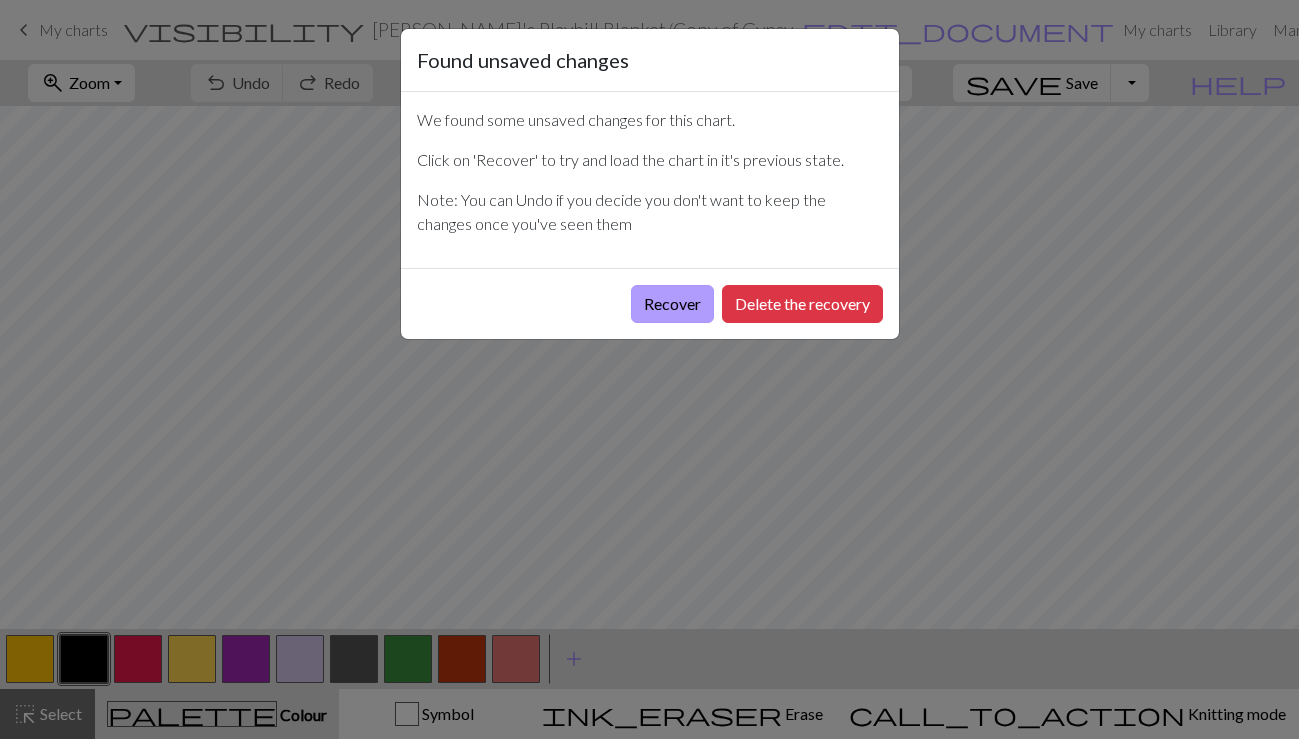 click on "Recover" at bounding box center (672, 304) 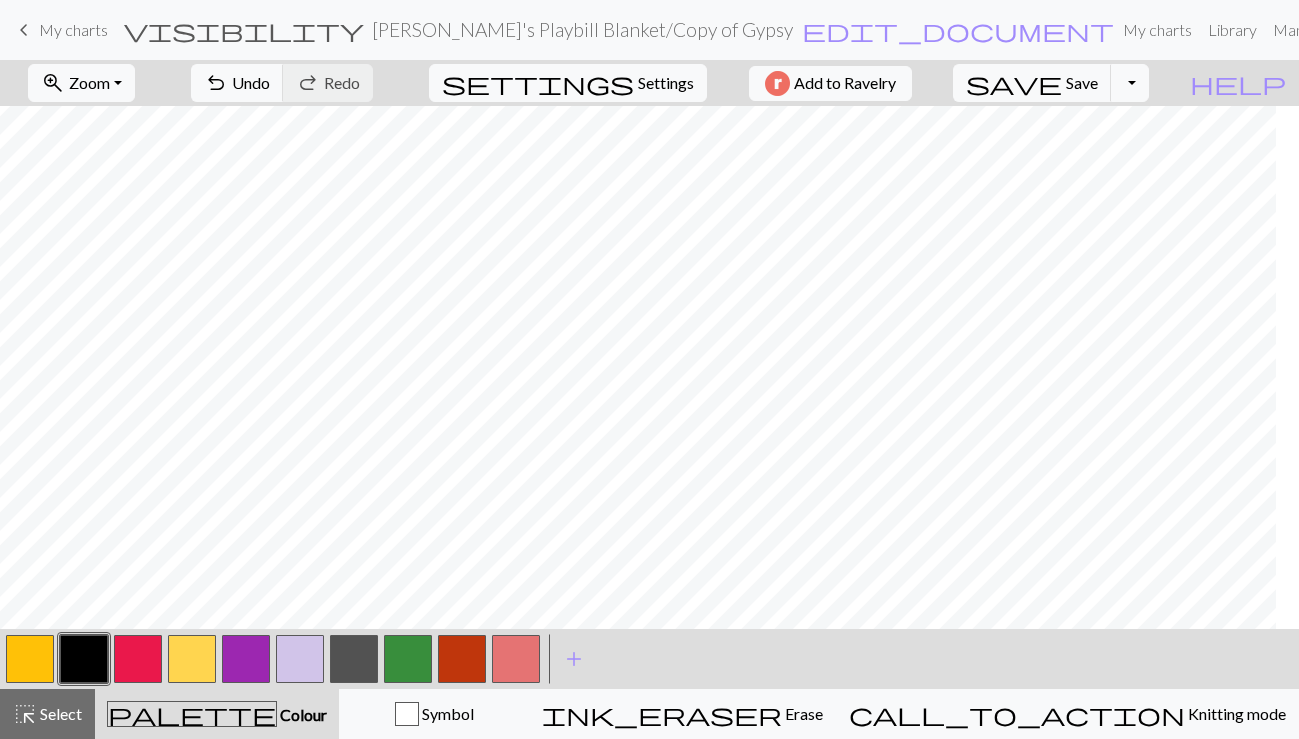 scroll, scrollTop: 0, scrollLeft: 10, axis: horizontal 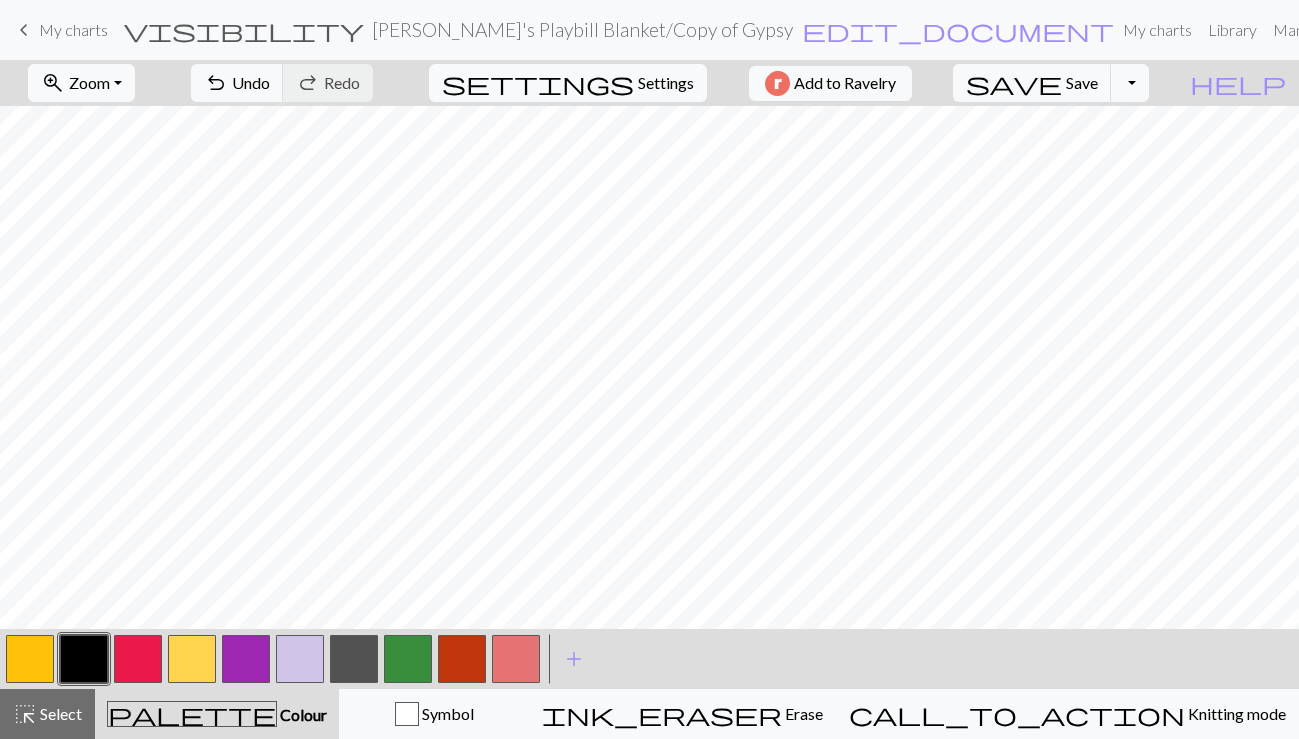 click on "keyboard_arrow_left" at bounding box center [24, 30] 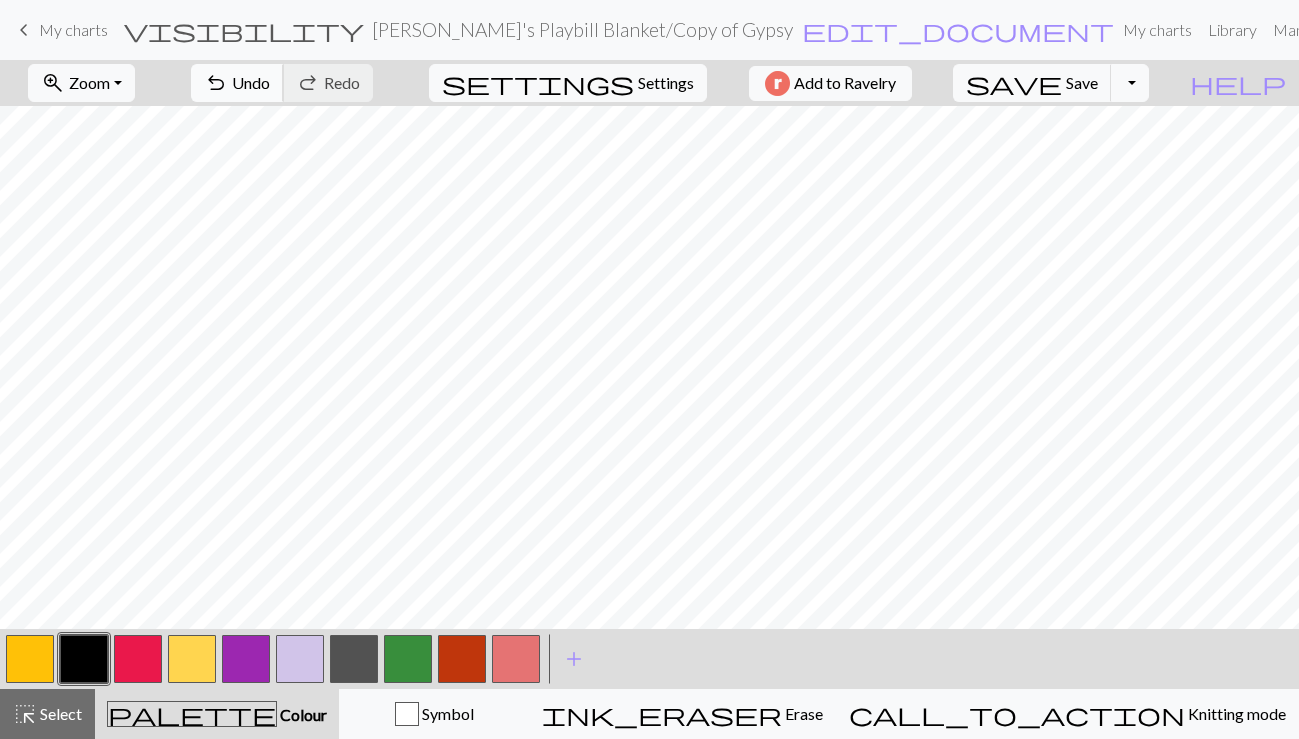 click on "Undo" at bounding box center [251, 82] 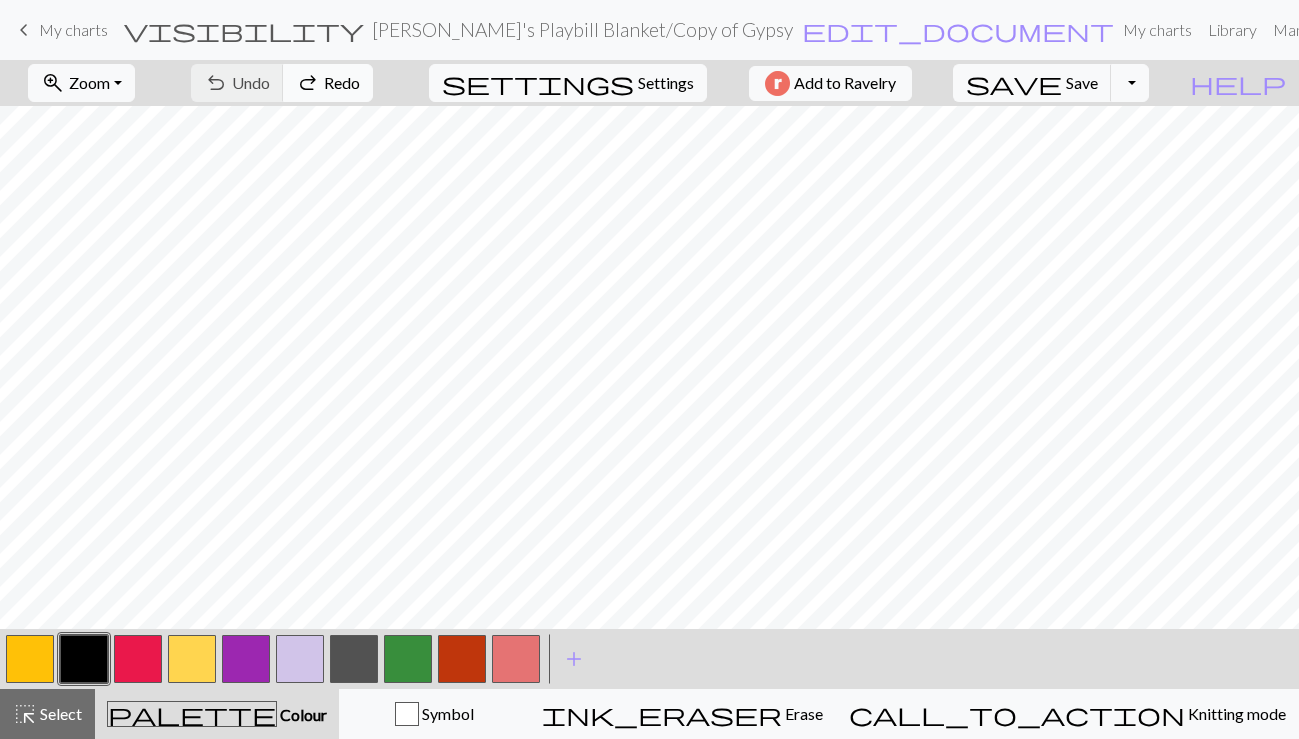 click on "Redo" at bounding box center [342, 82] 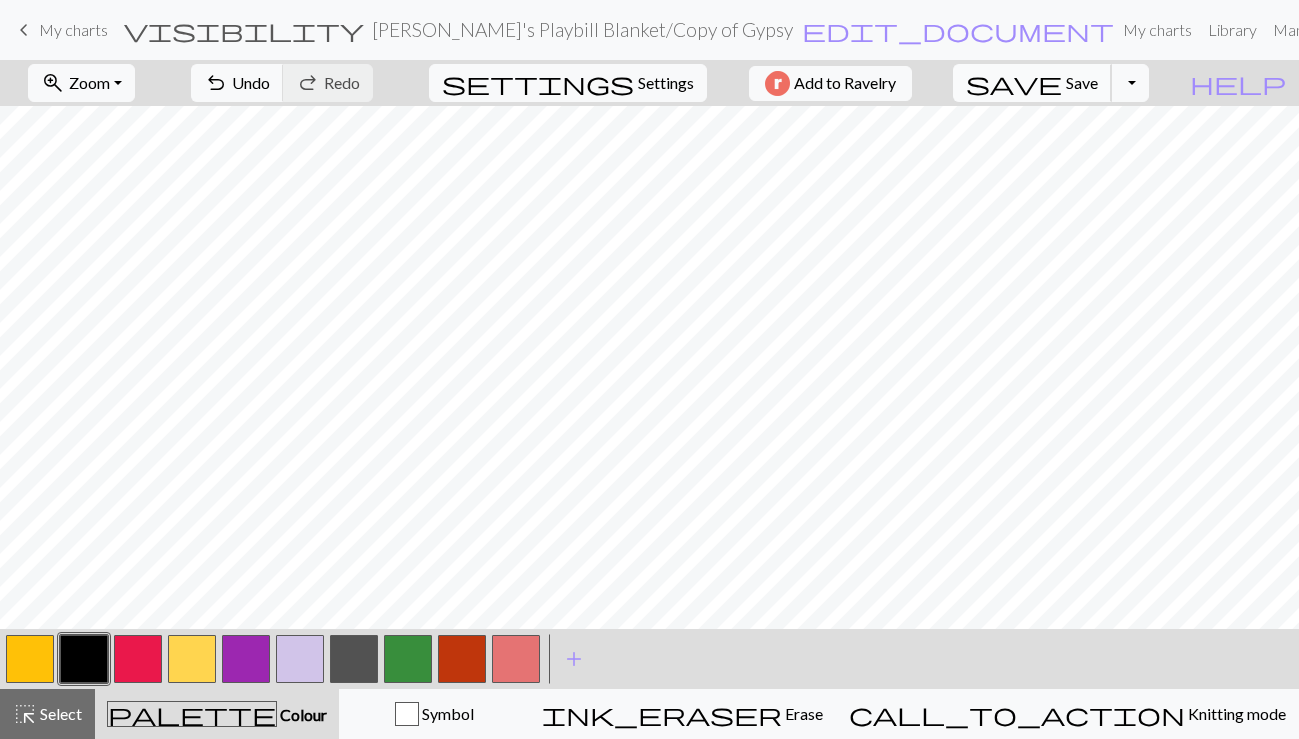 click on "Save" at bounding box center [1082, 82] 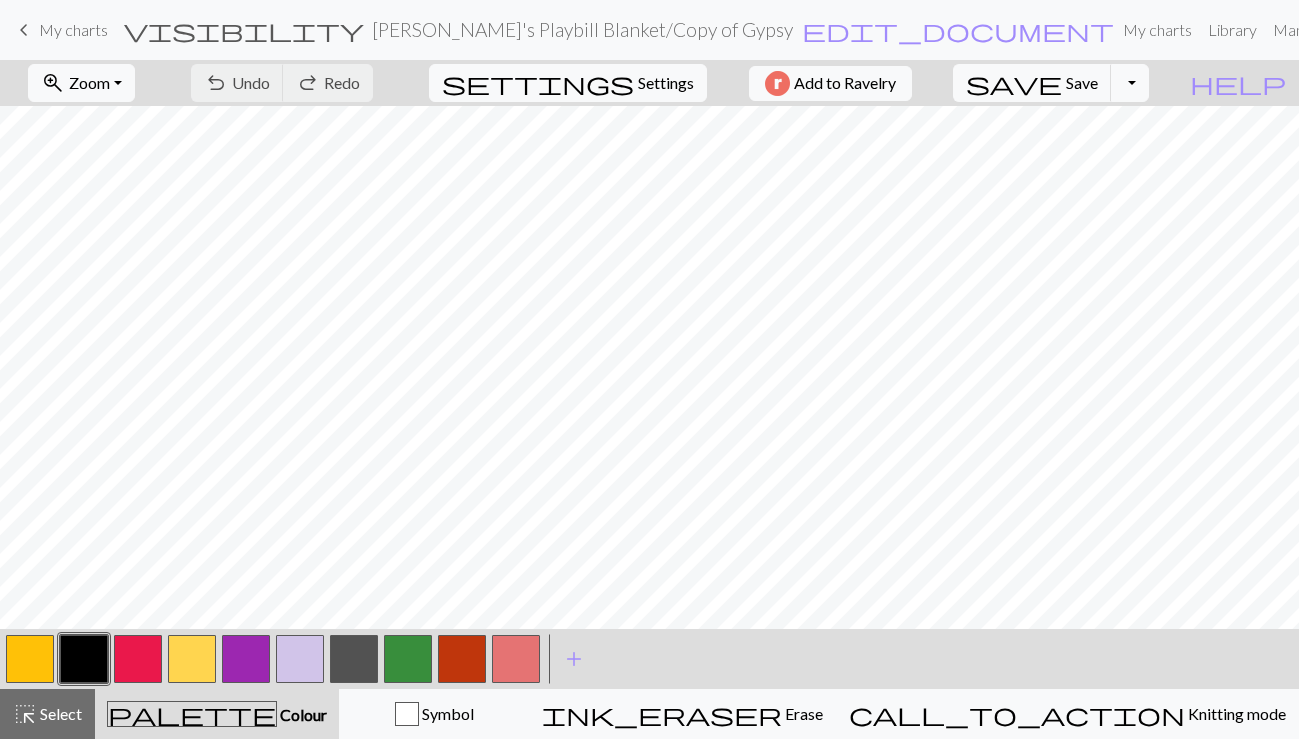click on "keyboard_arrow_left" at bounding box center (24, 30) 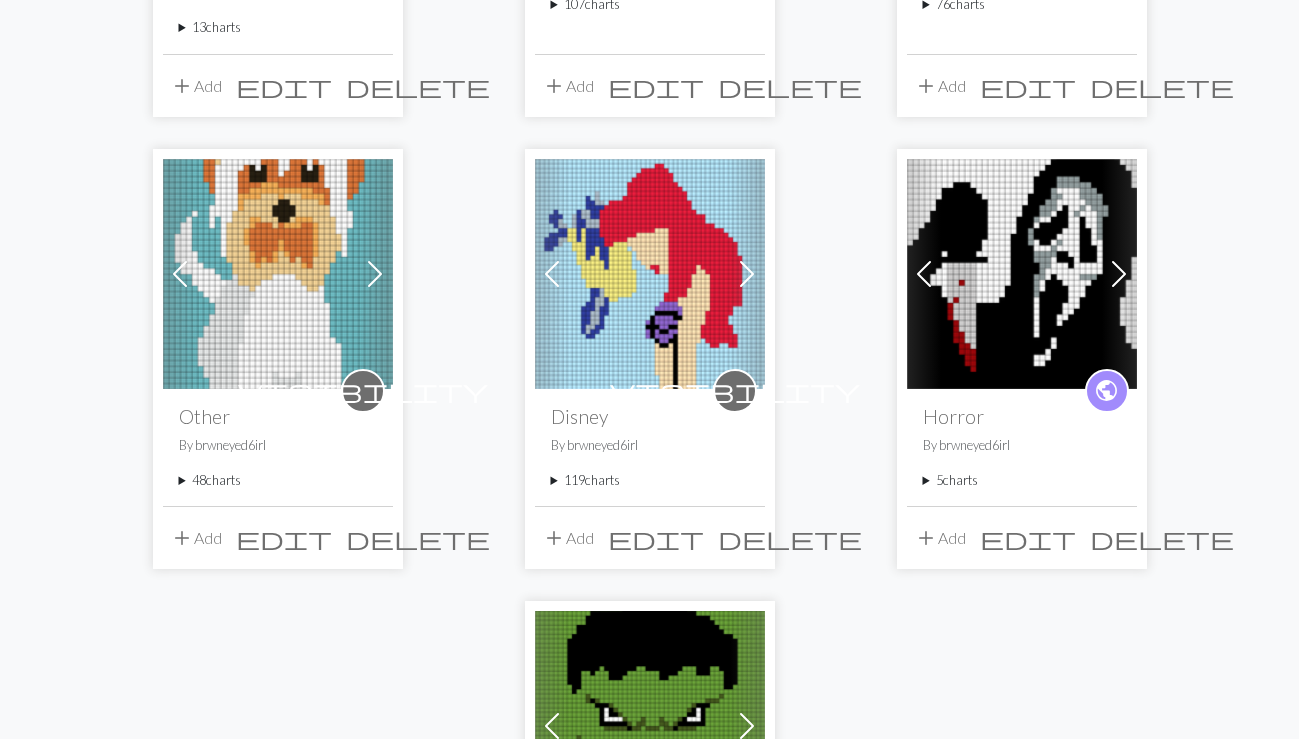 scroll, scrollTop: 0, scrollLeft: 0, axis: both 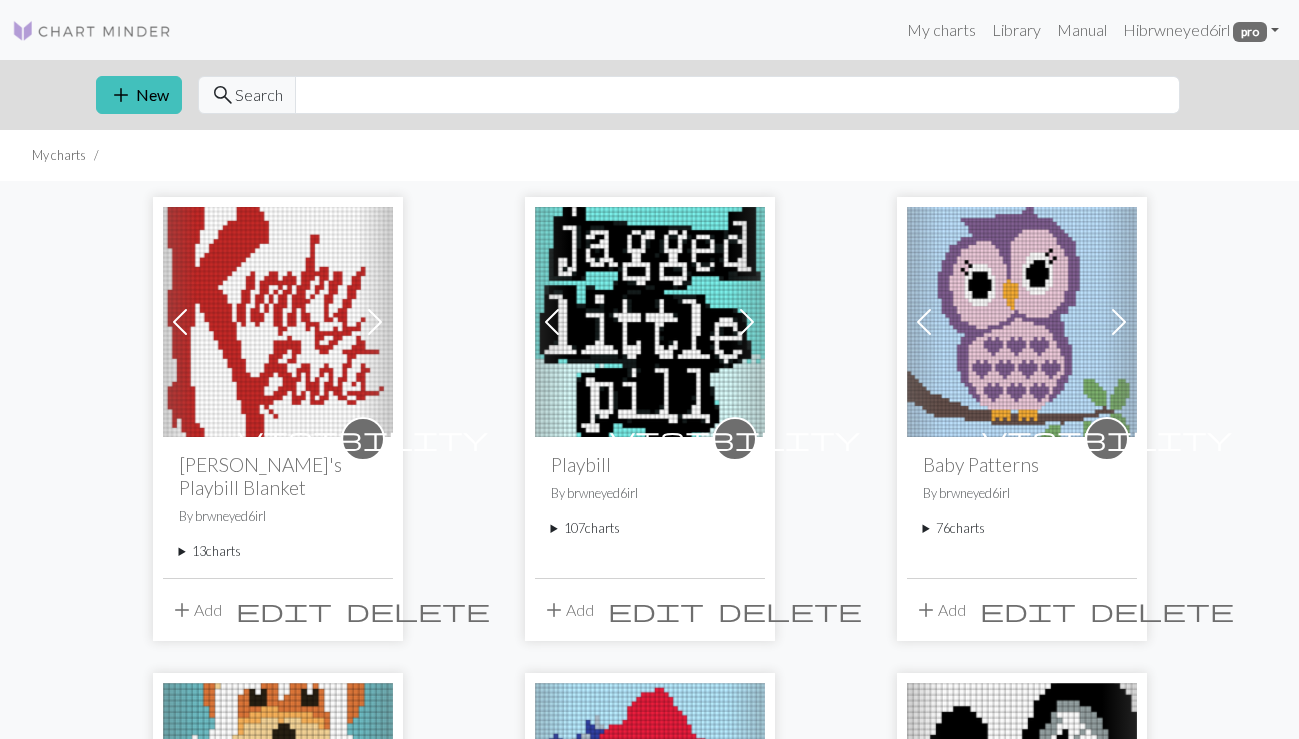 click on "13  charts" at bounding box center [278, 551] 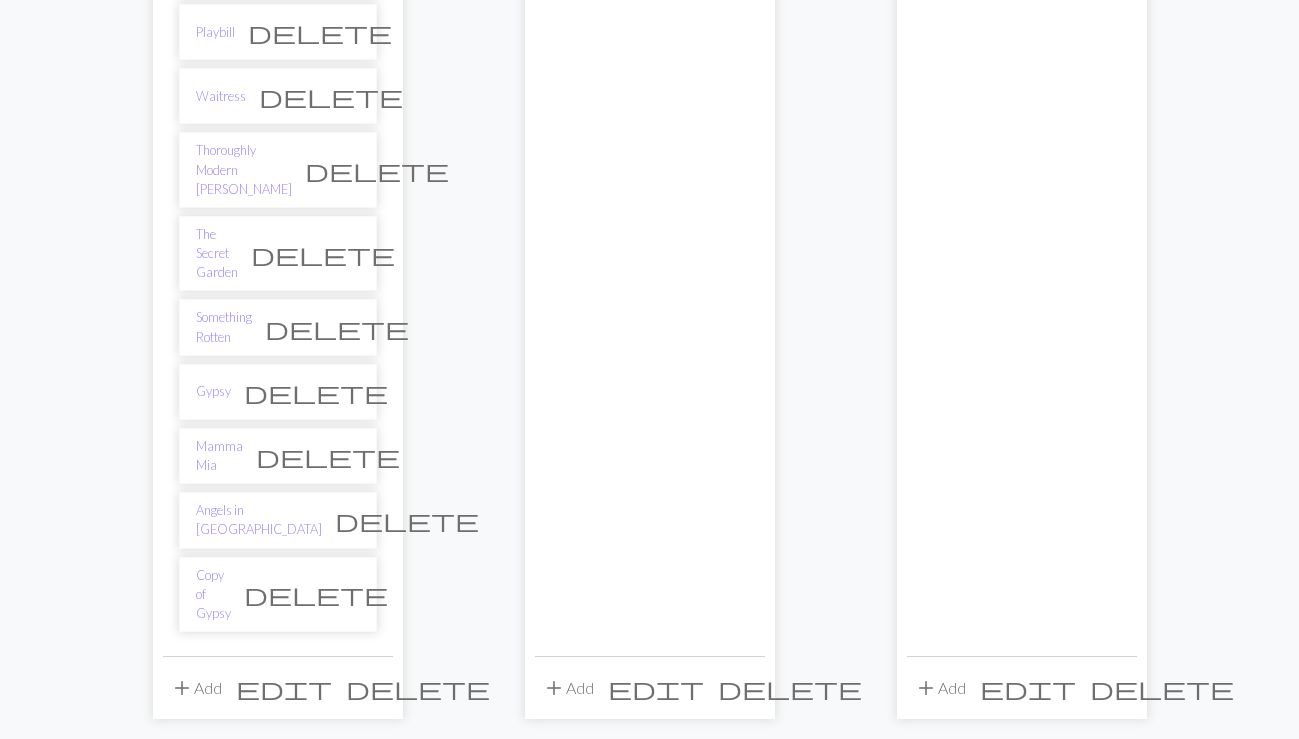 scroll, scrollTop: 844, scrollLeft: 0, axis: vertical 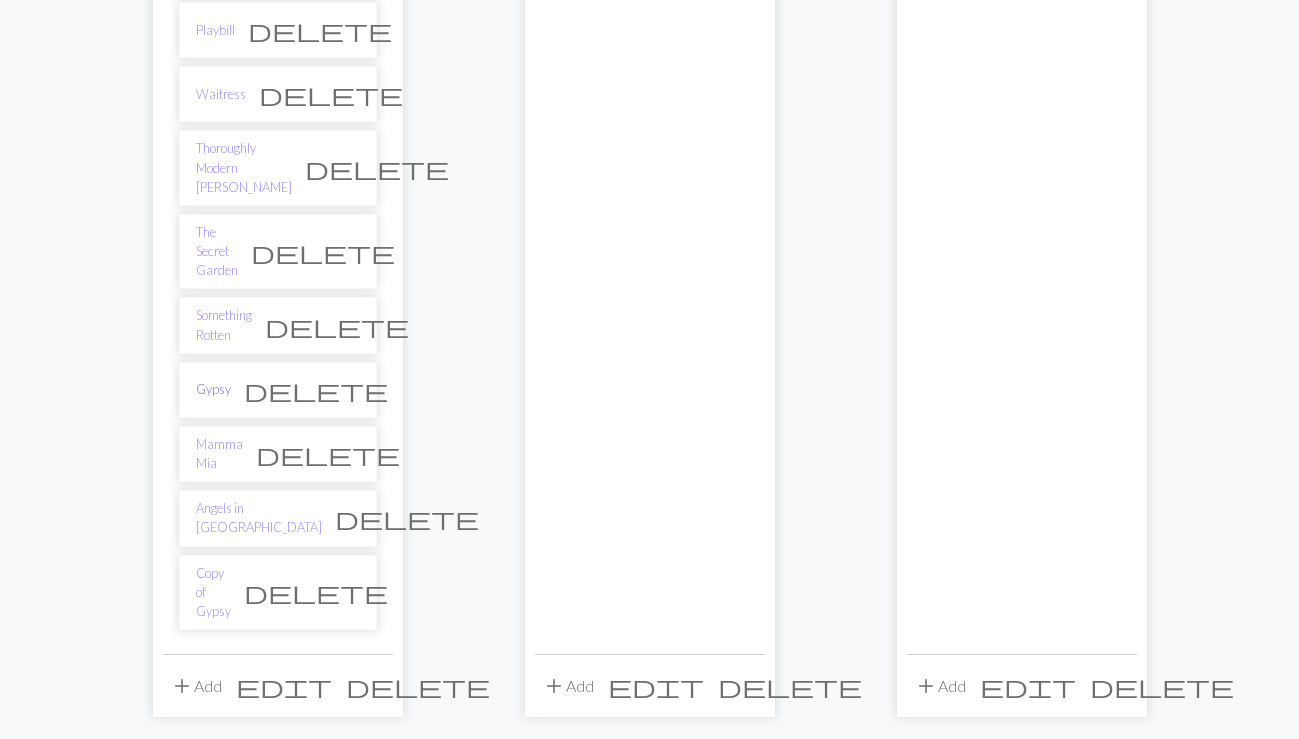 click on "Gypsy" at bounding box center (213, 389) 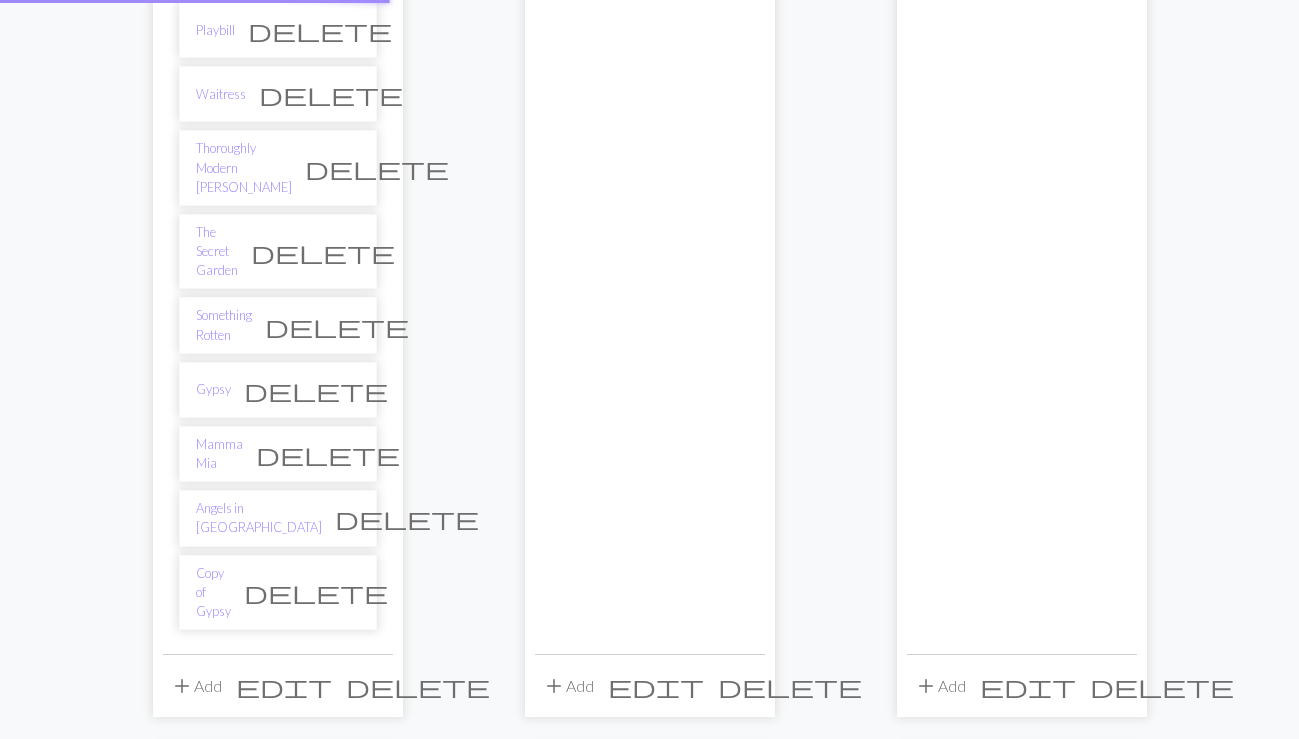 scroll, scrollTop: 0, scrollLeft: 0, axis: both 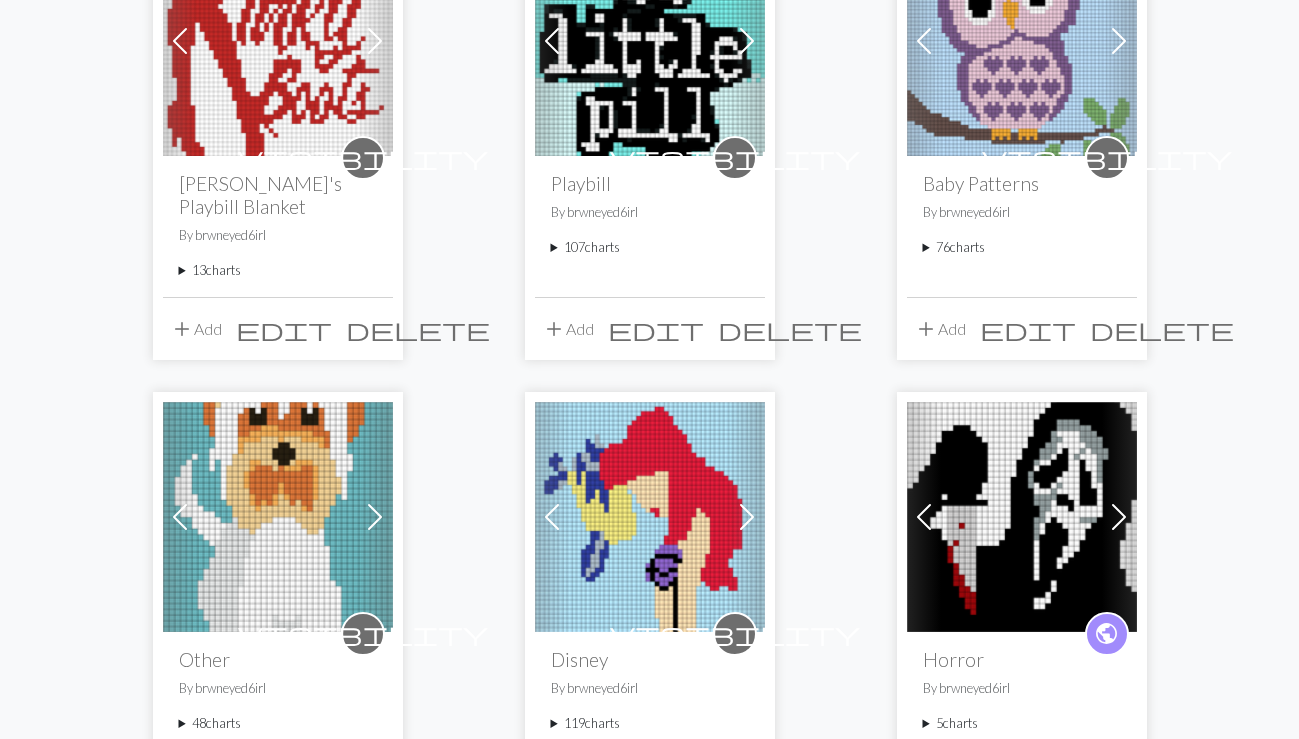 click on "107  charts" at bounding box center [650, 247] 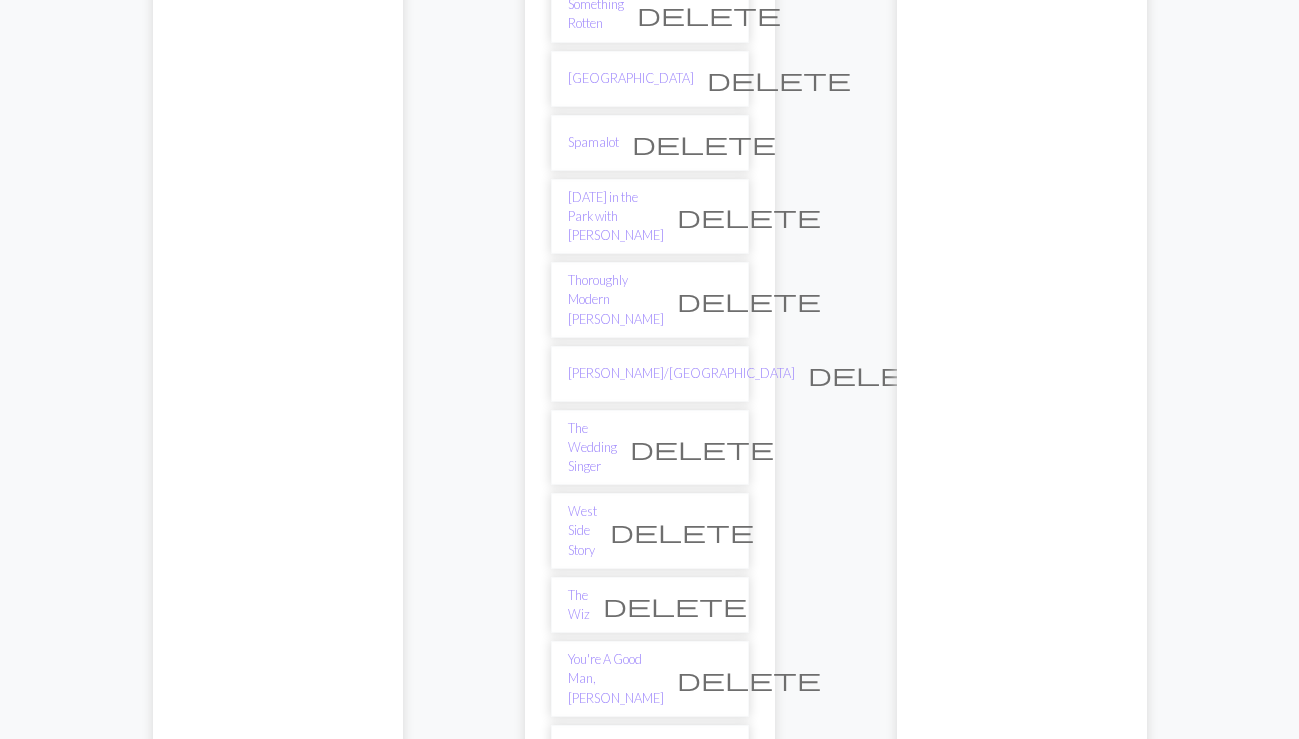 scroll, scrollTop: 6613, scrollLeft: 0, axis: vertical 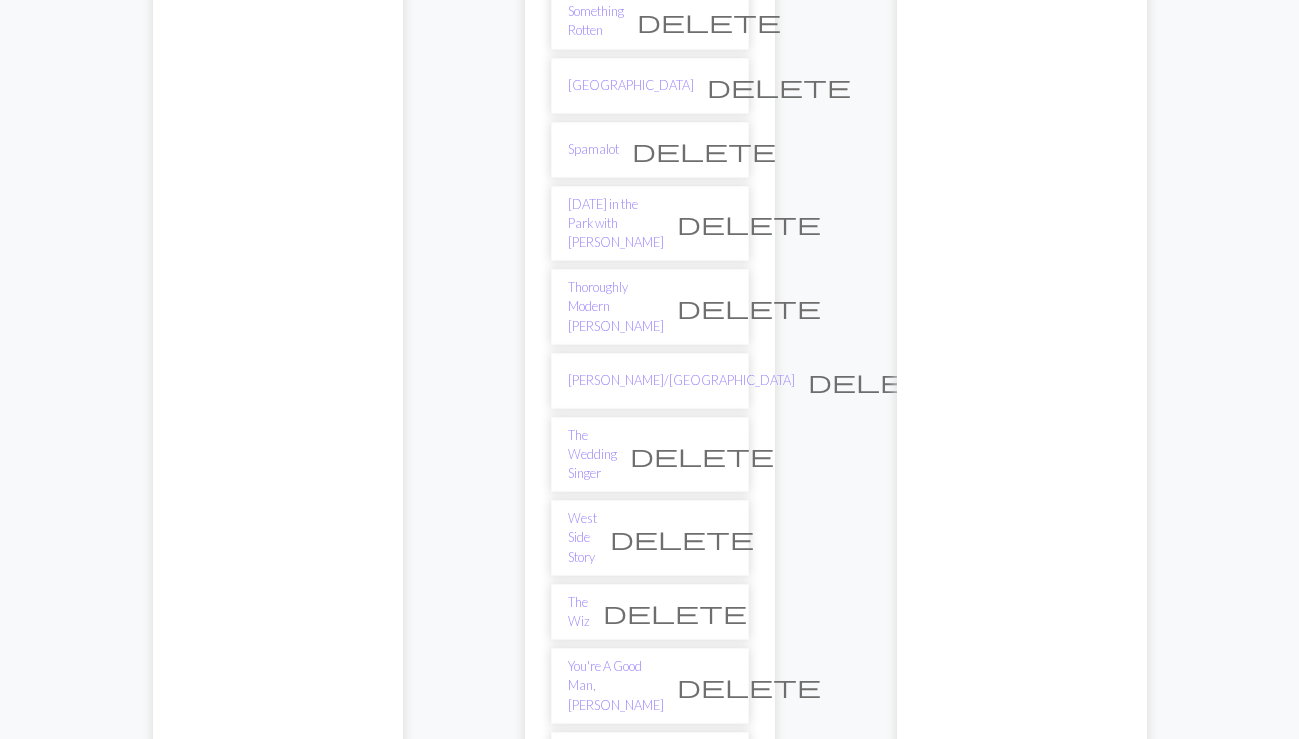 click on "Reefer Madness" at bounding box center [593, 1184] 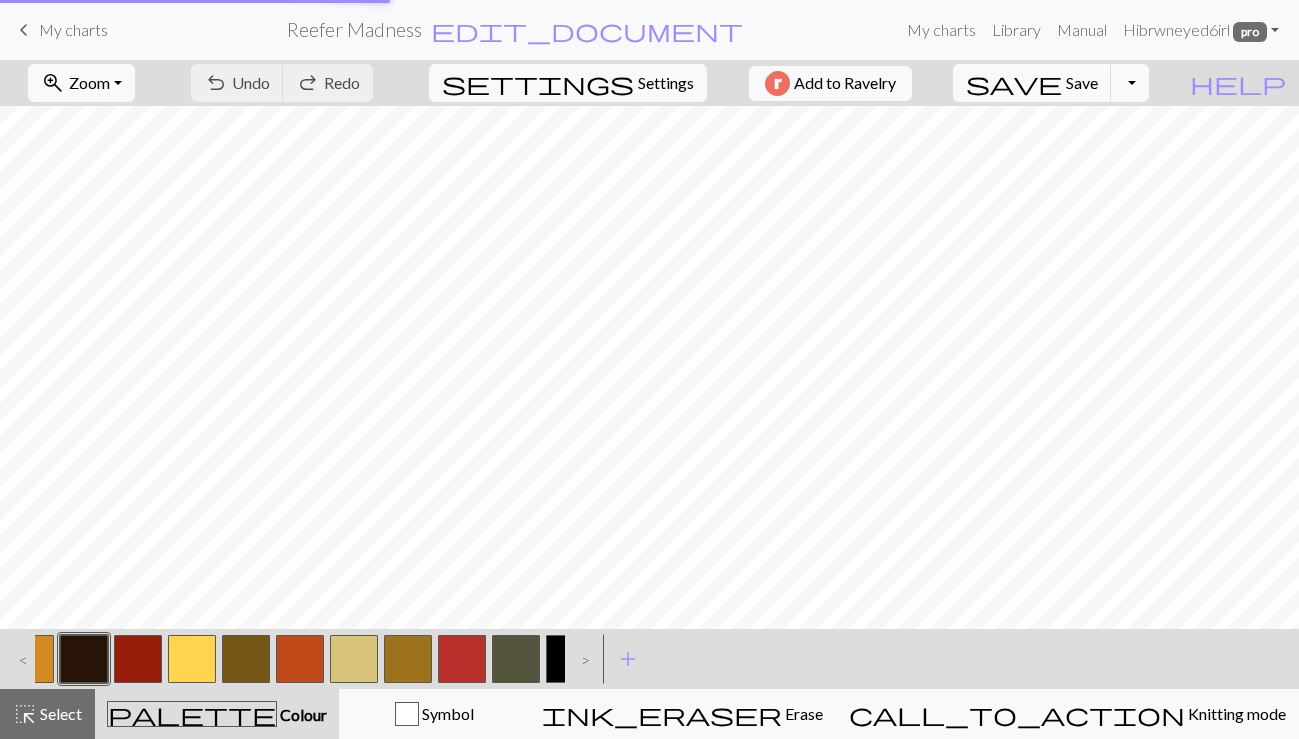 scroll, scrollTop: 0, scrollLeft: 0, axis: both 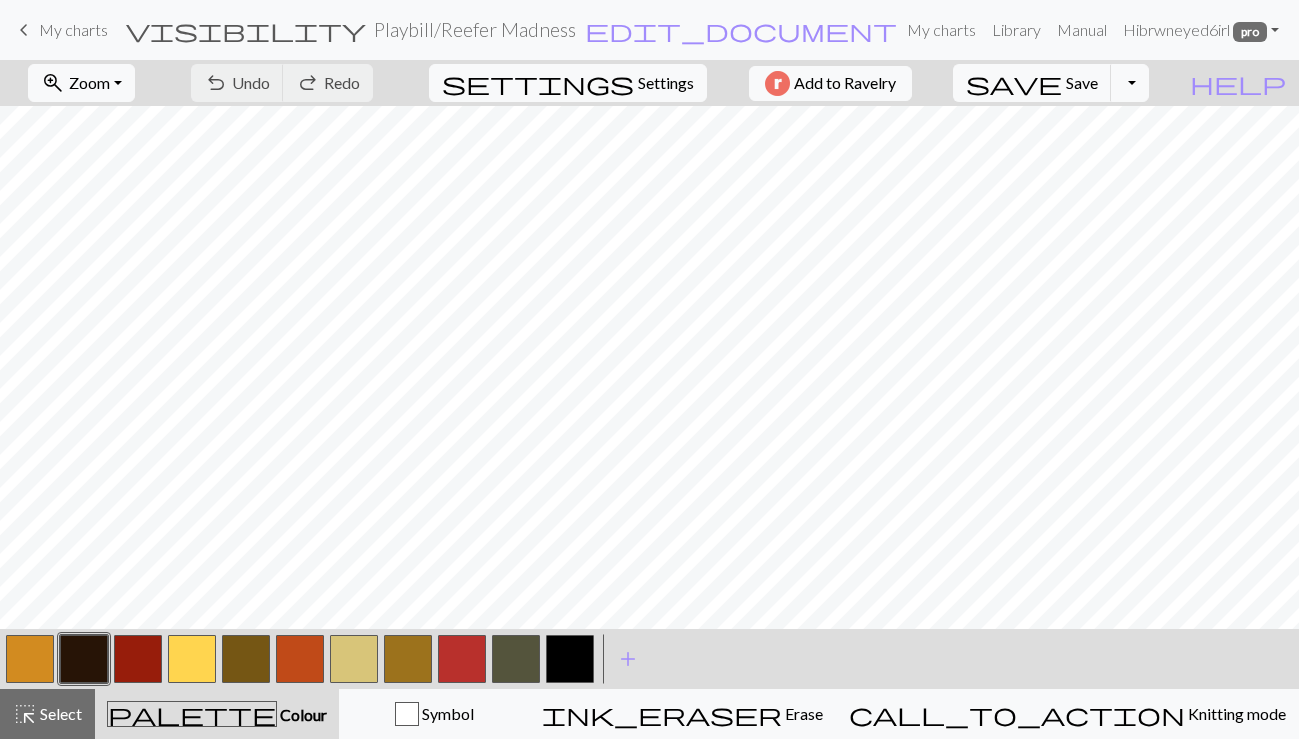 click on "keyboard_arrow_left" at bounding box center (24, 30) 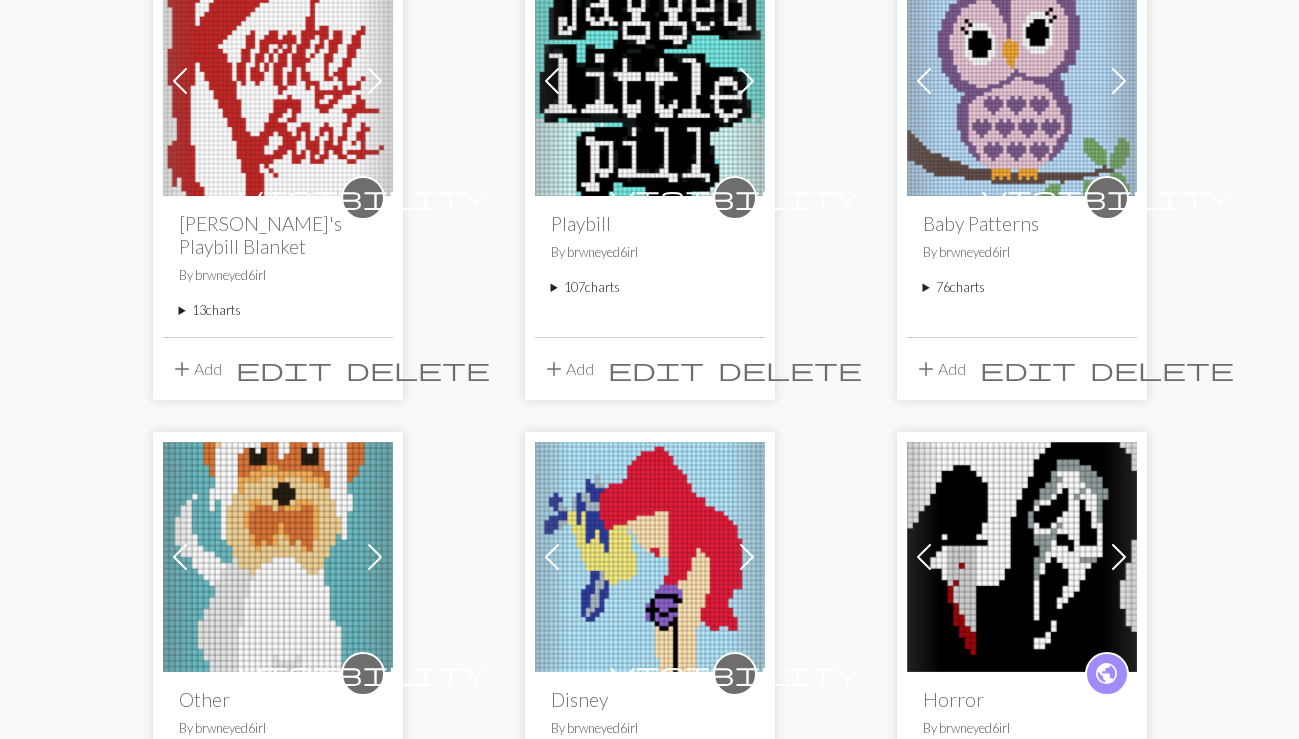 scroll, scrollTop: 257, scrollLeft: 0, axis: vertical 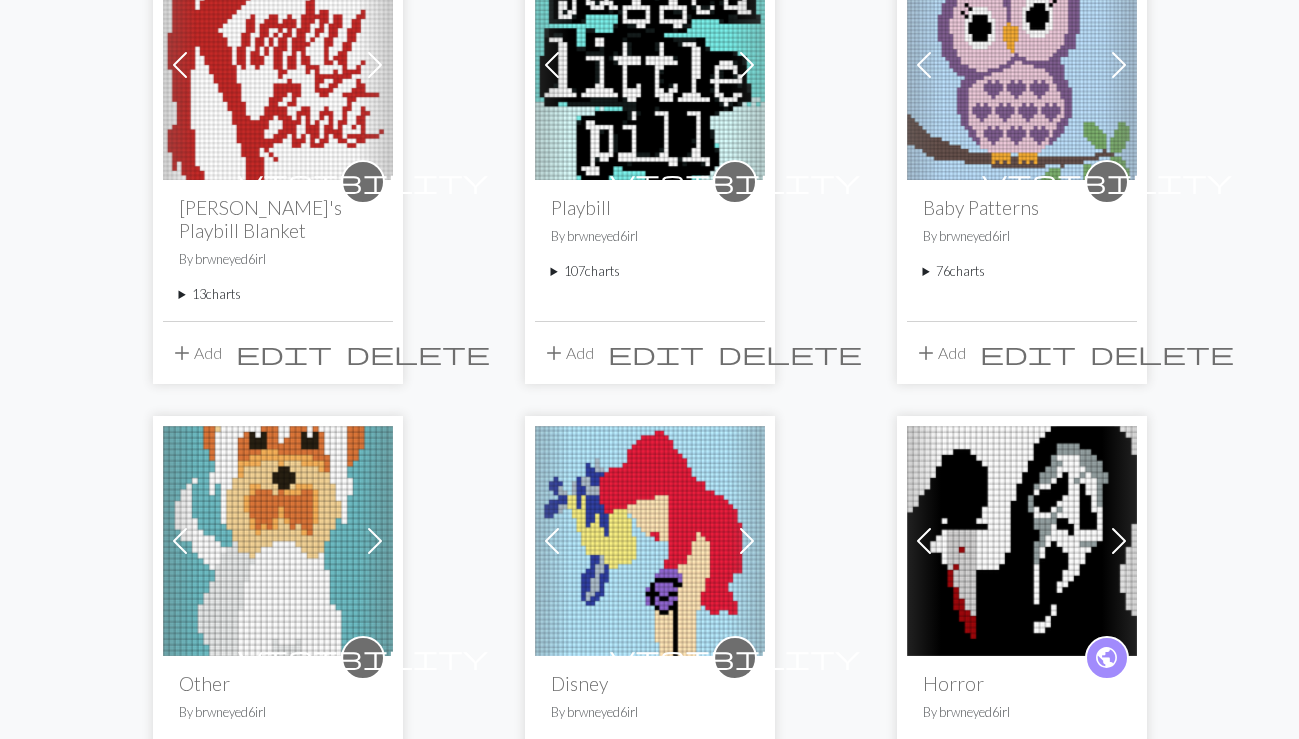 click on "107  charts" at bounding box center [650, 271] 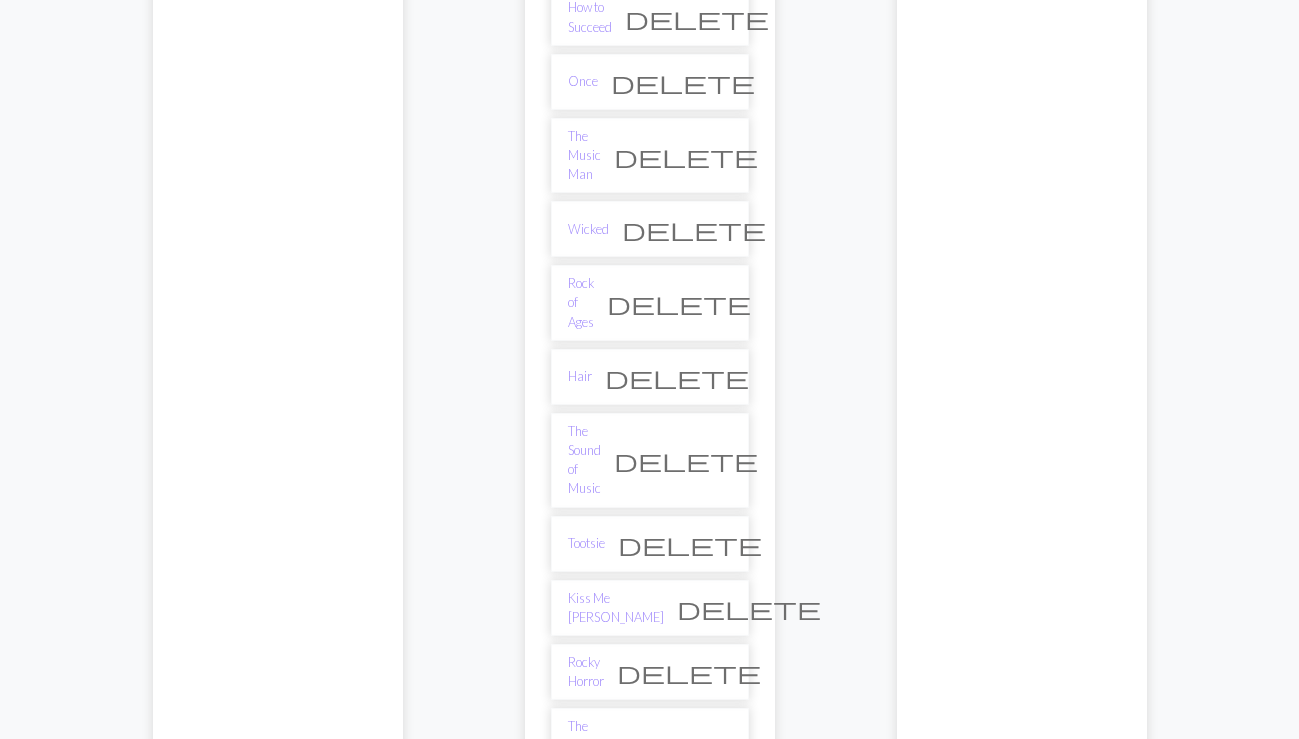 scroll, scrollTop: 1595, scrollLeft: 0, axis: vertical 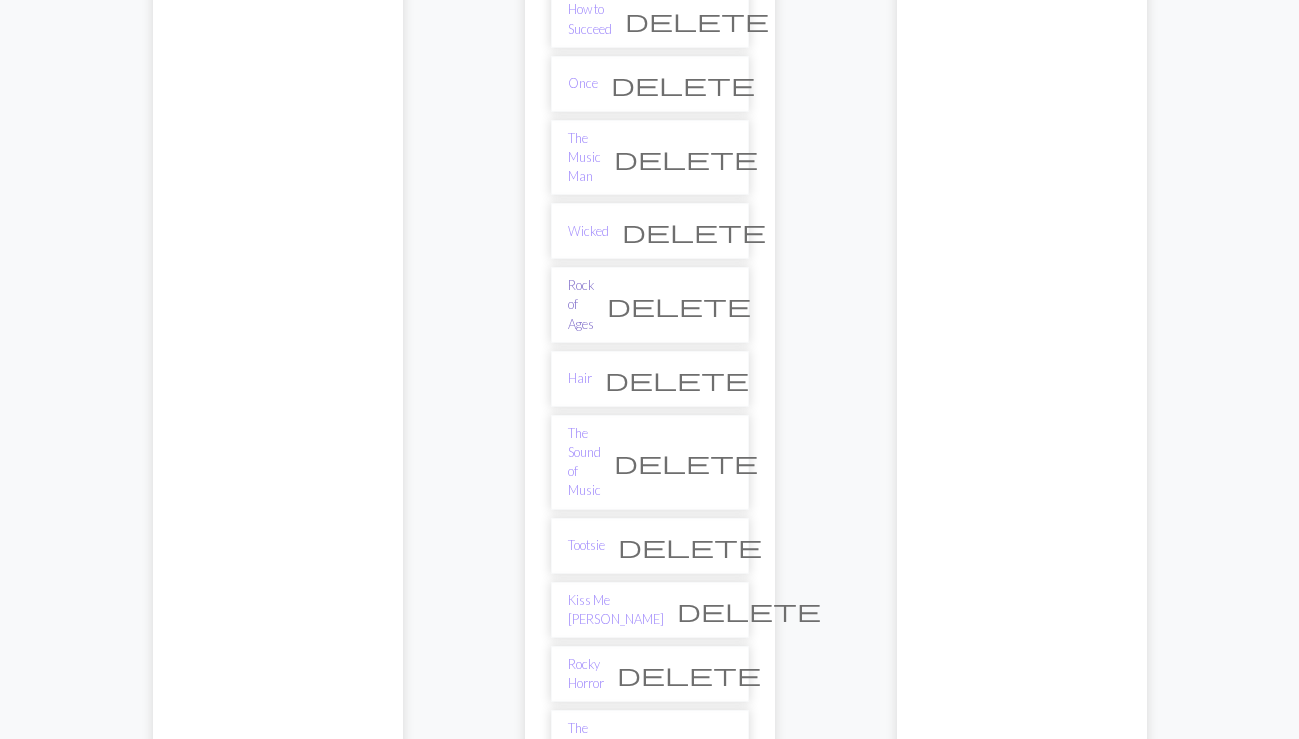 click on "Rock of Ages" at bounding box center [581, 305] 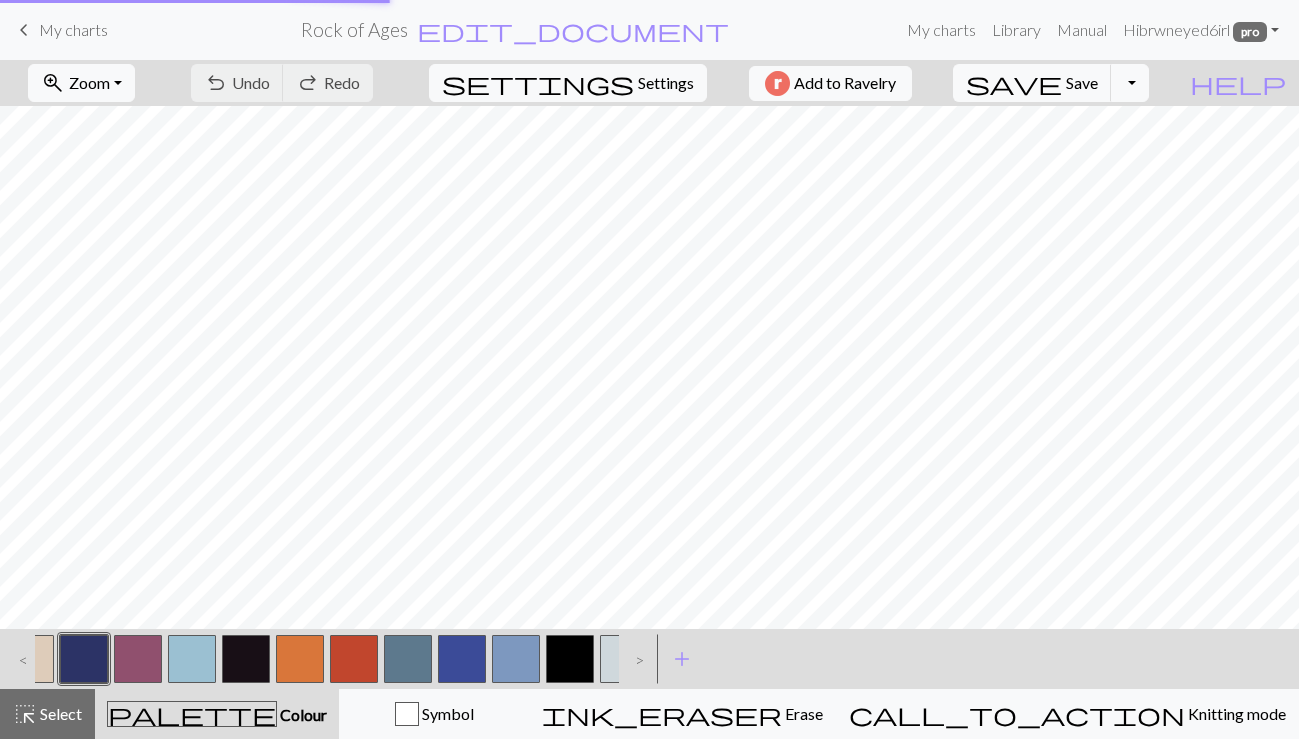 scroll, scrollTop: 0, scrollLeft: 0, axis: both 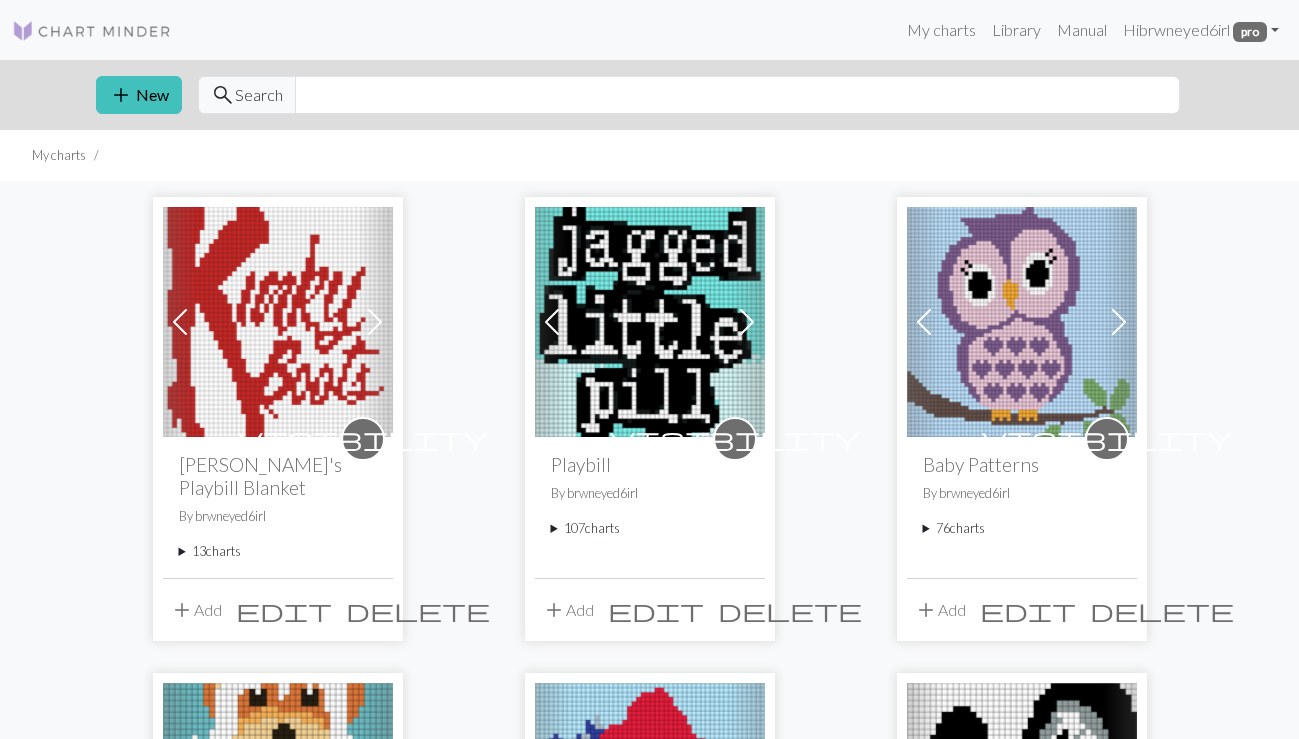 click on "107  charts" at bounding box center (650, 528) 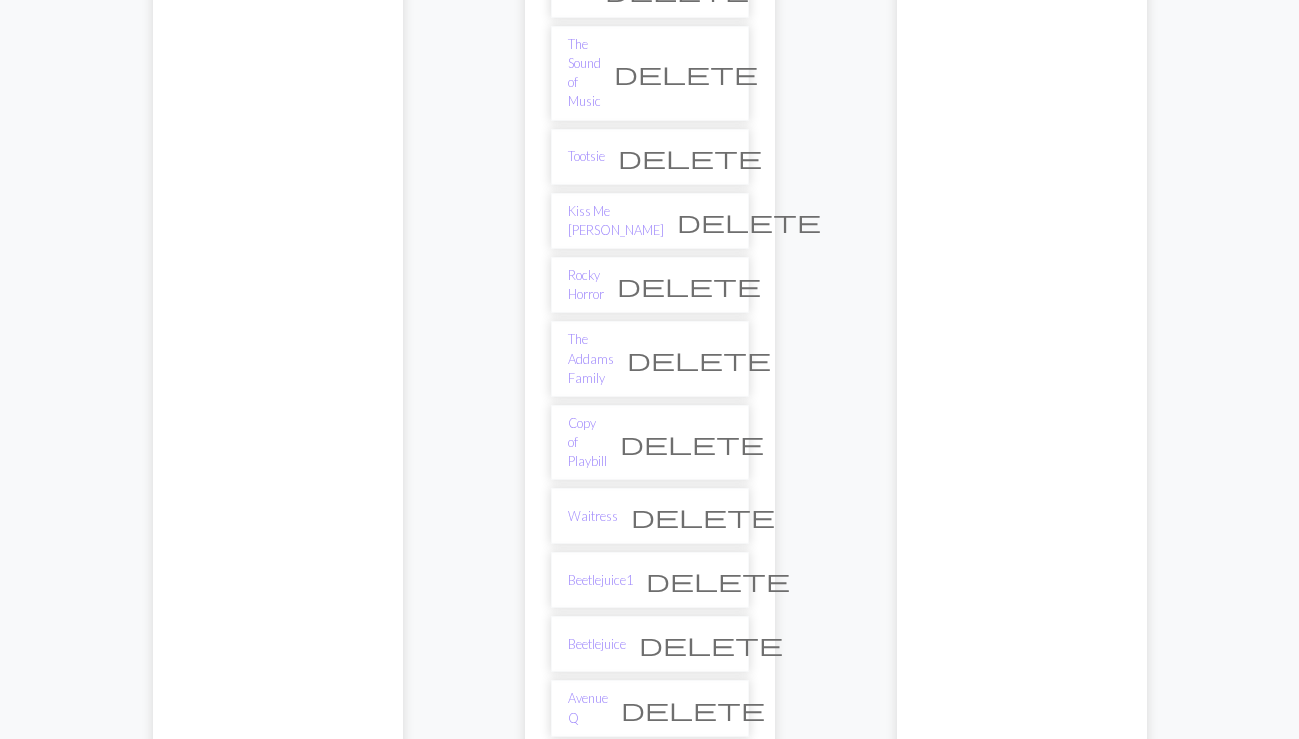 scroll, scrollTop: 1989, scrollLeft: 0, axis: vertical 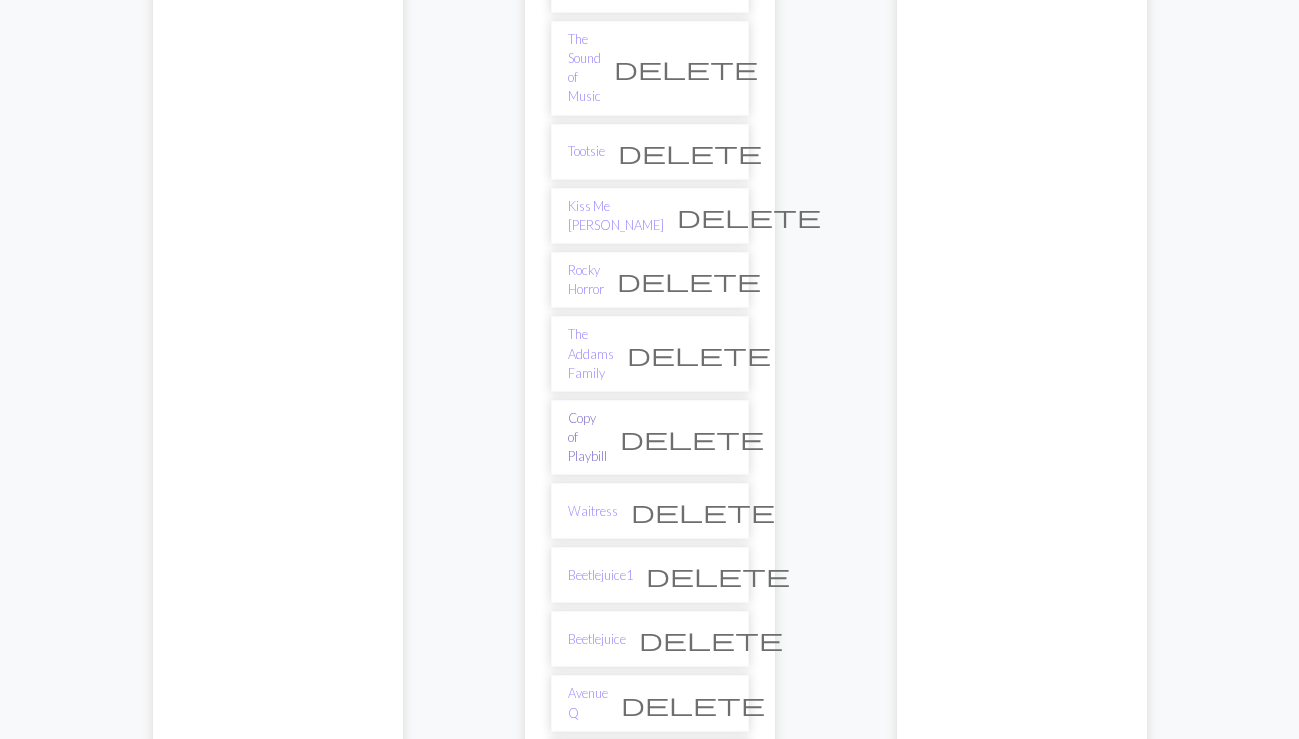click on "Copy of Playbill" at bounding box center (587, 438) 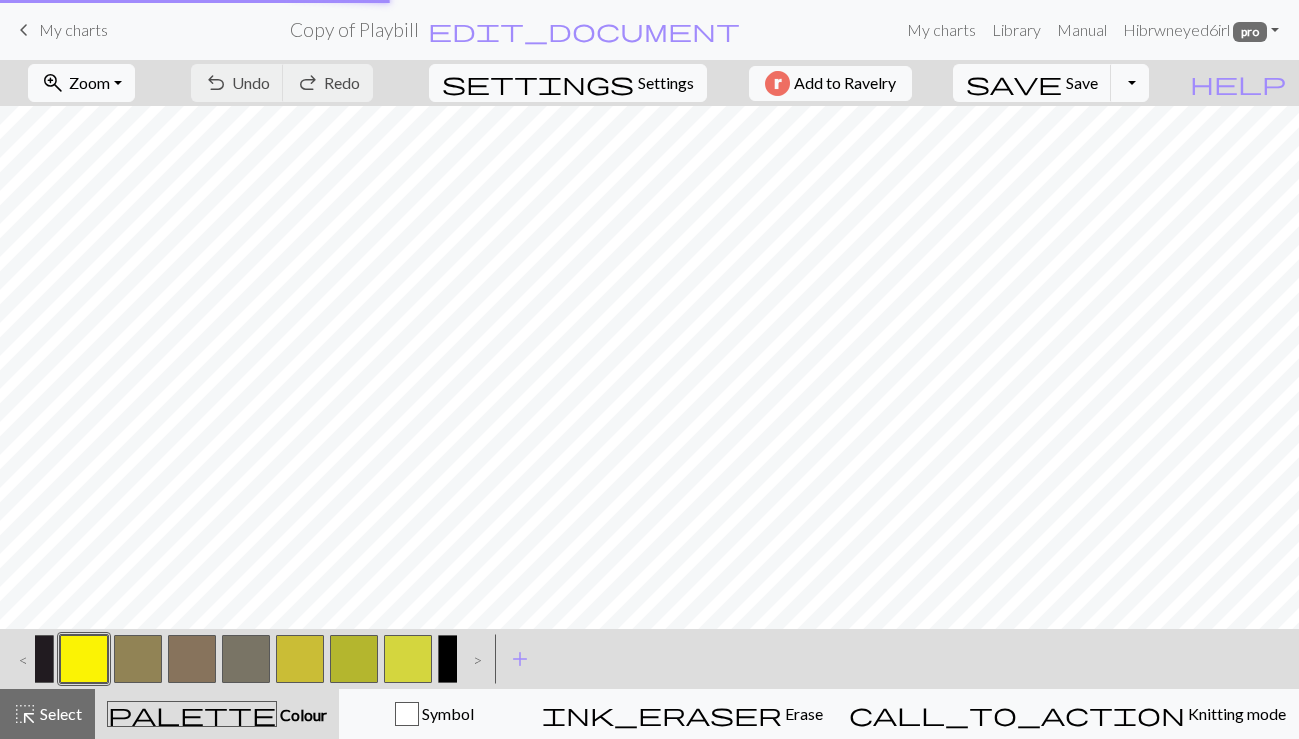 scroll, scrollTop: 0, scrollLeft: 0, axis: both 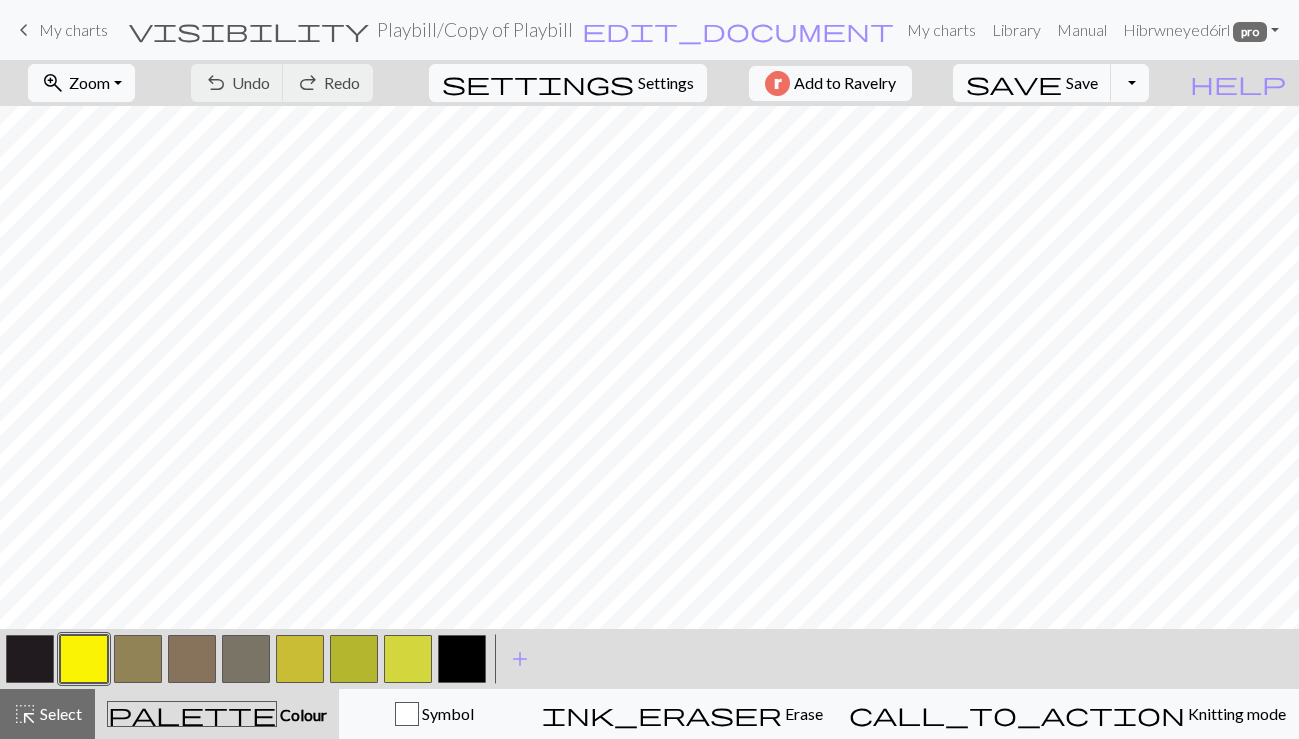 click on "Playbill  /  Copy of Playbill" at bounding box center (475, 29) 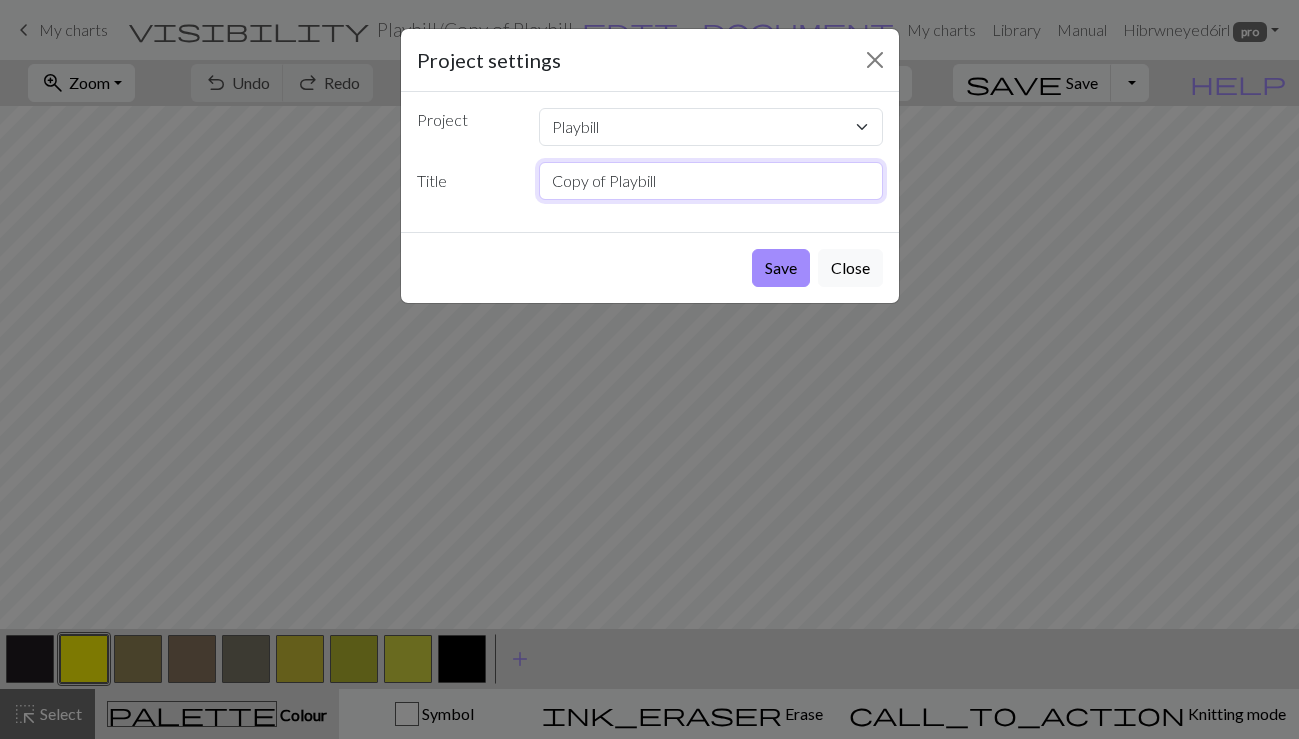 click on "Copy of Playbill" at bounding box center (711, 181) 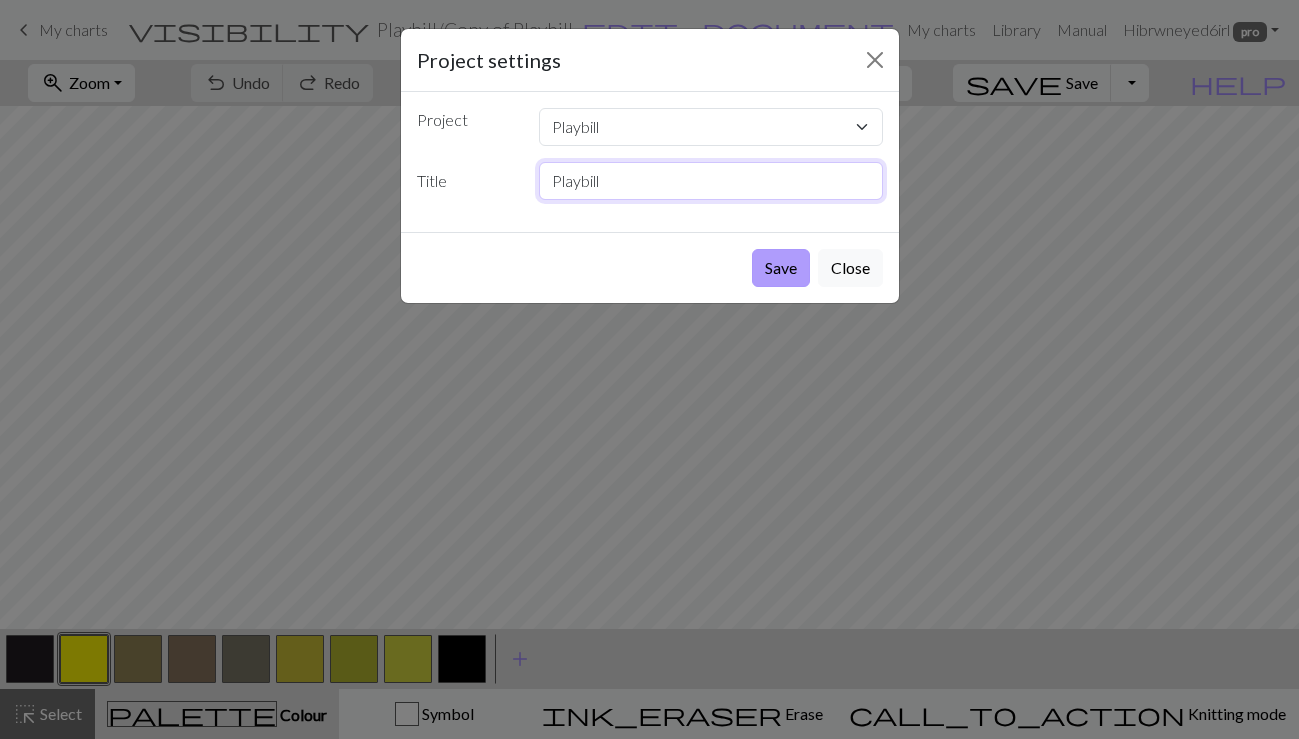 type on "Playbill" 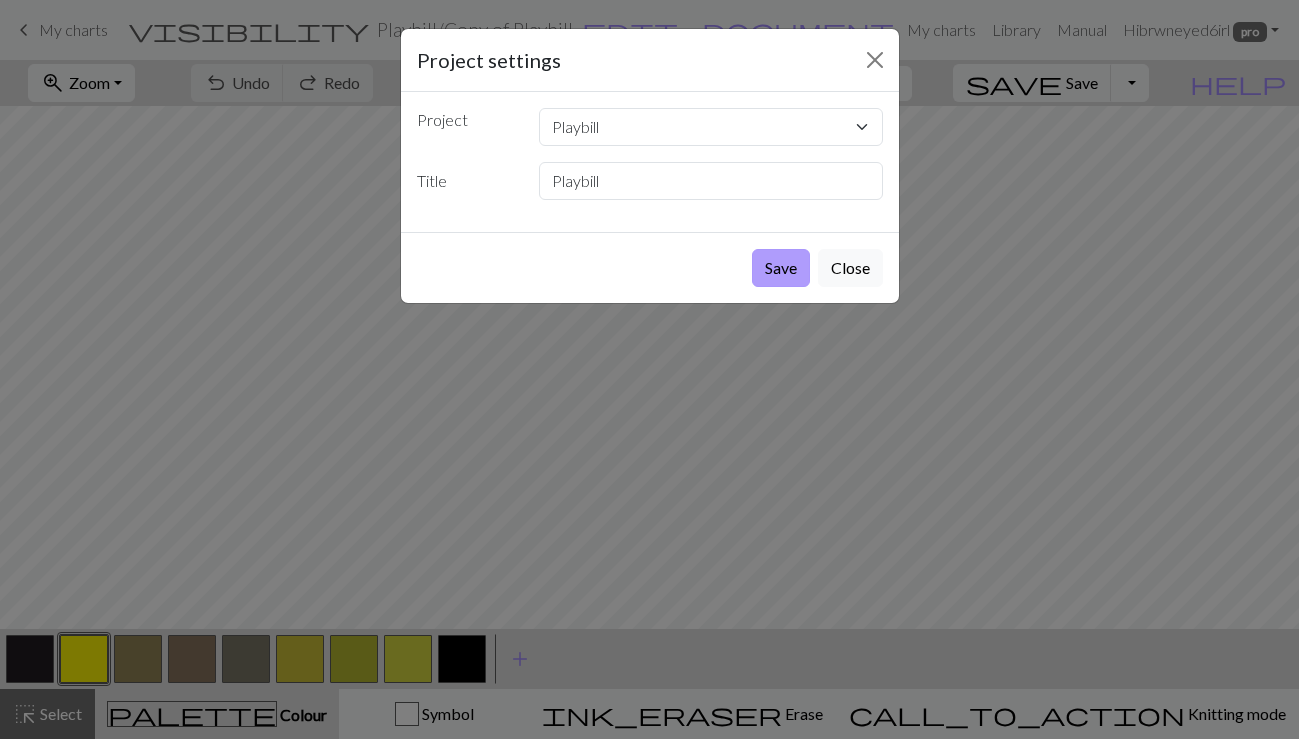 click on "Save" at bounding box center [781, 268] 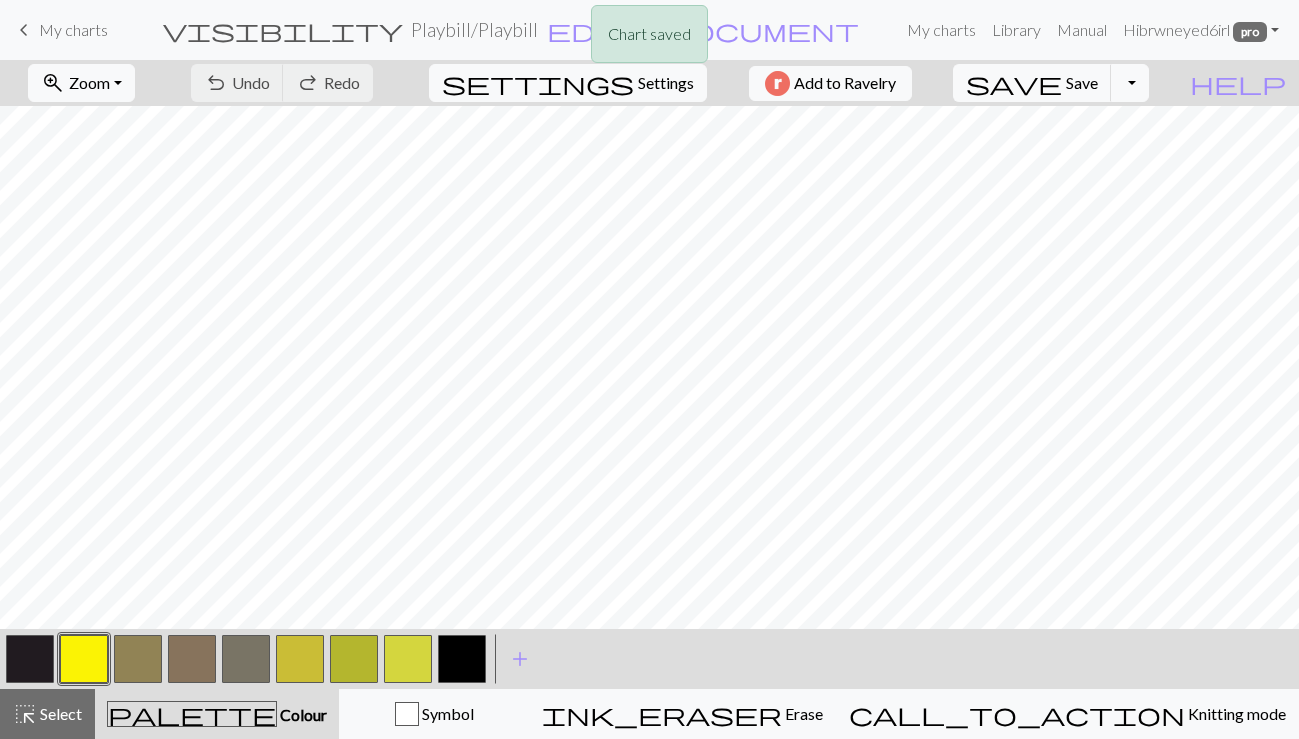 click on "Chart saved" at bounding box center (649, 39) 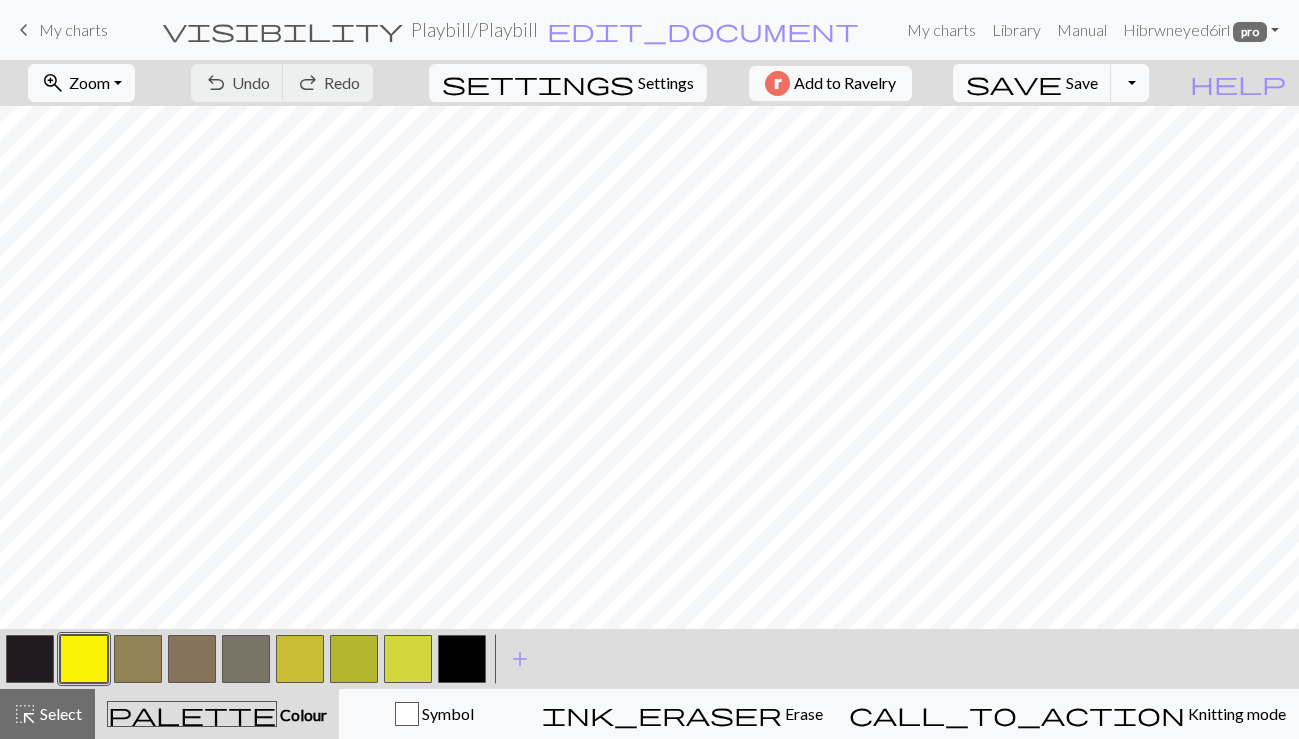 click on "keyboard_arrow_left" at bounding box center [24, 30] 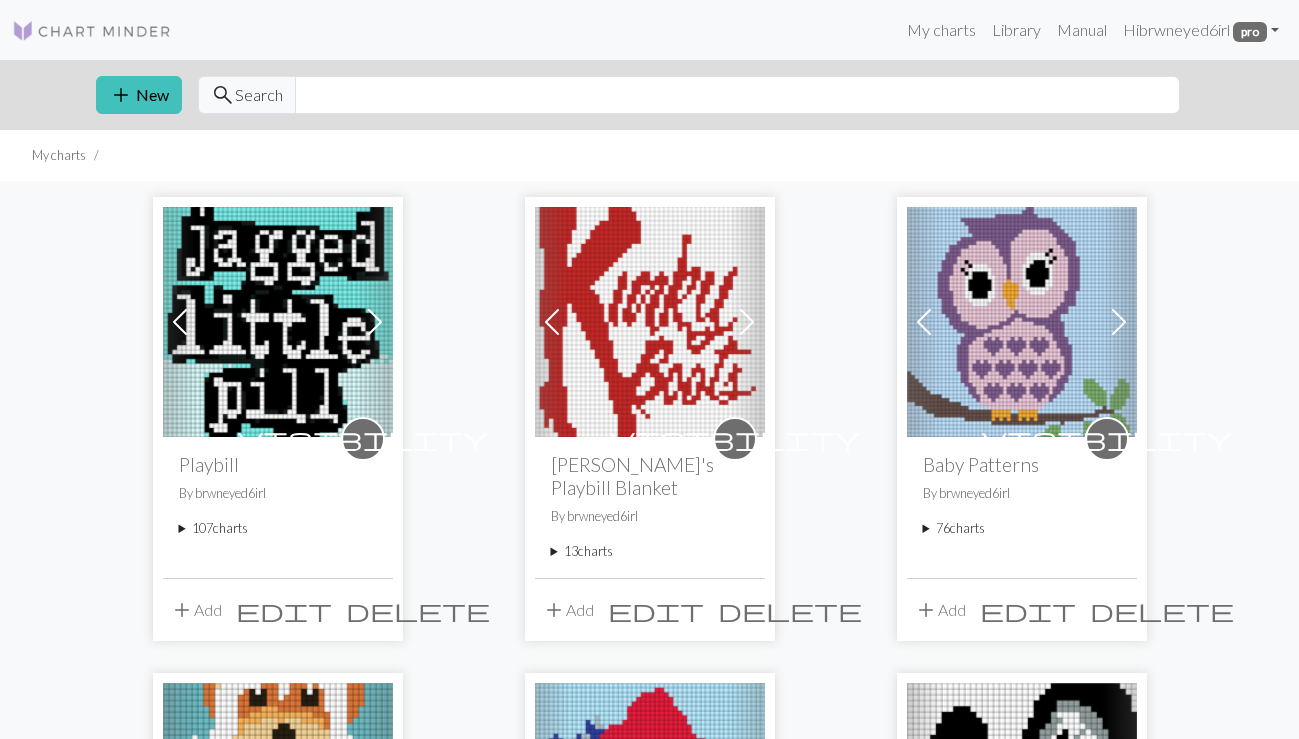 click on "107  charts" at bounding box center [278, 528] 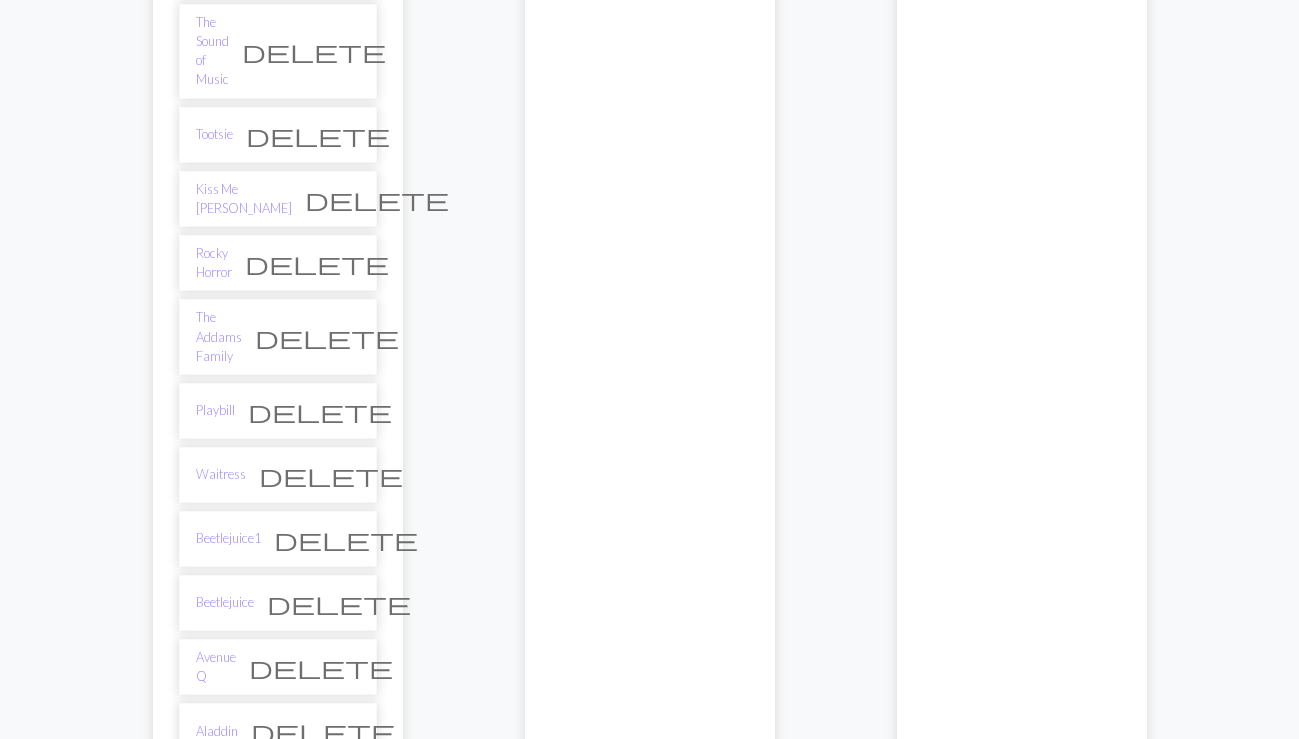 scroll, scrollTop: 2005, scrollLeft: 0, axis: vertical 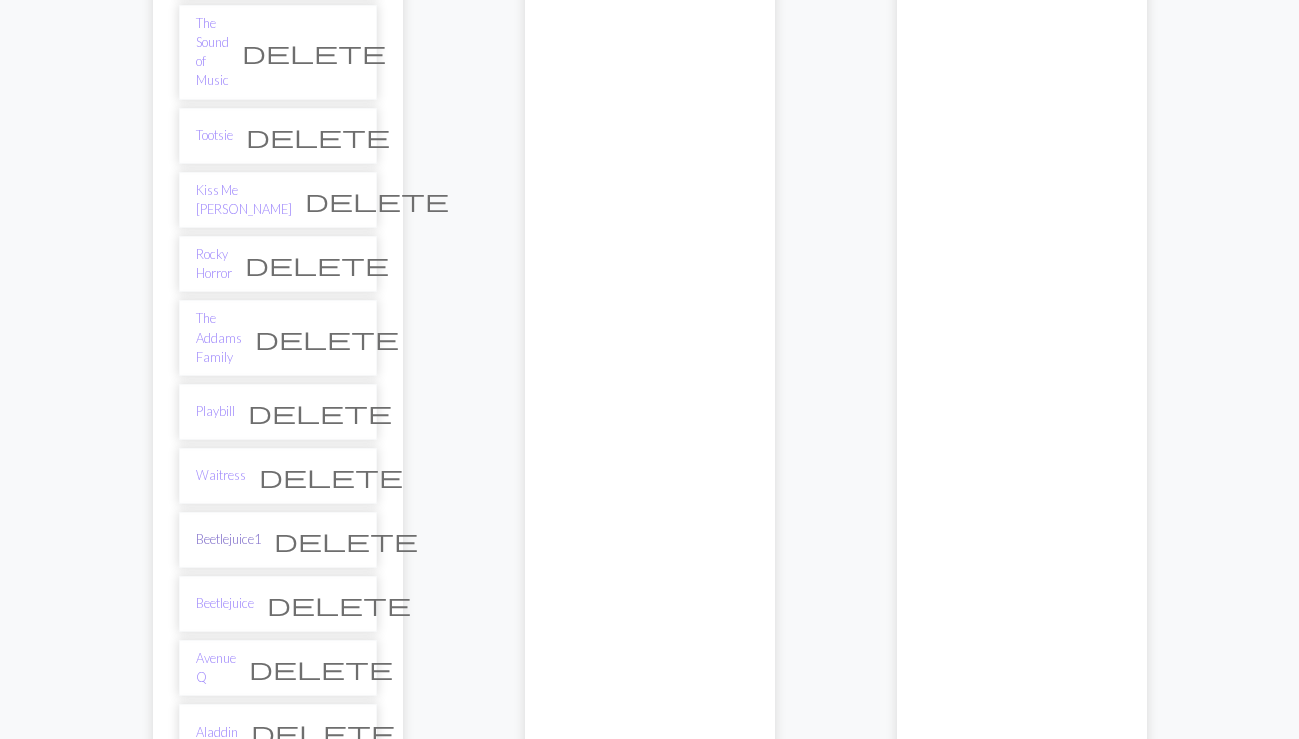 click on "Beetlejuice1" at bounding box center (228, 539) 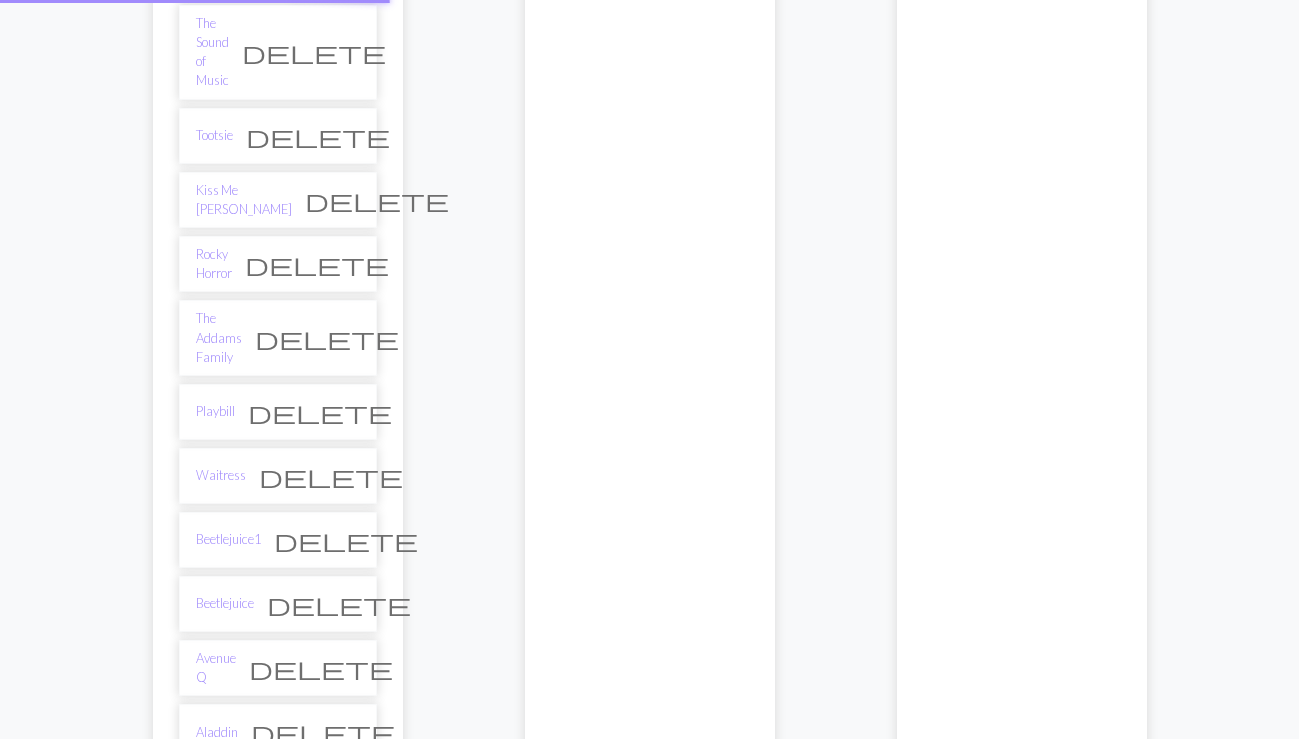 scroll, scrollTop: 0, scrollLeft: 0, axis: both 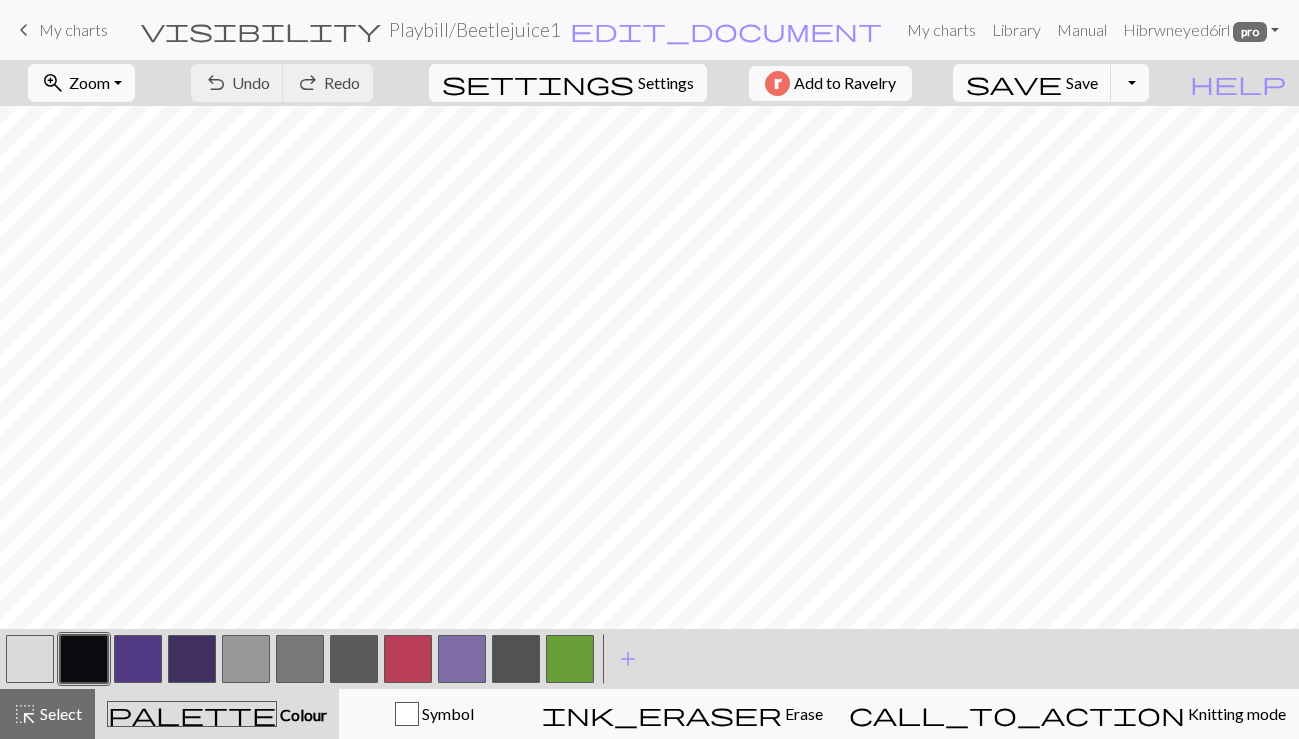 click on "keyboard_arrow_left" at bounding box center (24, 30) 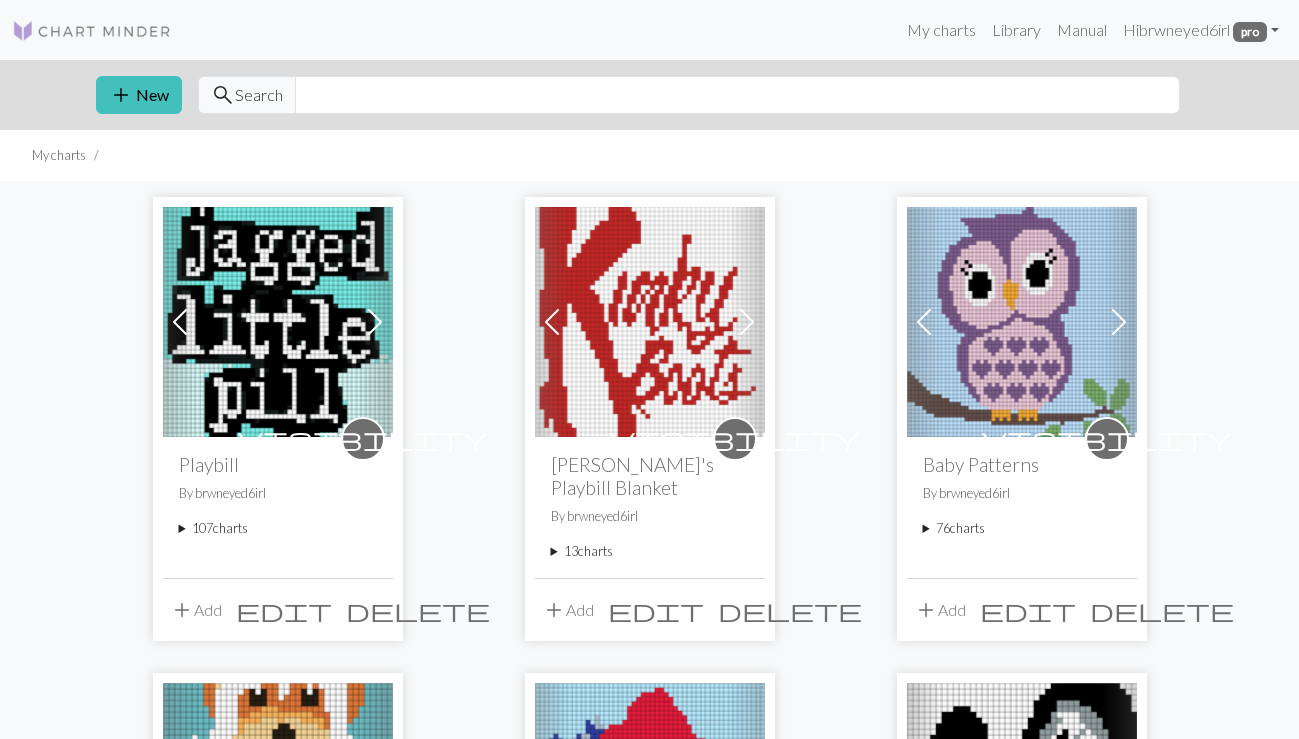 click on "107  charts" at bounding box center (278, 528) 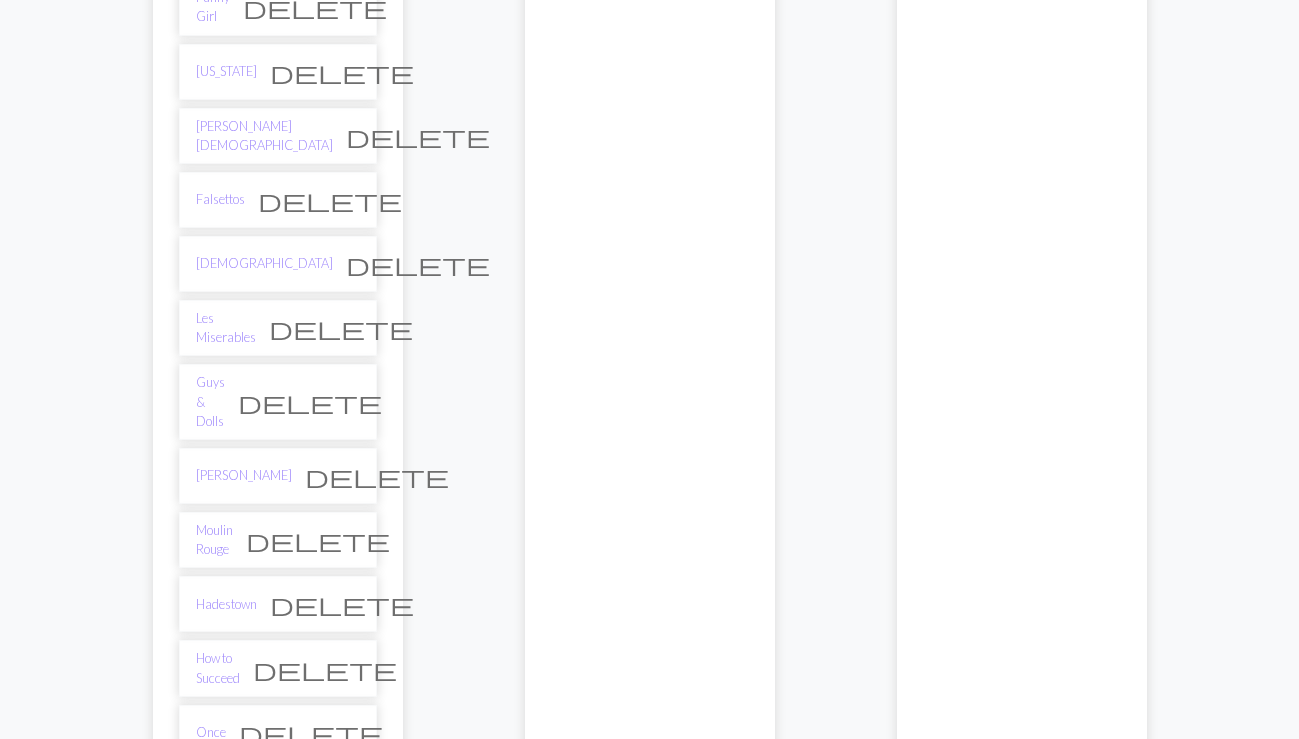 scroll, scrollTop: 1882, scrollLeft: 0, axis: vertical 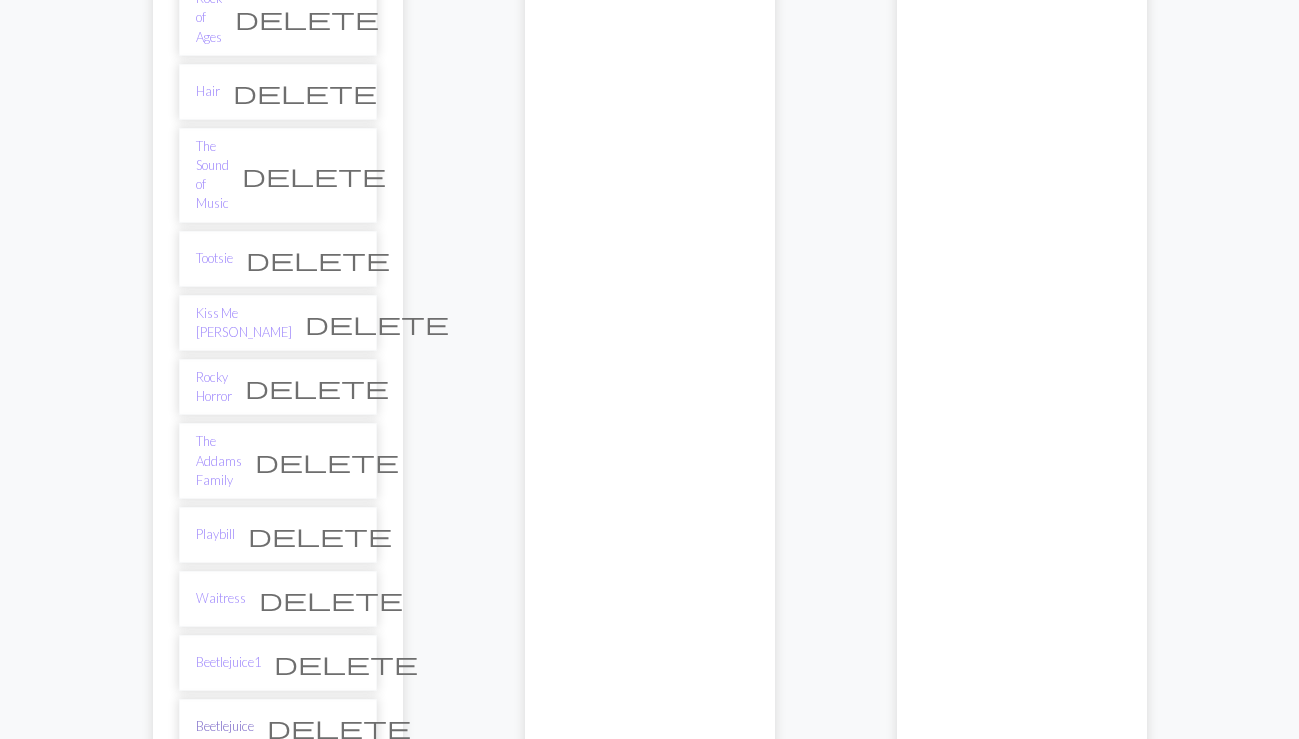 click on "Beetlejuice" at bounding box center (225, 726) 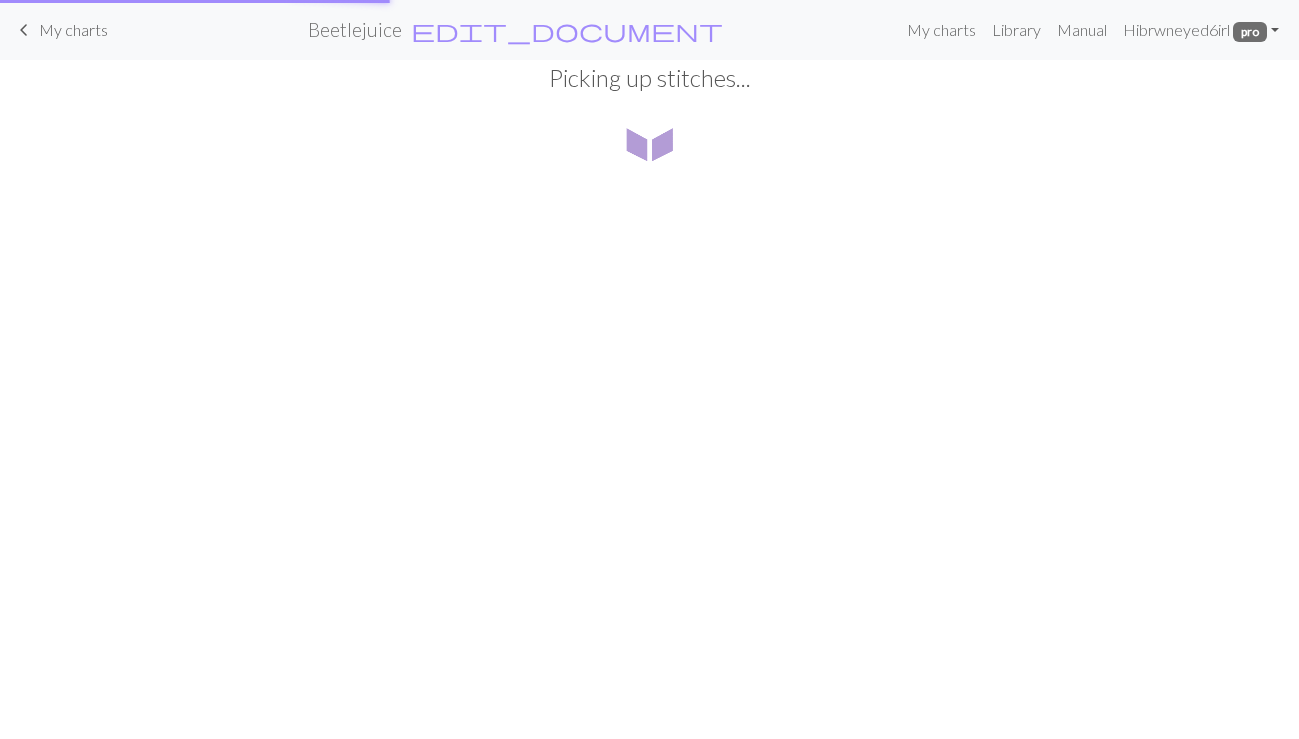 scroll, scrollTop: 0, scrollLeft: 0, axis: both 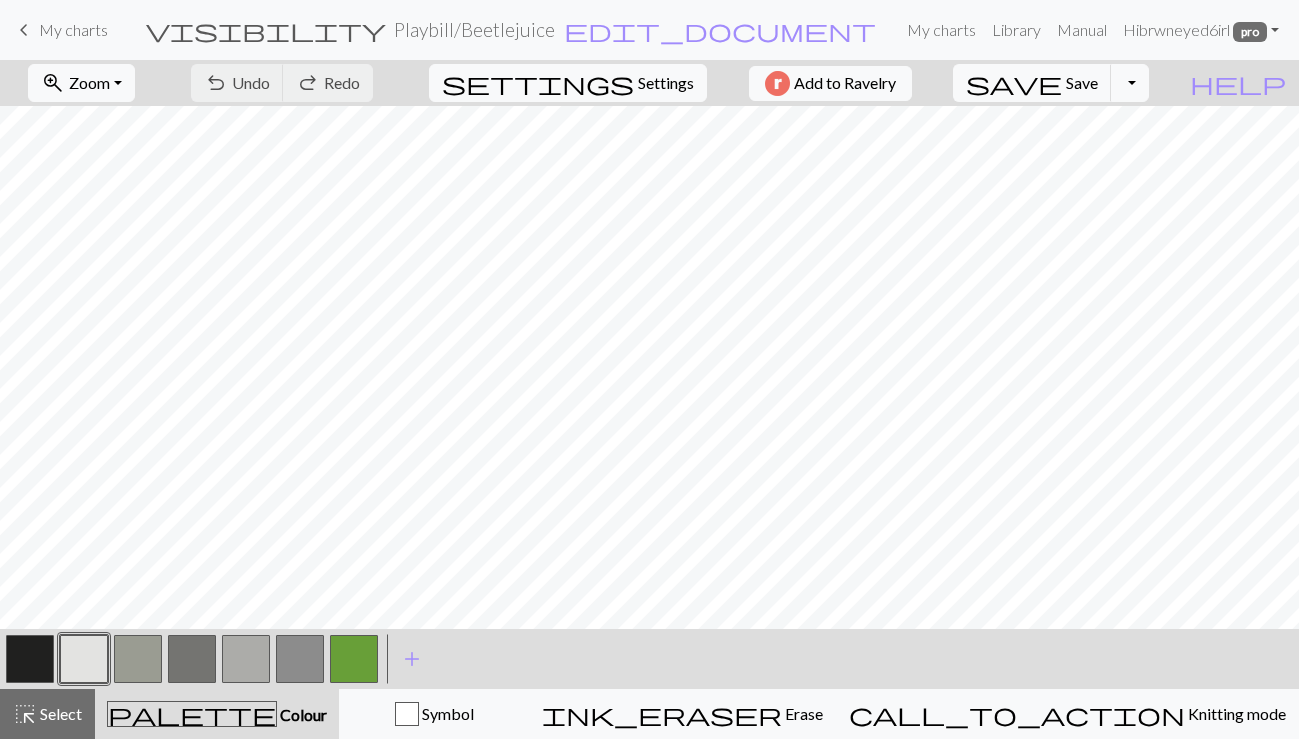 click on "keyboard_arrow_left" at bounding box center [24, 30] 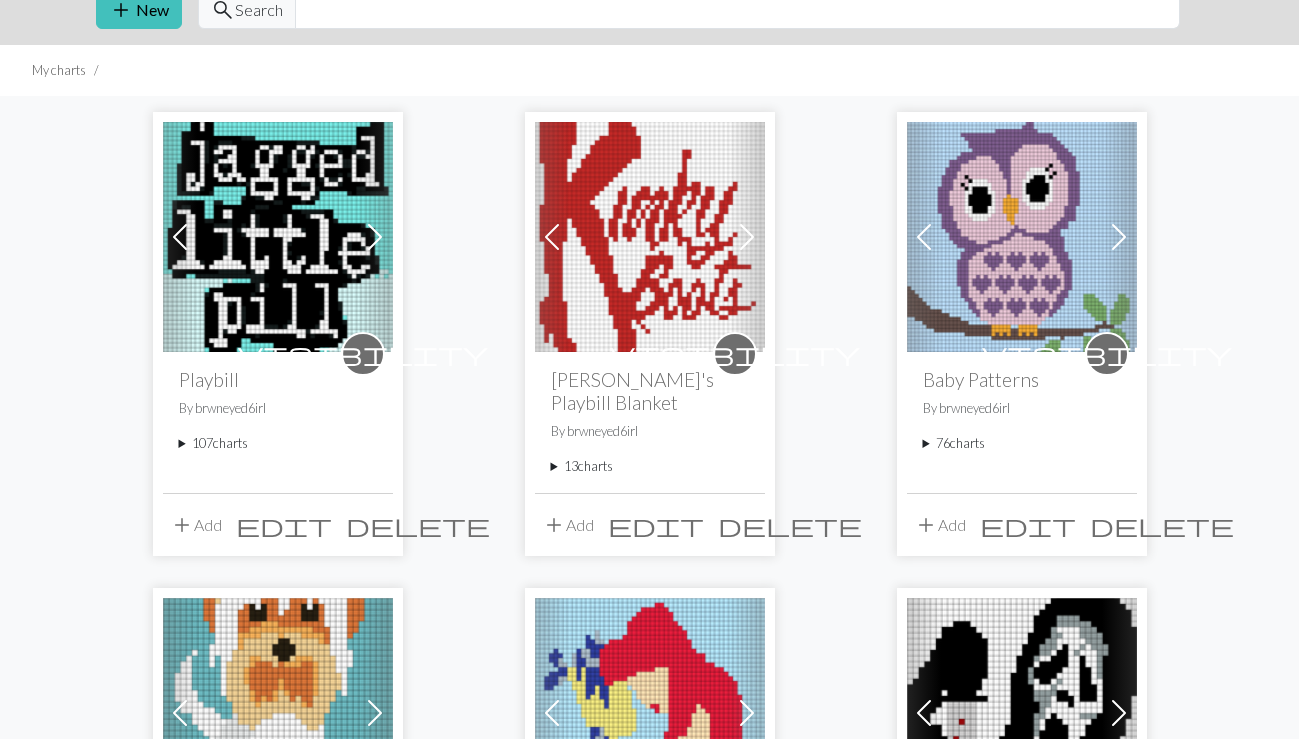 scroll, scrollTop: 102, scrollLeft: 0, axis: vertical 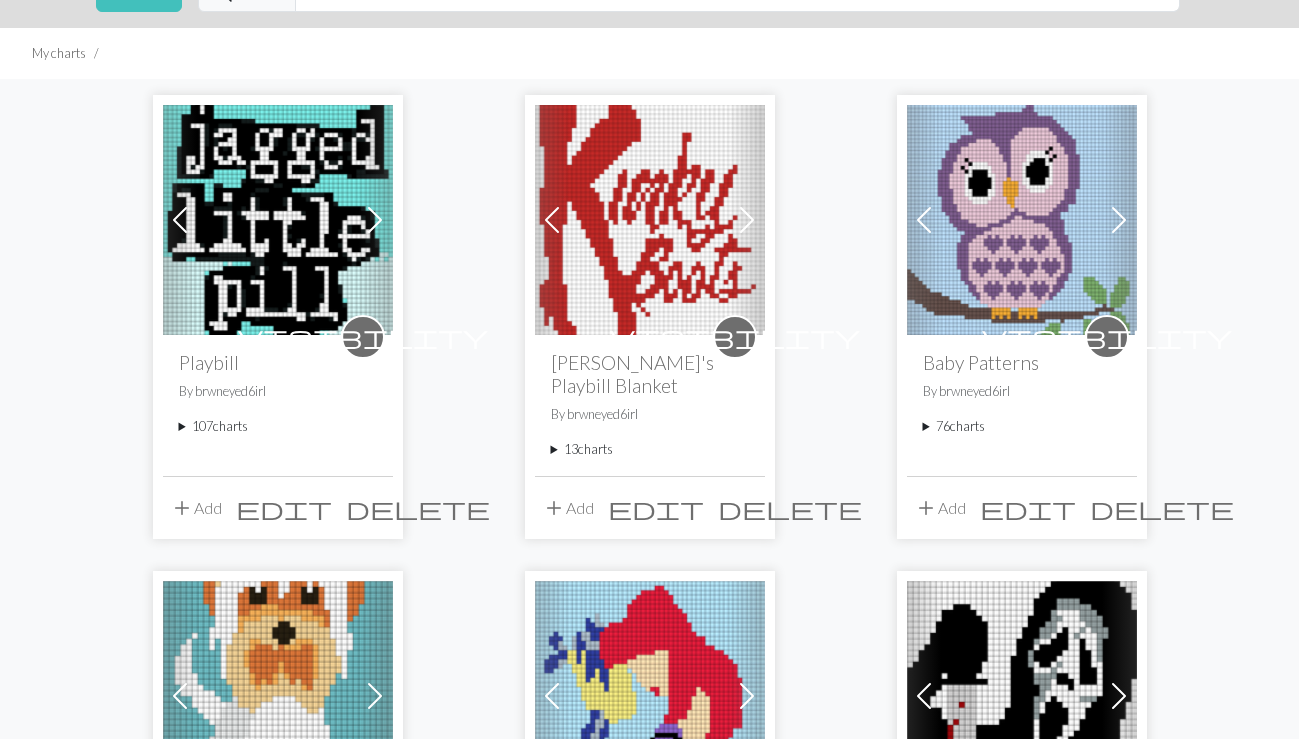 click on "107  charts" at bounding box center [278, 426] 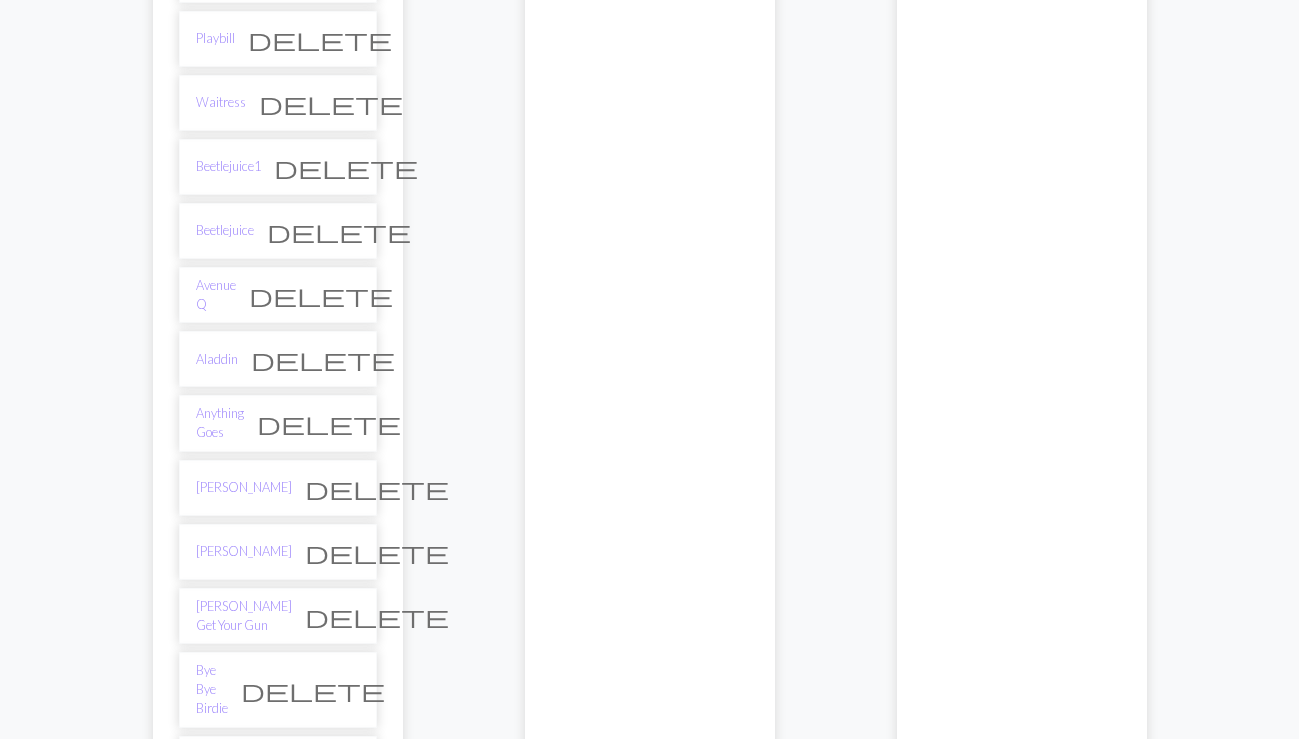 scroll, scrollTop: 2379, scrollLeft: 0, axis: vertical 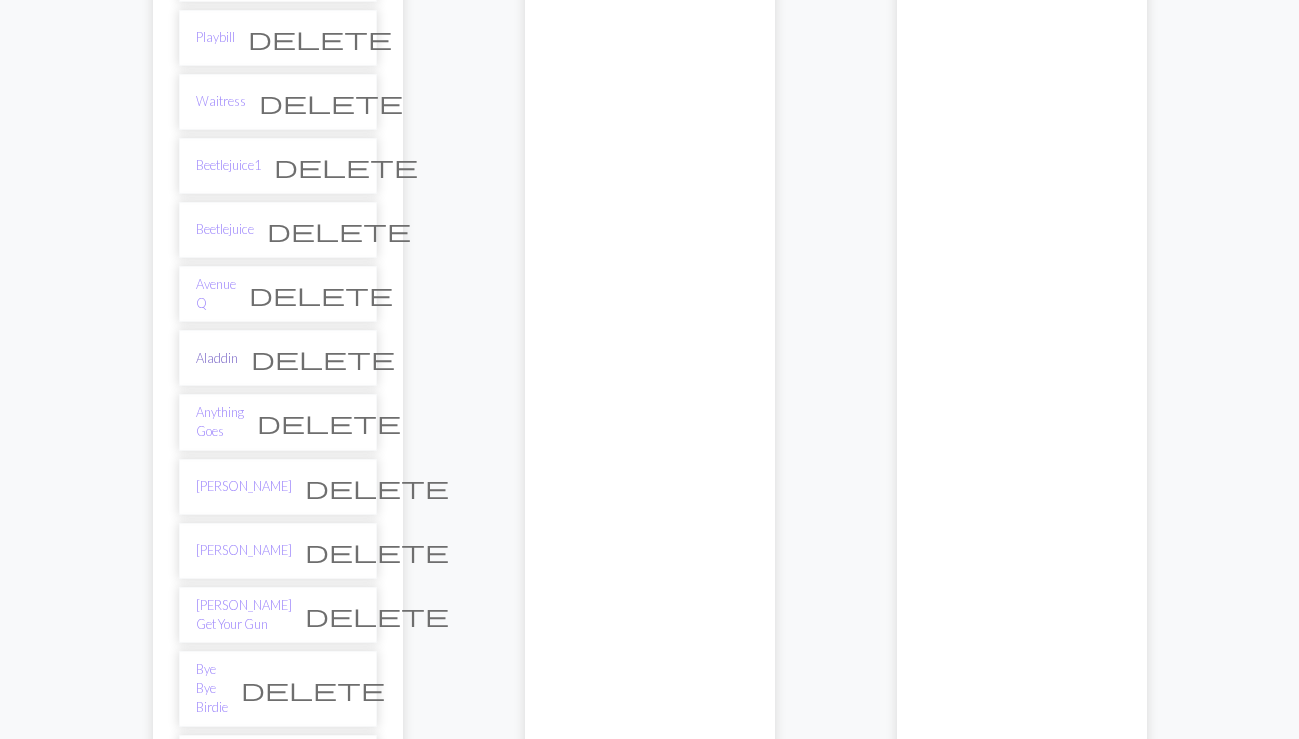 click on "Aladdin" at bounding box center [217, 358] 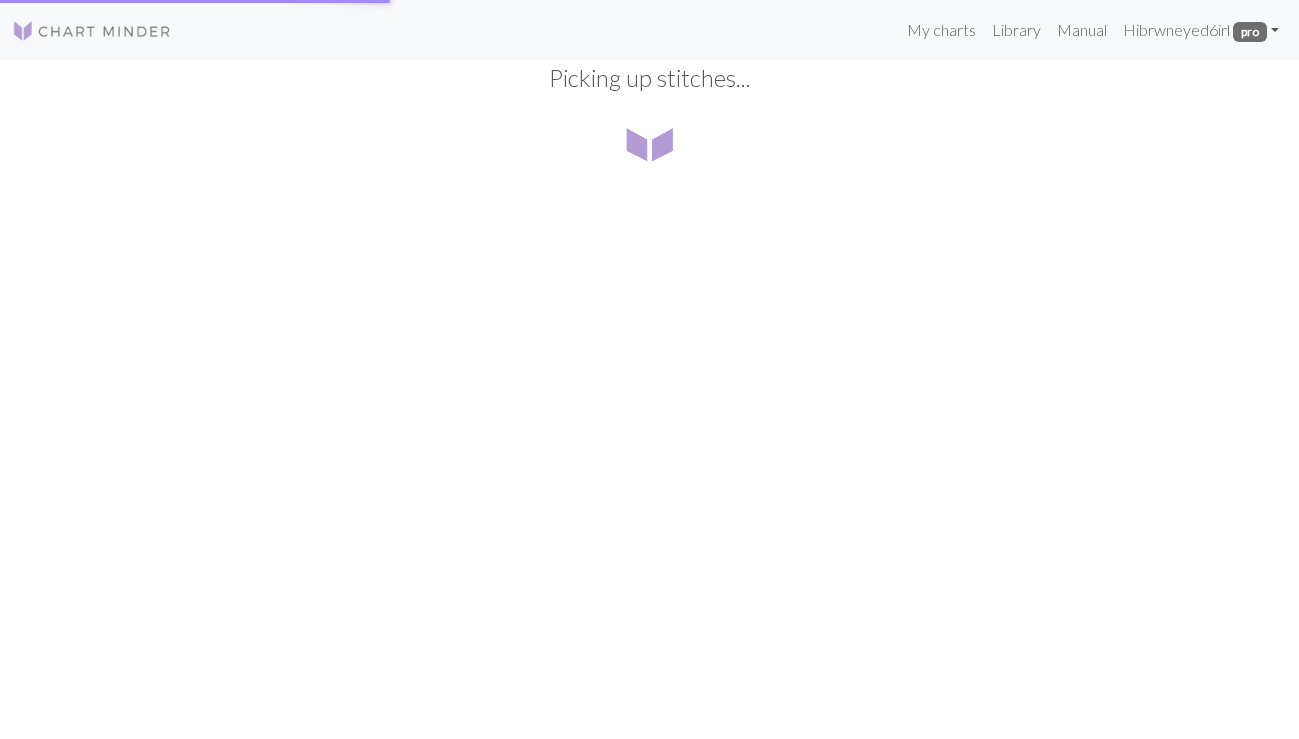 scroll, scrollTop: 0, scrollLeft: 0, axis: both 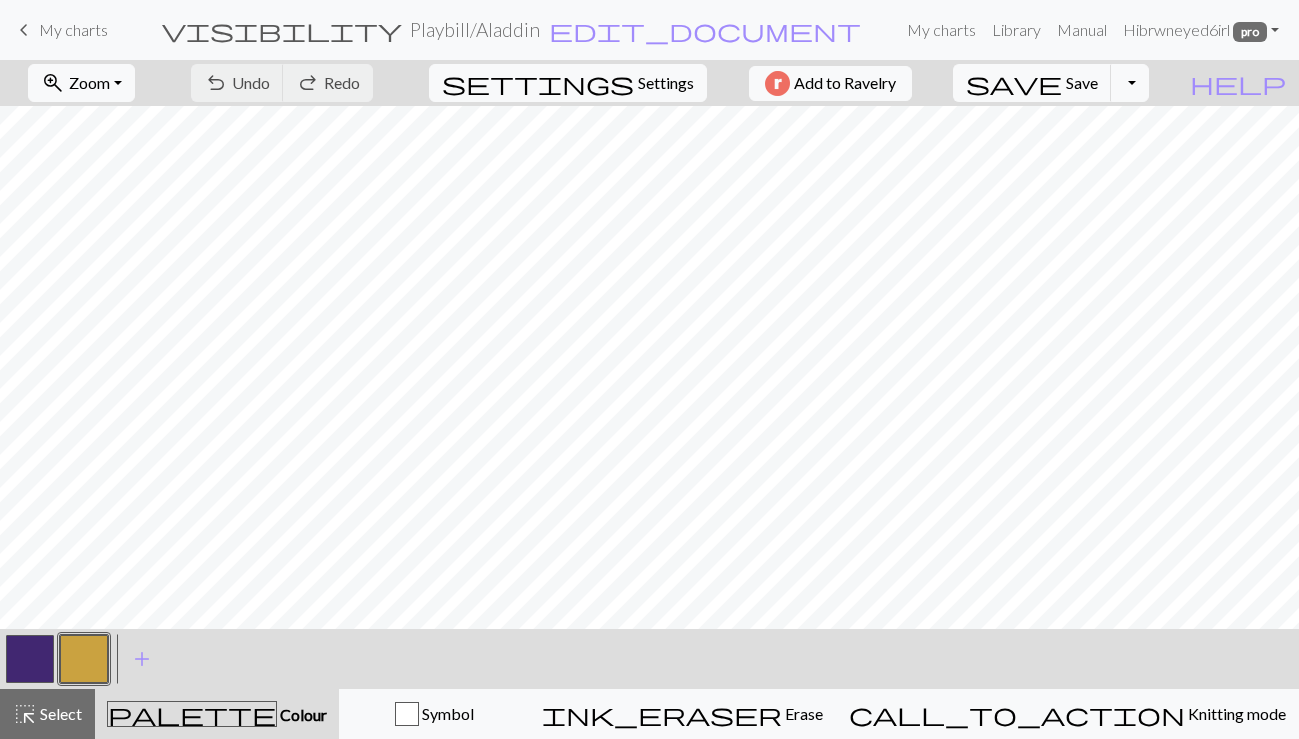 click on "keyboard_arrow_left" at bounding box center (24, 30) 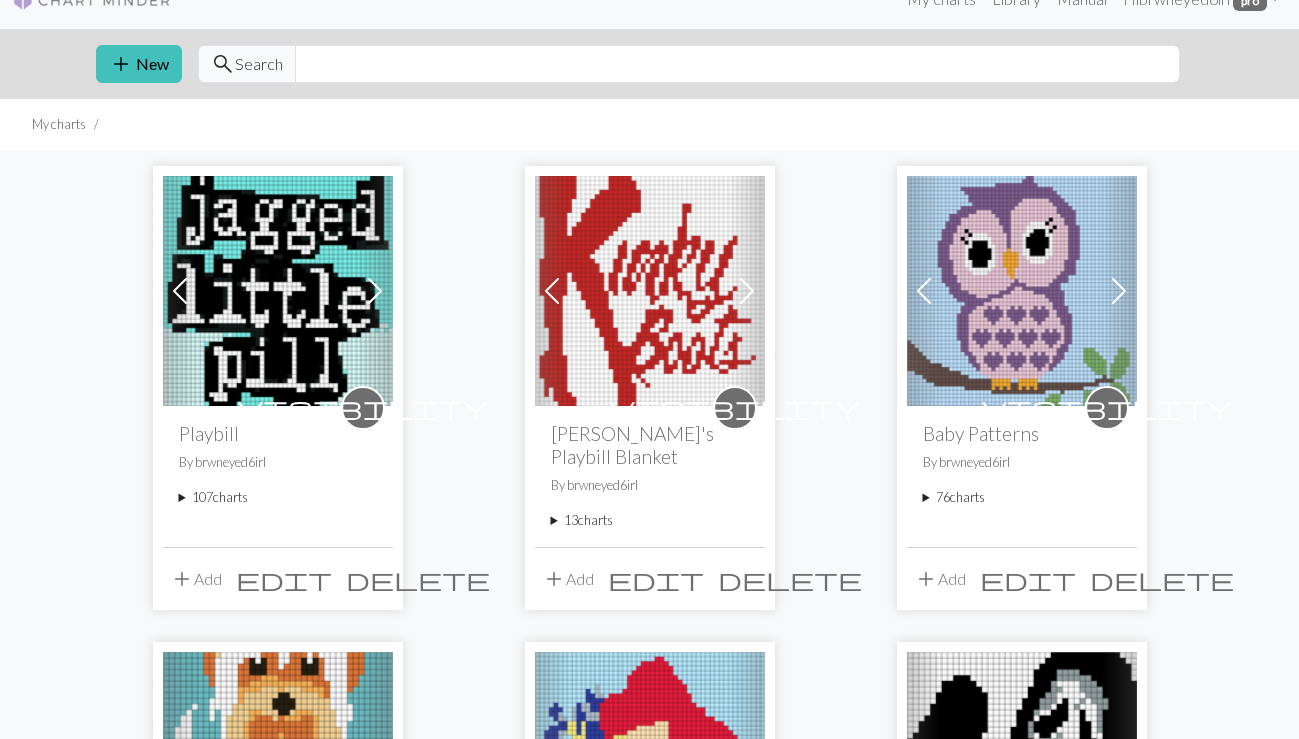 scroll, scrollTop: 53, scrollLeft: 0, axis: vertical 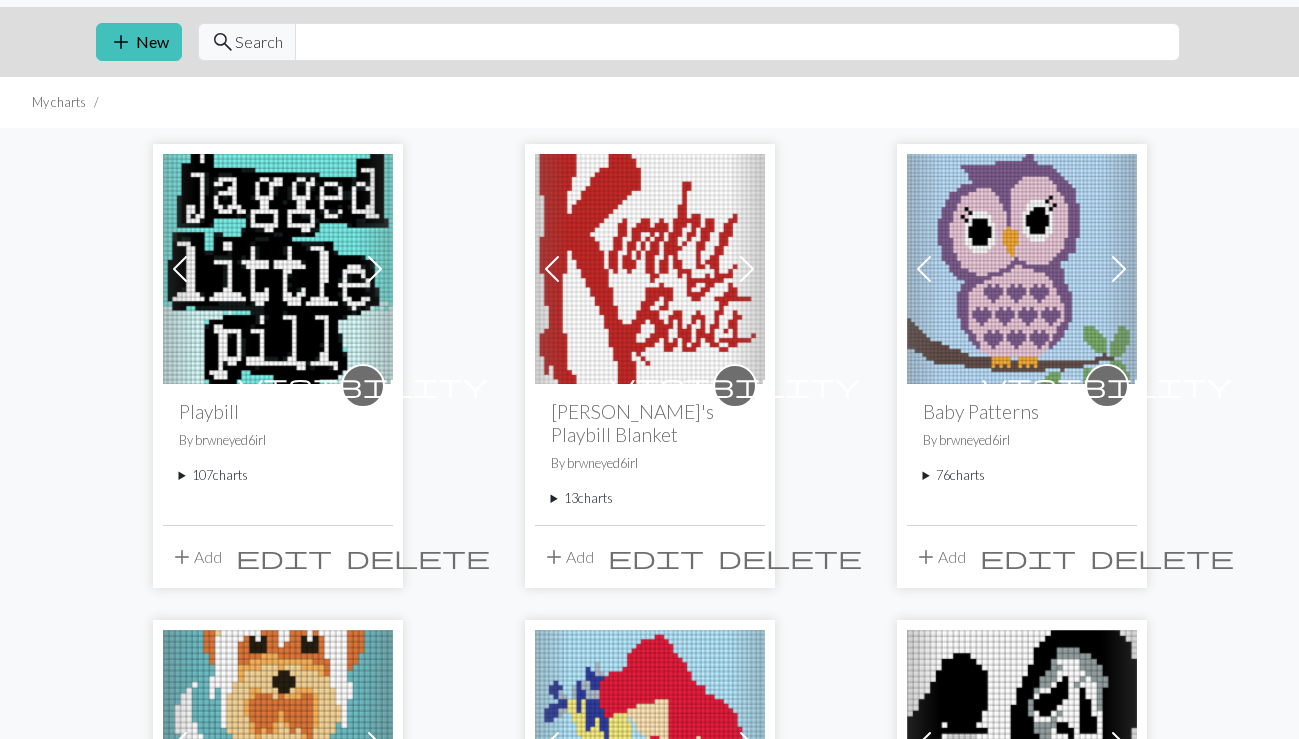 click on "107  charts" at bounding box center (278, 475) 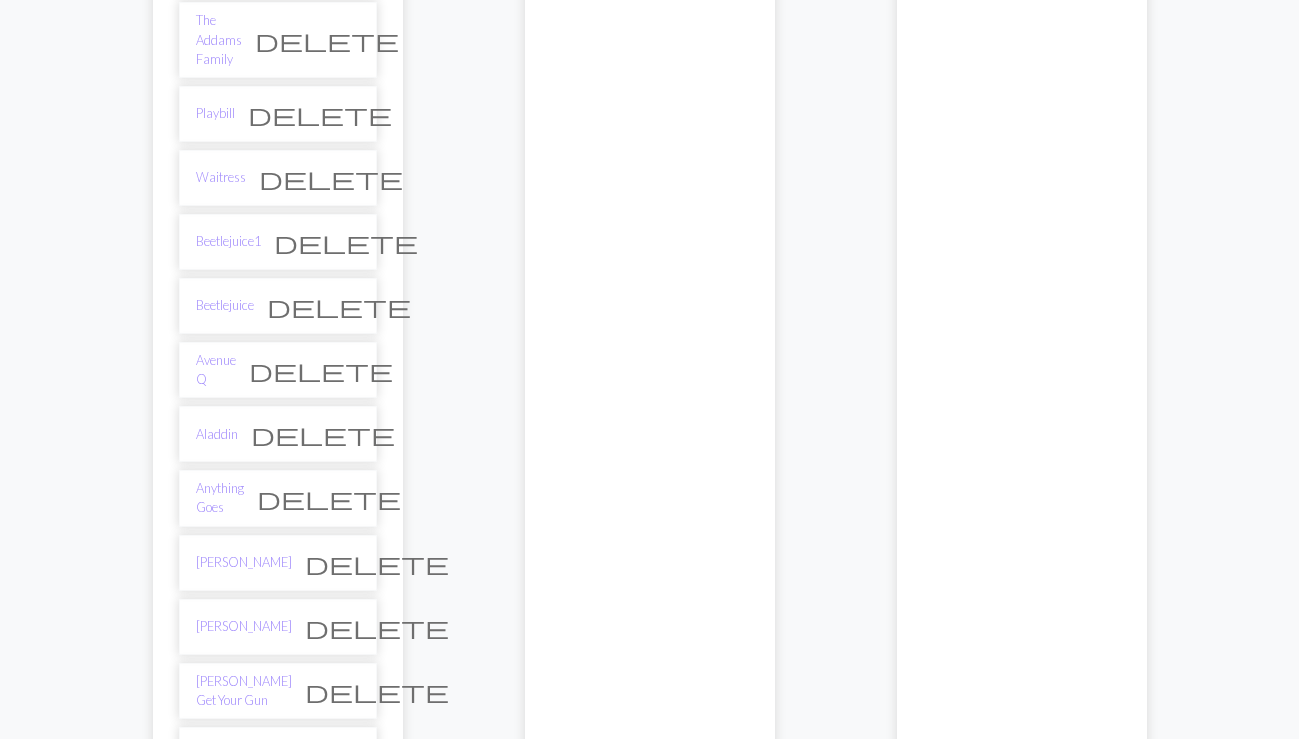 scroll, scrollTop: 2306, scrollLeft: 0, axis: vertical 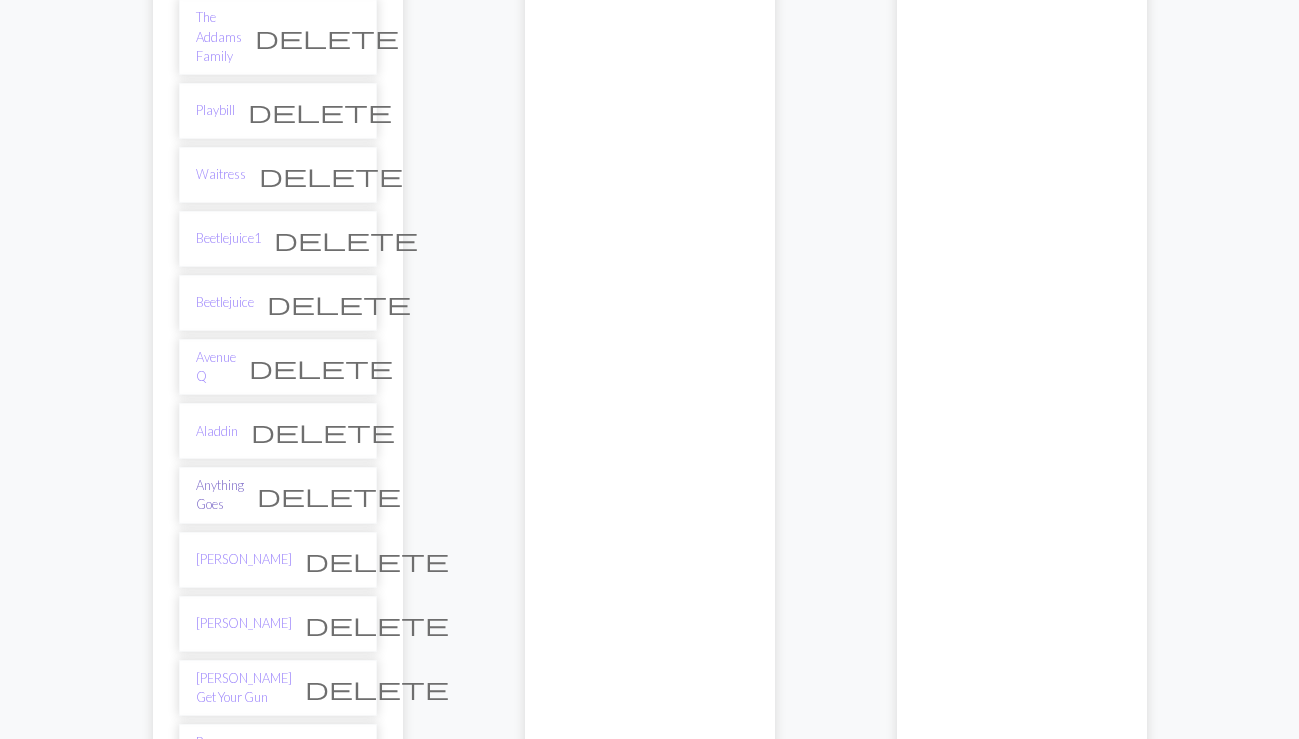 click on "Anything Goes" at bounding box center [220, 495] 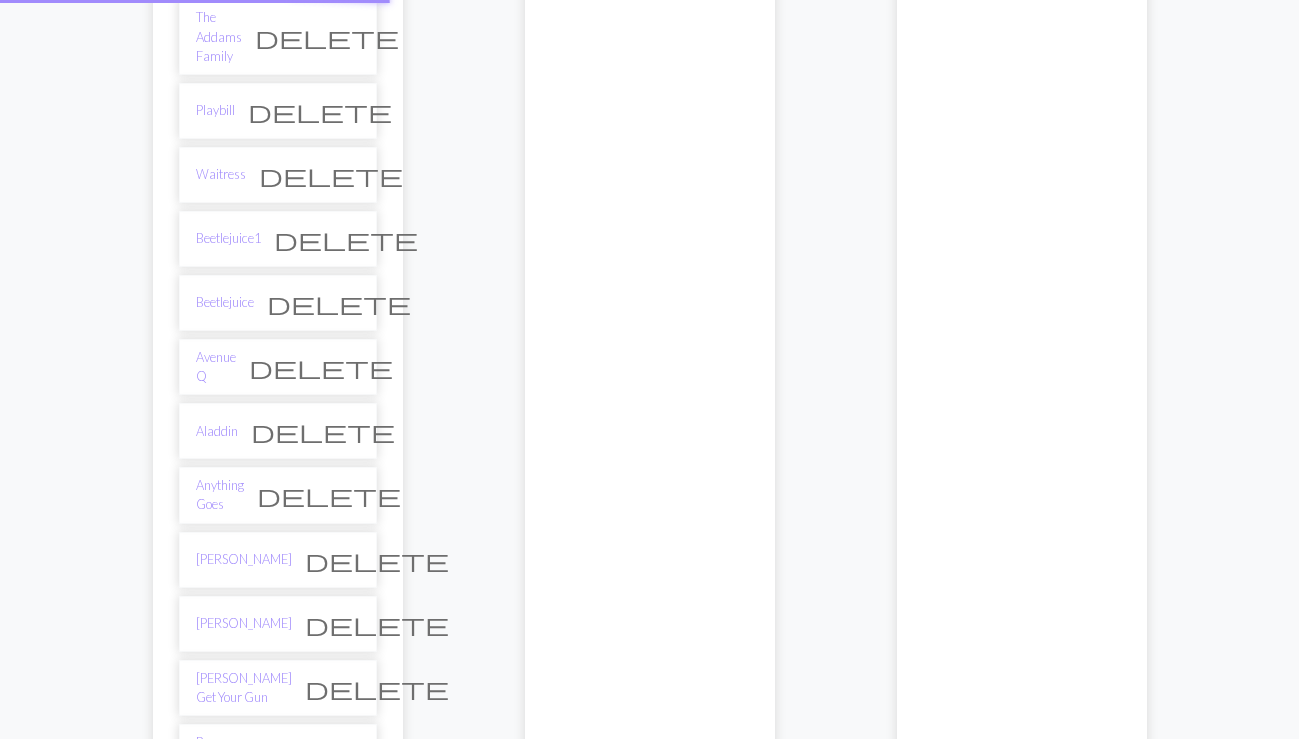 scroll, scrollTop: 0, scrollLeft: 0, axis: both 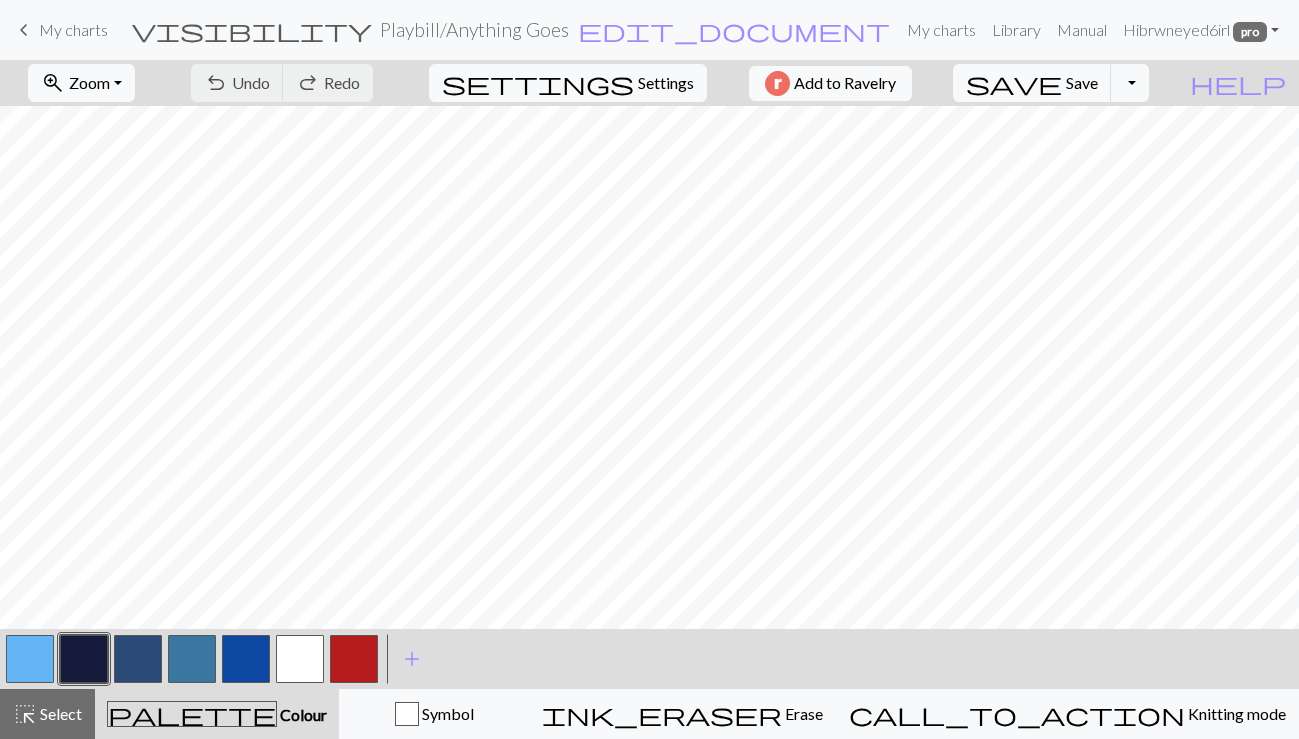 click on "keyboard_arrow_left" at bounding box center [24, 30] 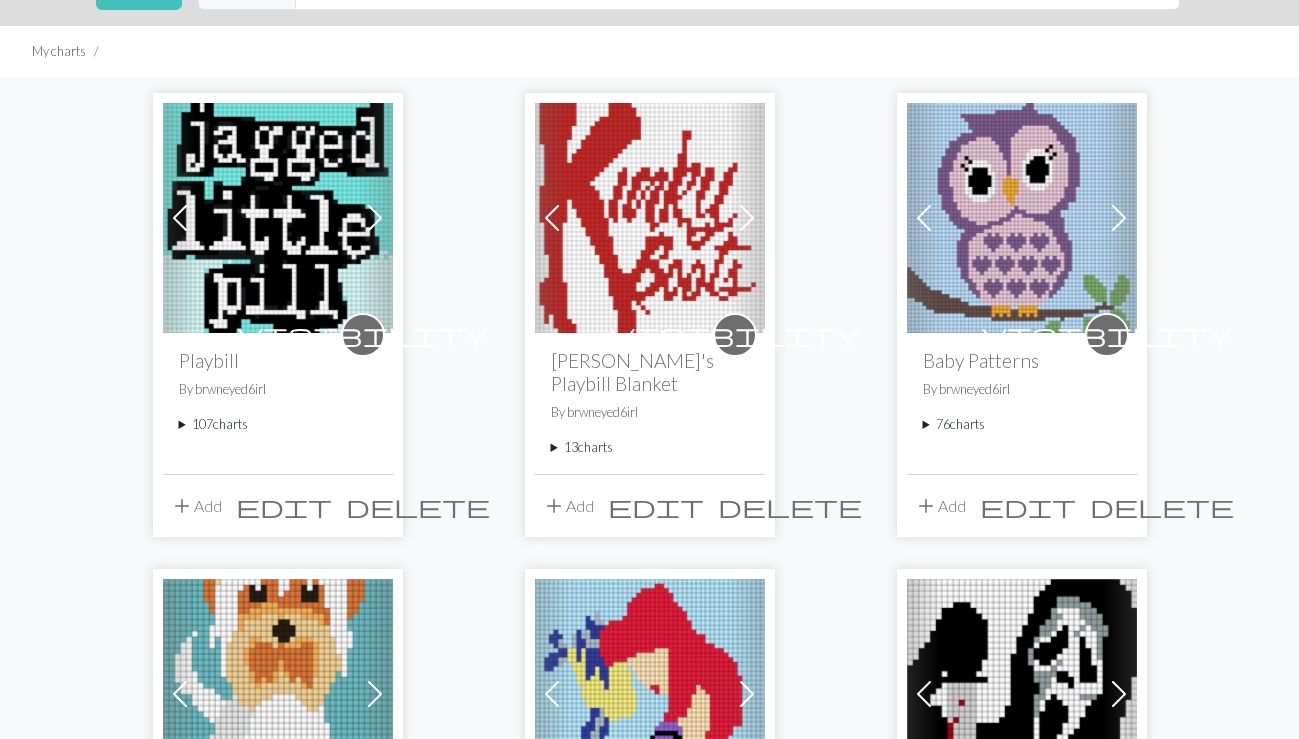 scroll, scrollTop: 112, scrollLeft: 0, axis: vertical 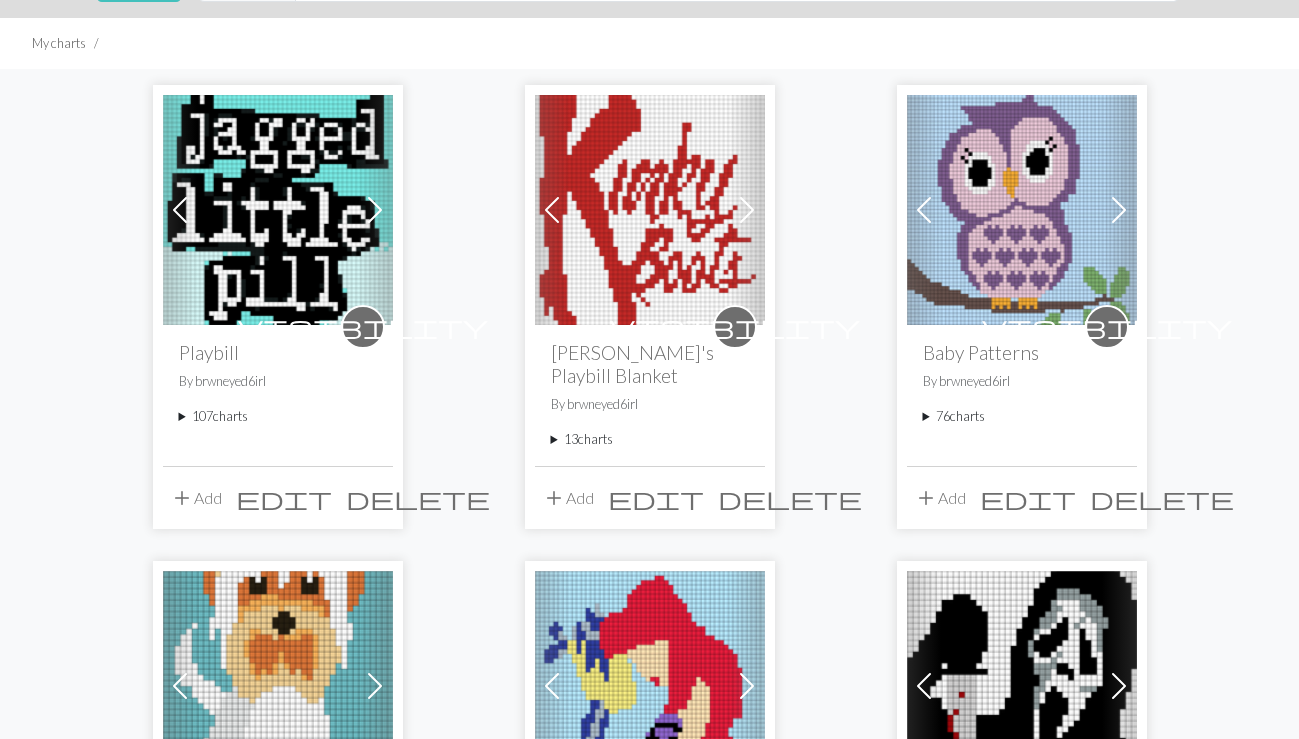 click on "visibility Playbill By   brwneyed6irl 107  charts Jagged Little Pill delete Six delete RENT delete Beauty and the Beast delete Kinky Boots delete Funny Girl delete Oklahoma delete Jesus Christ Superstar delete Falsettos delete Book of Mormon delete Les Miserables delete Guys & Dolls delete Sweeney Todd delete Moulin Rouge delete Hadestown delete How to Succeed delete Once delete The Music Man delete Wicked delete Rock of Ages delete Hair delete The Sound of Music delete Tootsie delete Kiss Me Kate delete Rocky Horror delete The Addams Family delete Playbill delete Waitress delete Beetlejuice1 delete Beetlejuice delete Avenue Q delete Aladdin delete Anything Goes delete Annie delete AIDA delete Annie Get Your Gun delete Bye Bye Birdie delete Cabaret delete Catch me if you can delete Cats delete Chicago delete Chorus Line delete Cinderella delete Come From Away delete Company delete Dear Evan Hansen delete The Drowsy Chaperone delete Elf delete Evita delete Fiddler on the Roof delete Finian's Rainbow delete" at bounding box center [278, 395] 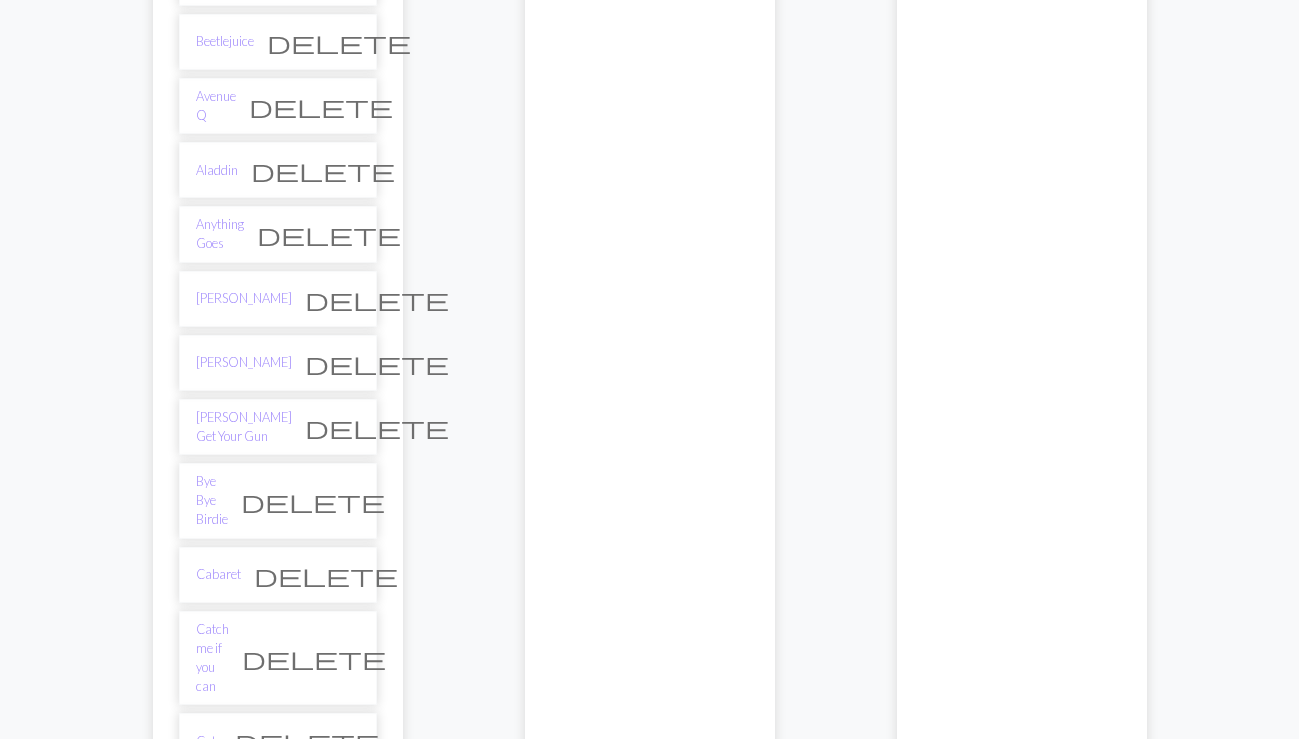 scroll, scrollTop: 2572, scrollLeft: 0, axis: vertical 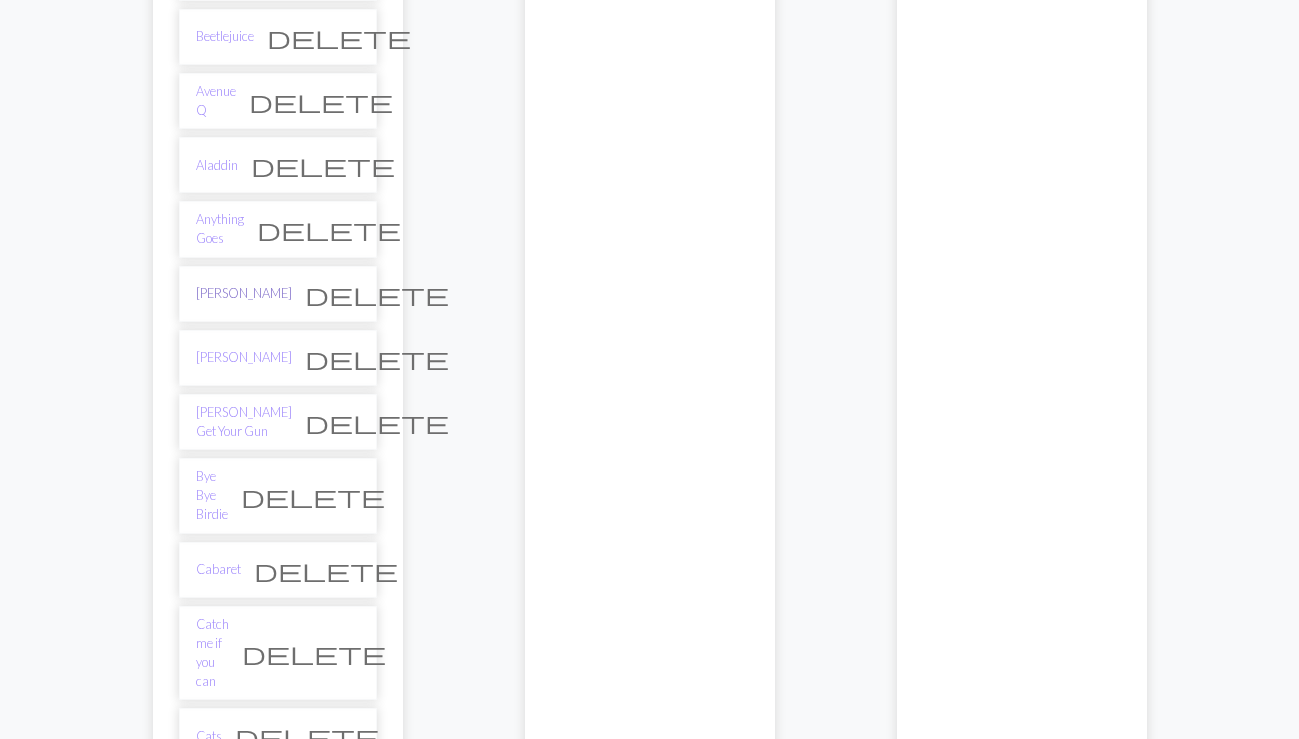 click on "[PERSON_NAME]" at bounding box center (244, 293) 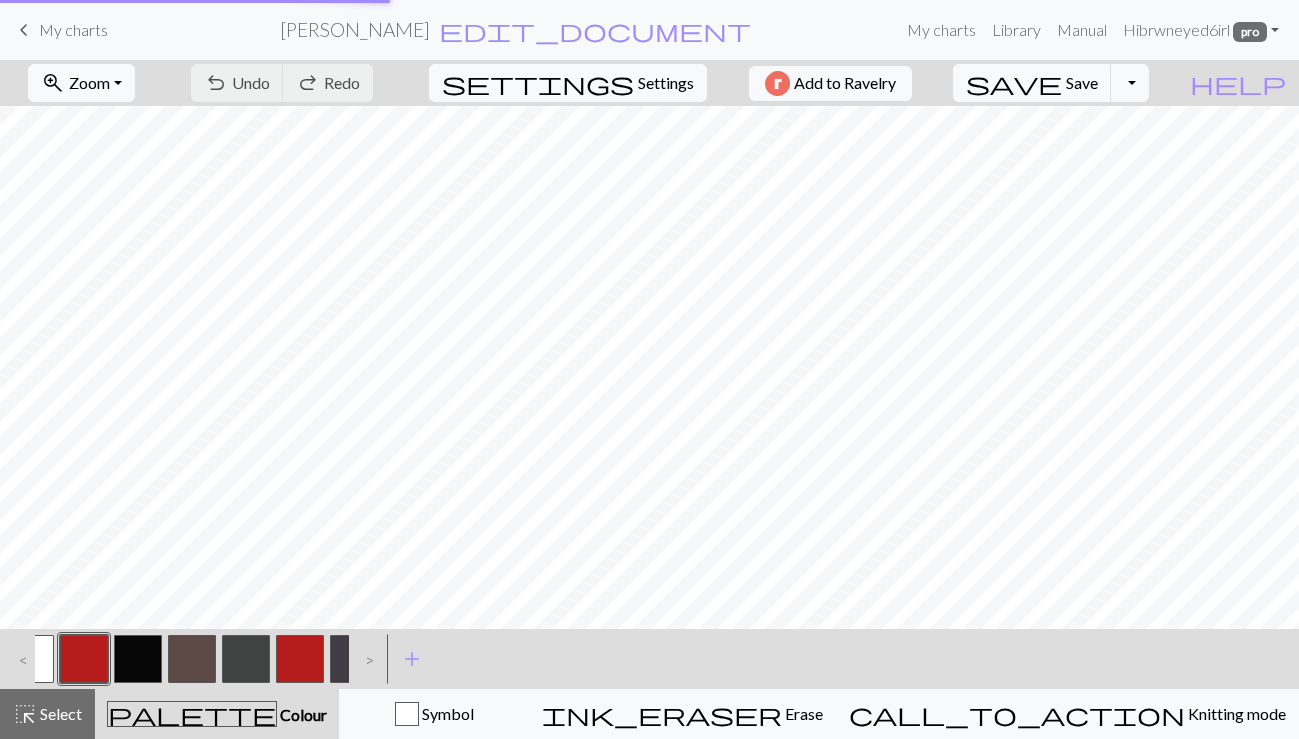 scroll, scrollTop: 0, scrollLeft: 0, axis: both 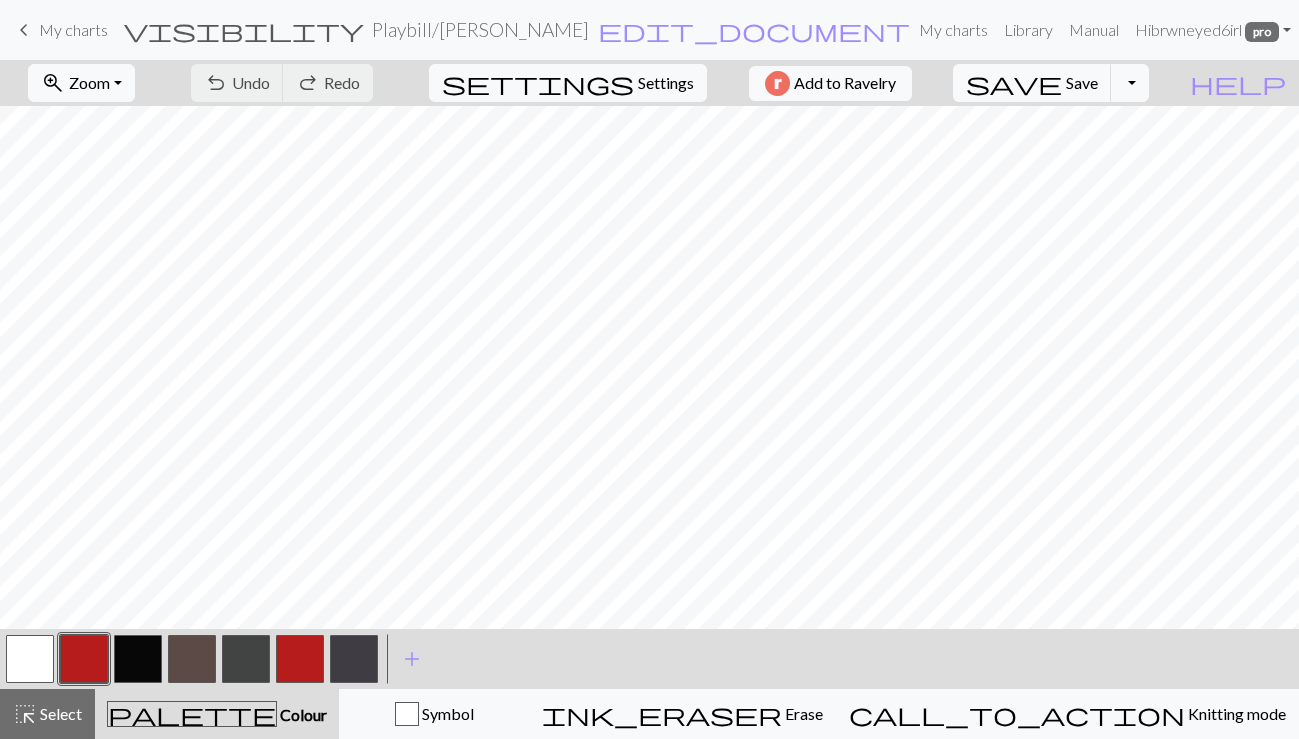 click on "keyboard_arrow_left" at bounding box center (24, 30) 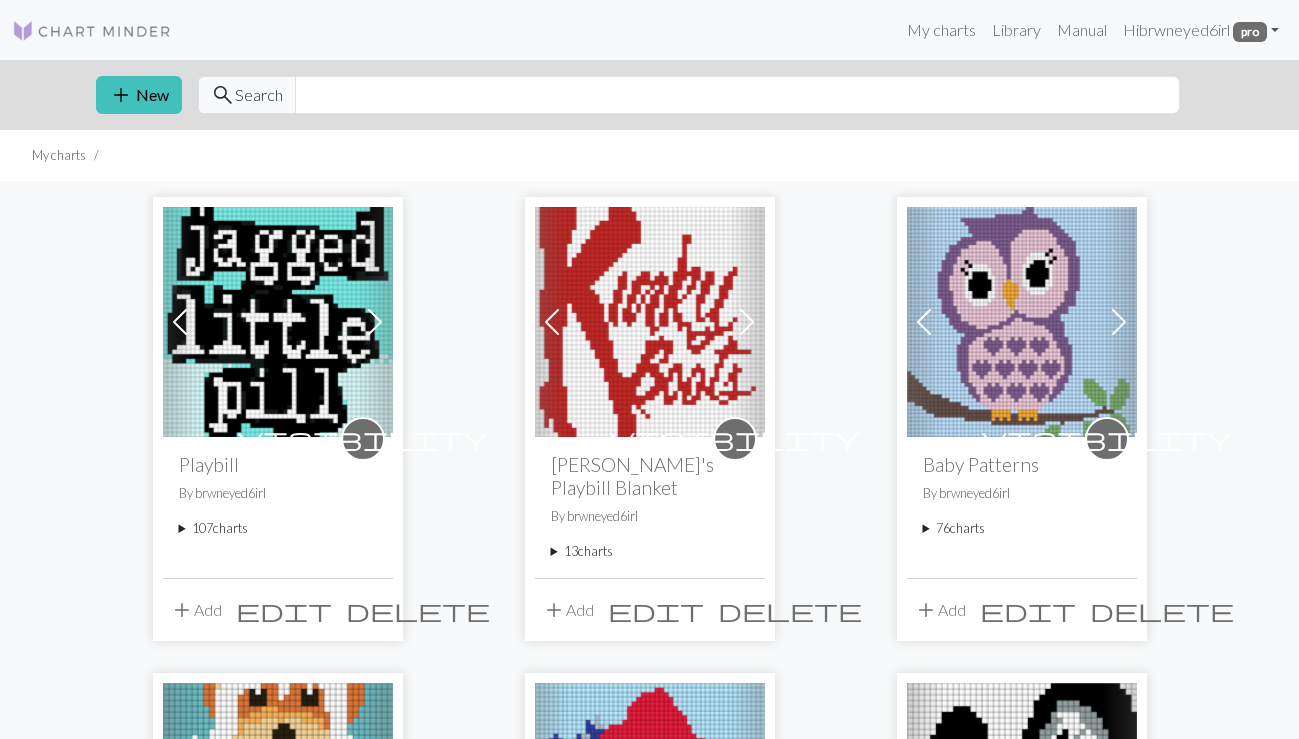 click on "107  charts" at bounding box center (278, 528) 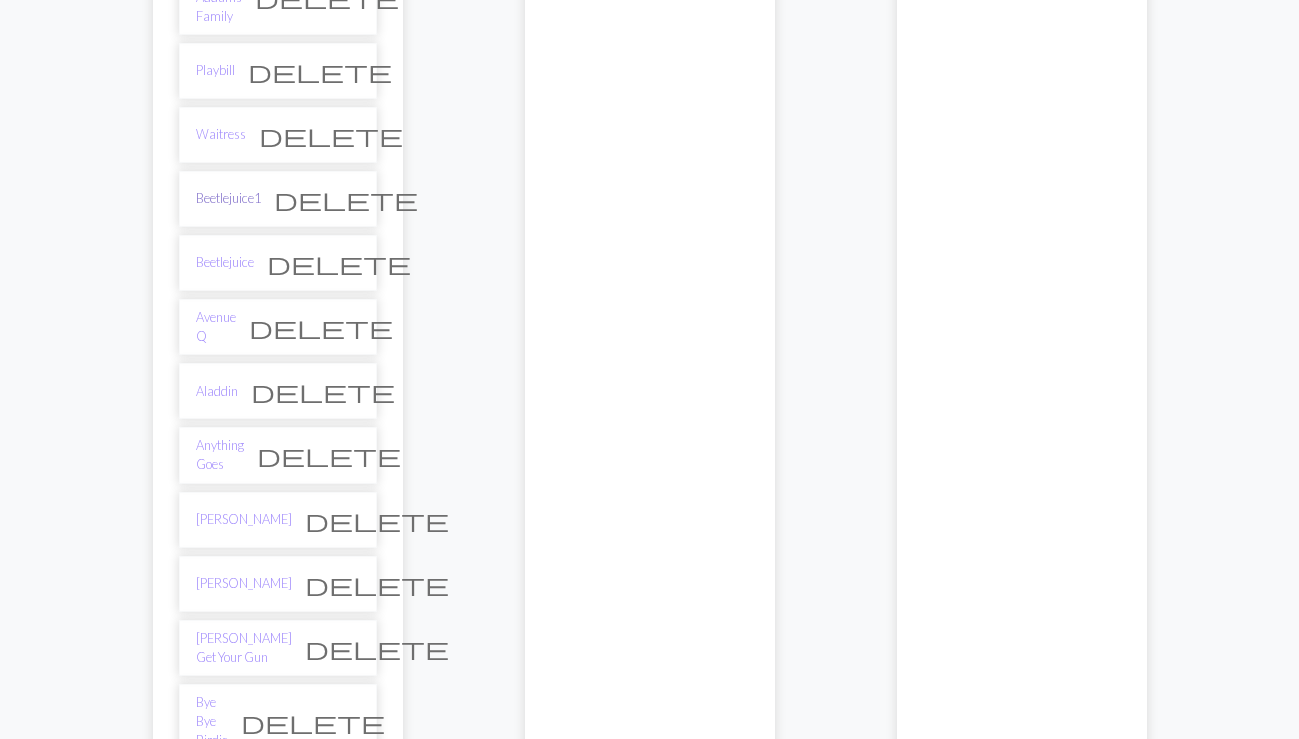 scroll, scrollTop: 2353, scrollLeft: 0, axis: vertical 